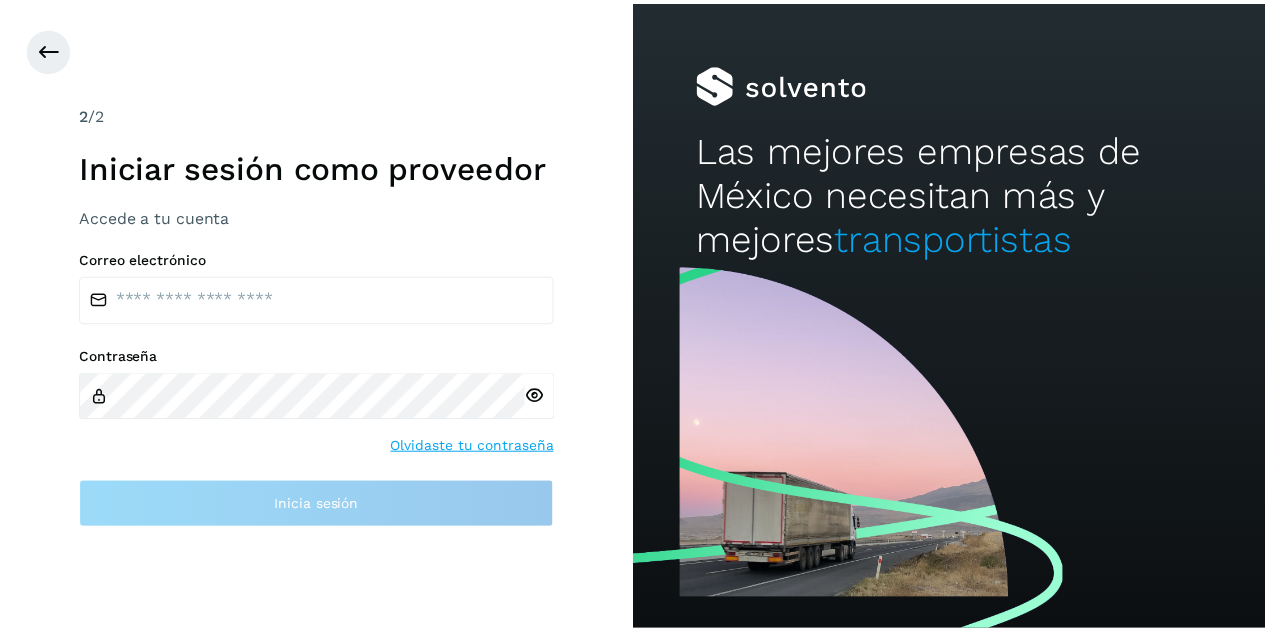 scroll, scrollTop: 0, scrollLeft: 0, axis: both 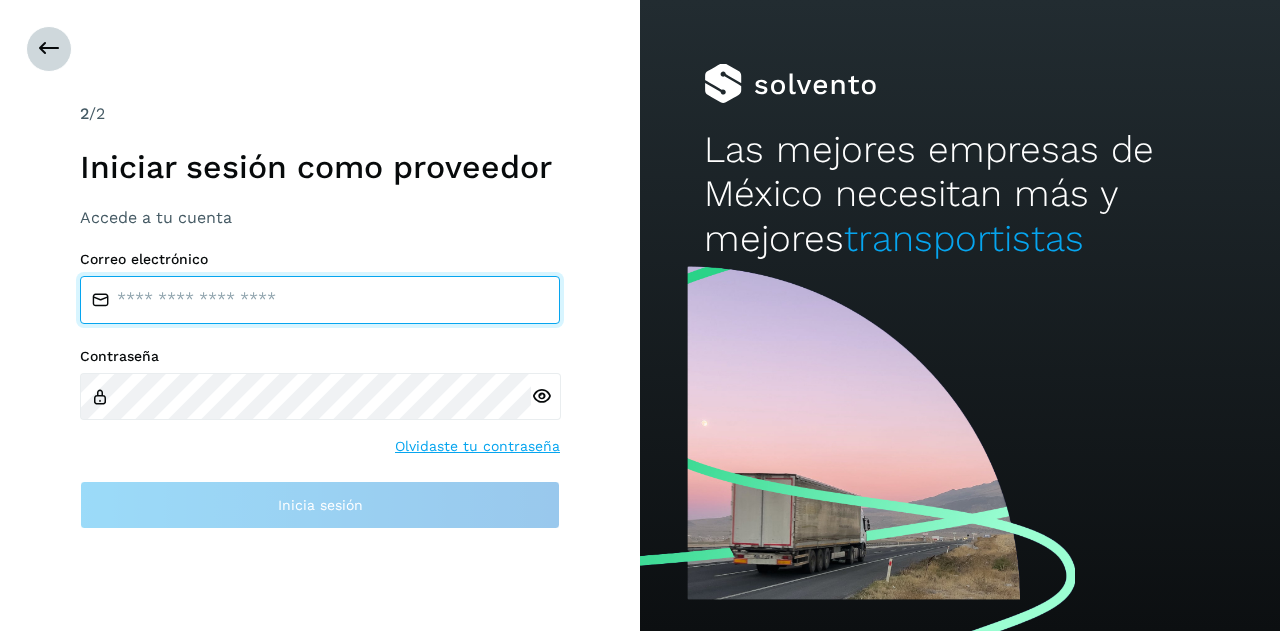 type on "**********" 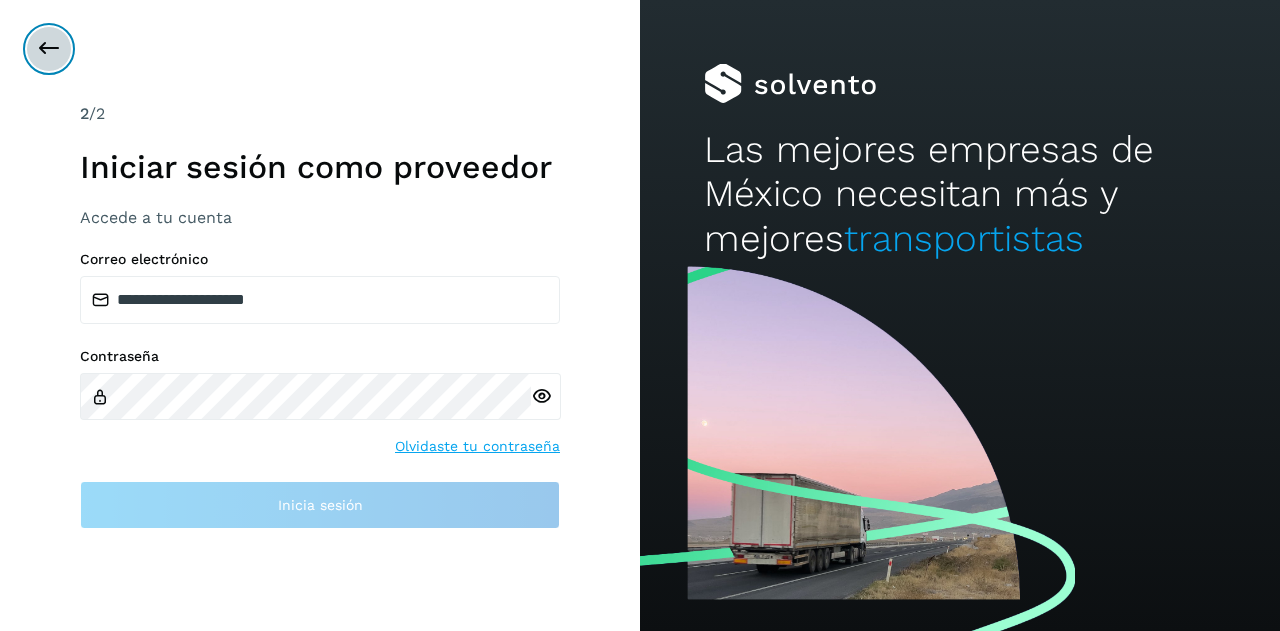 click at bounding box center (49, 49) 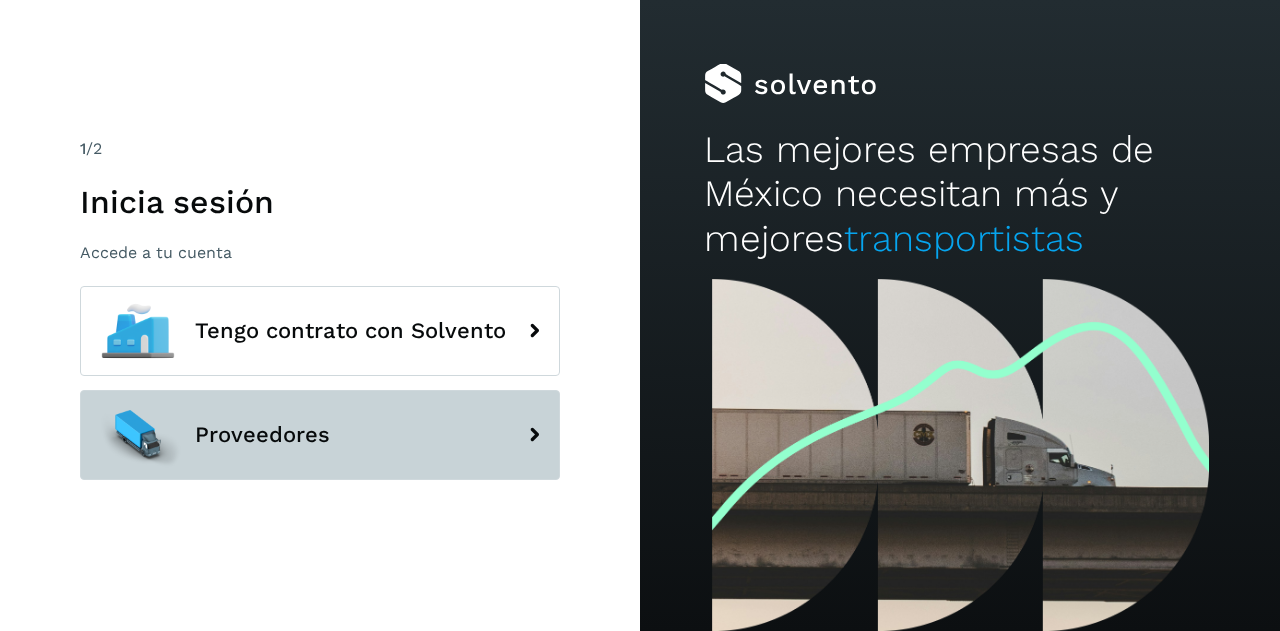click on "Proveedores" at bounding box center [320, 435] 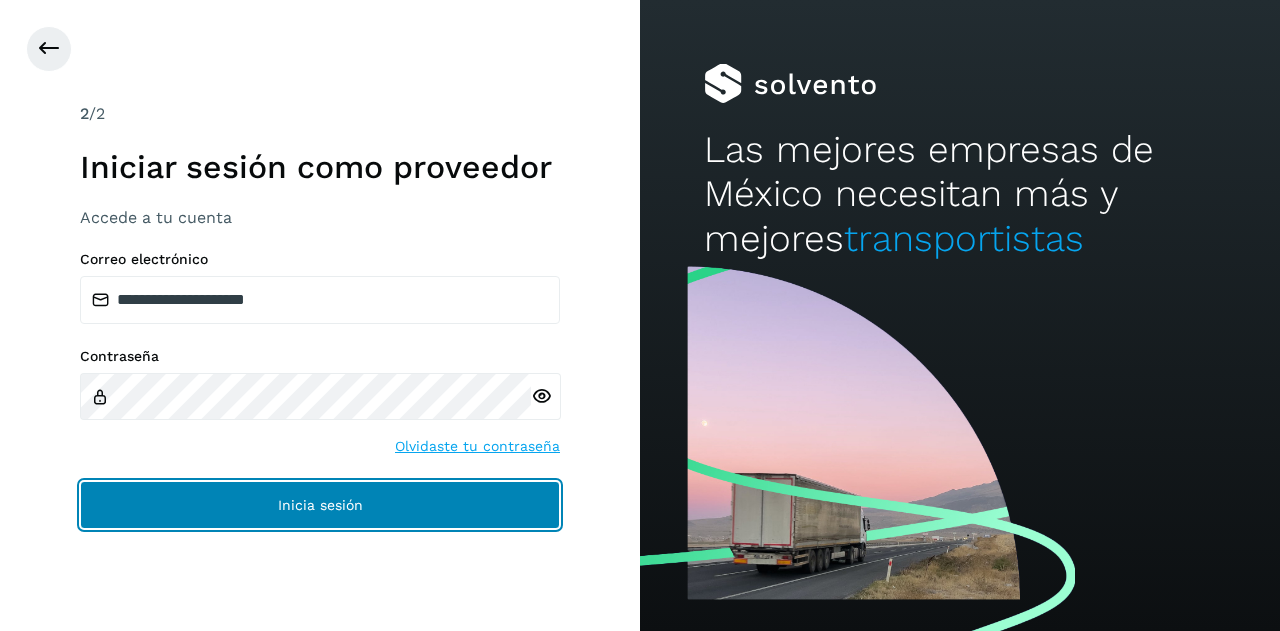 click on "Inicia sesión" 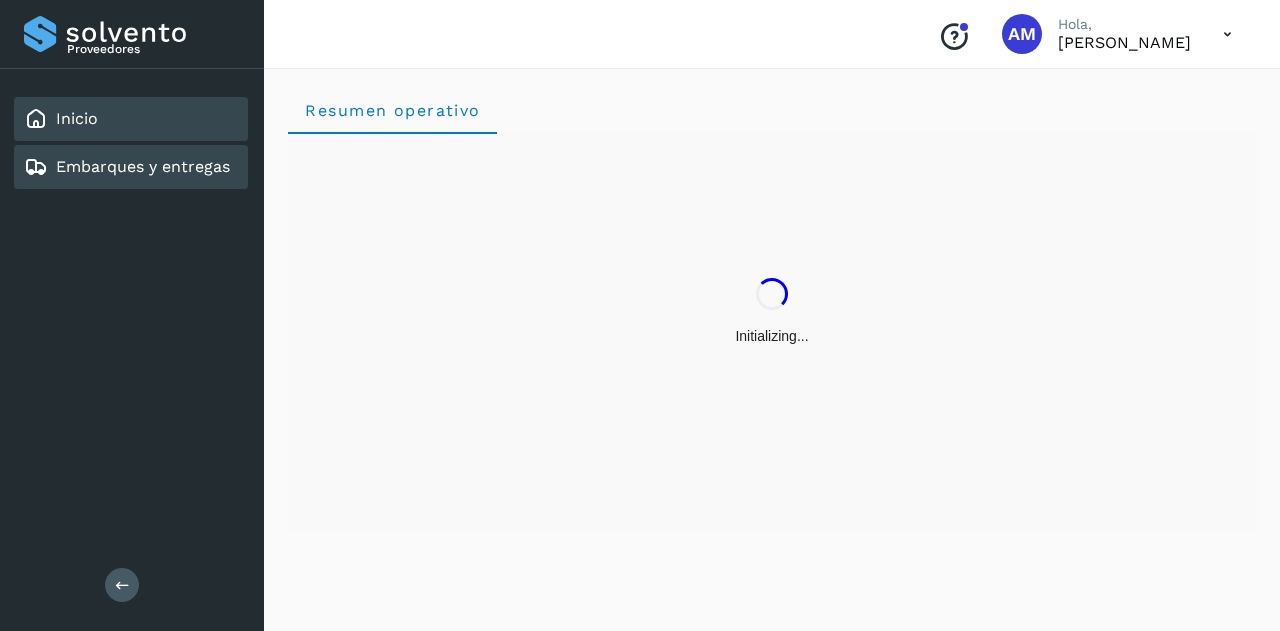 click on "Embarques y entregas" at bounding box center [143, 166] 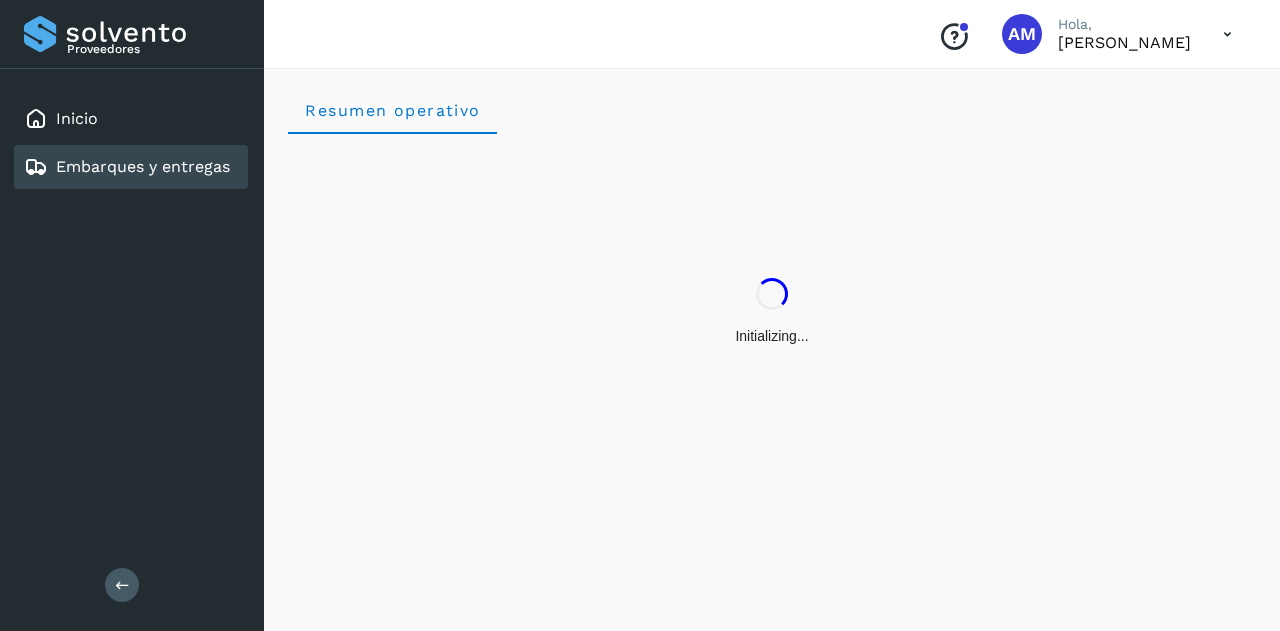 click at bounding box center (122, 584) 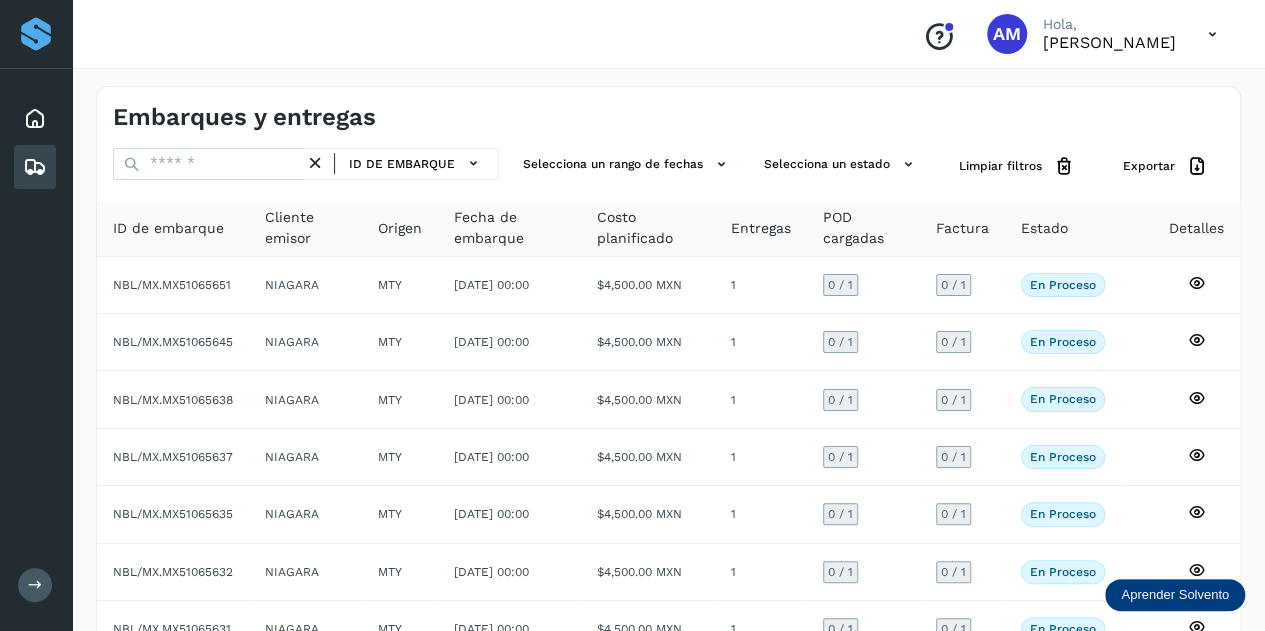 type 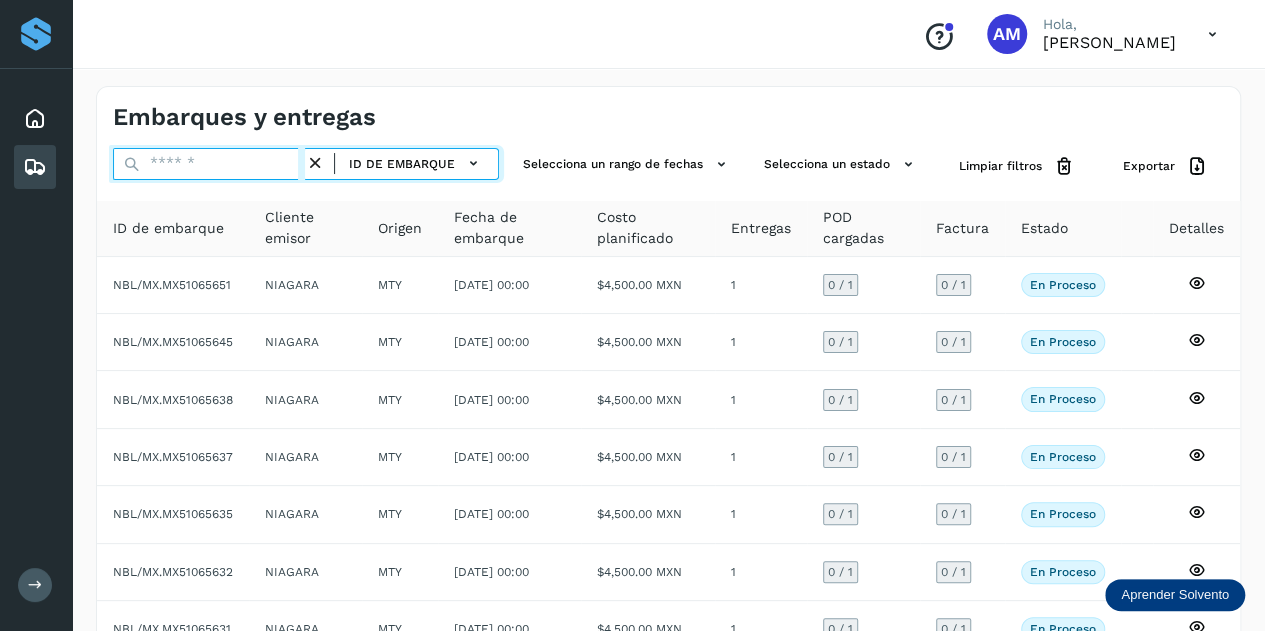 click at bounding box center [209, 164] 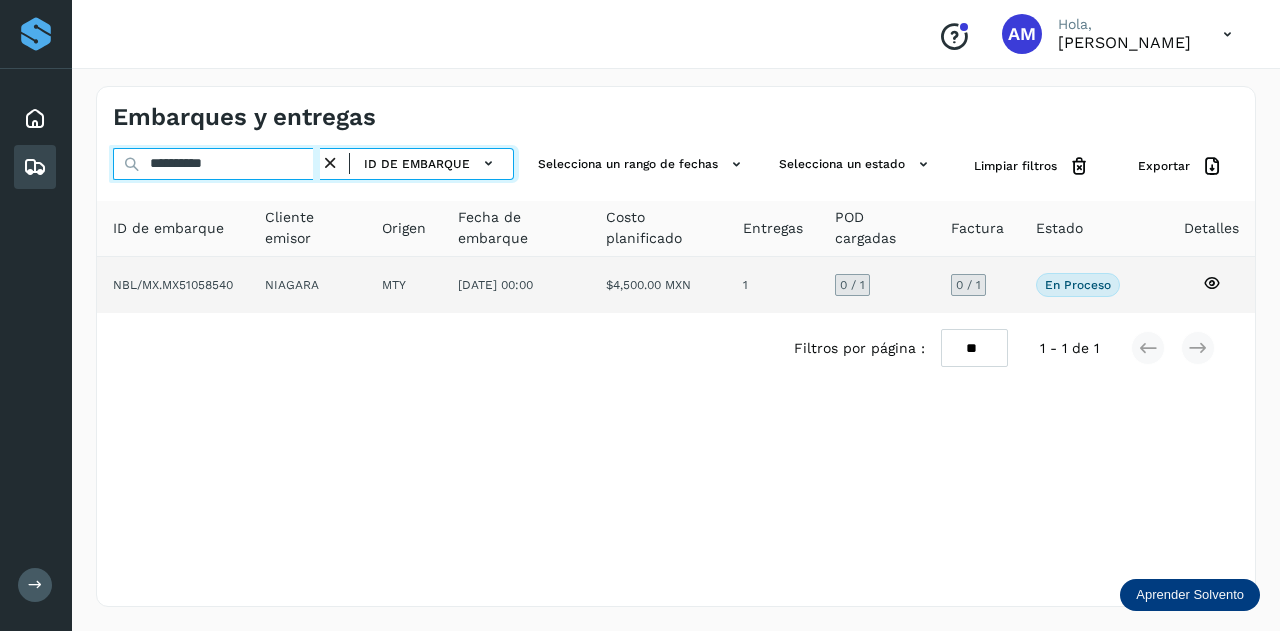 type on "**********" 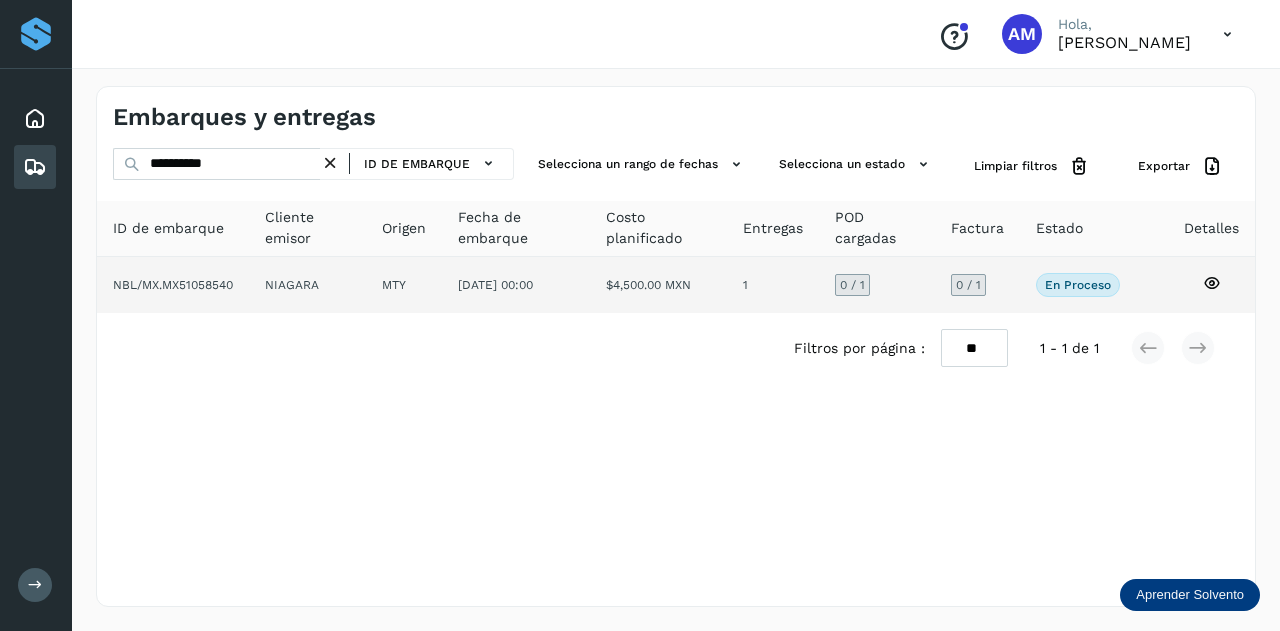 click on "NIAGARA" 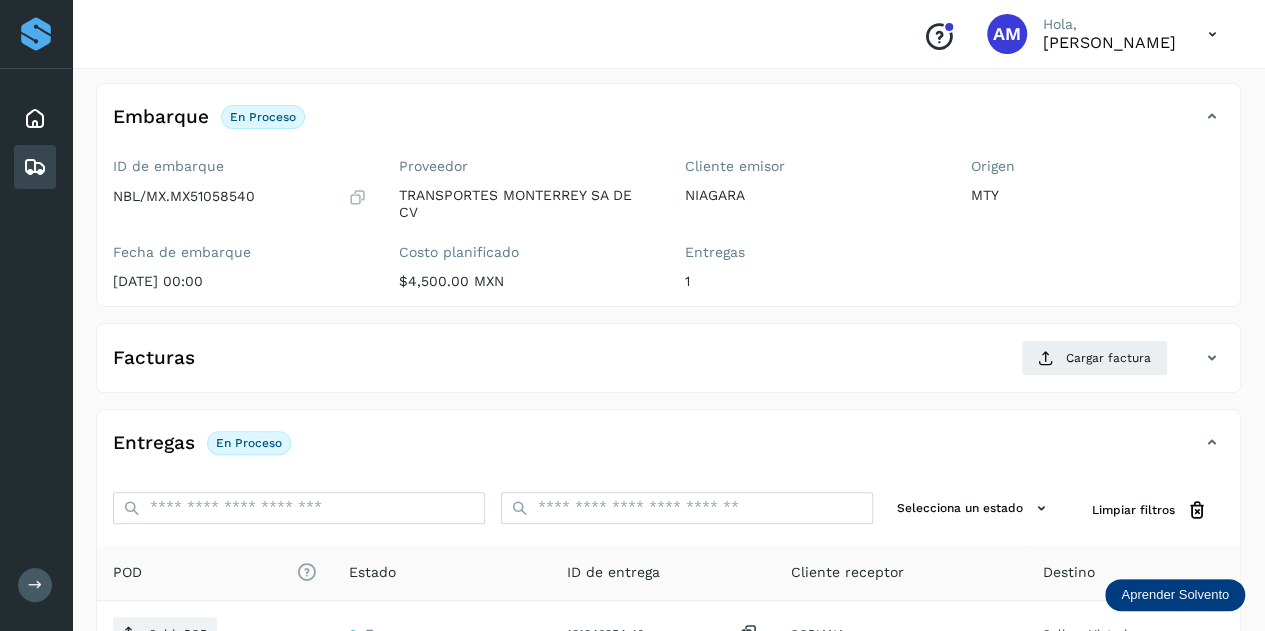 scroll, scrollTop: 200, scrollLeft: 0, axis: vertical 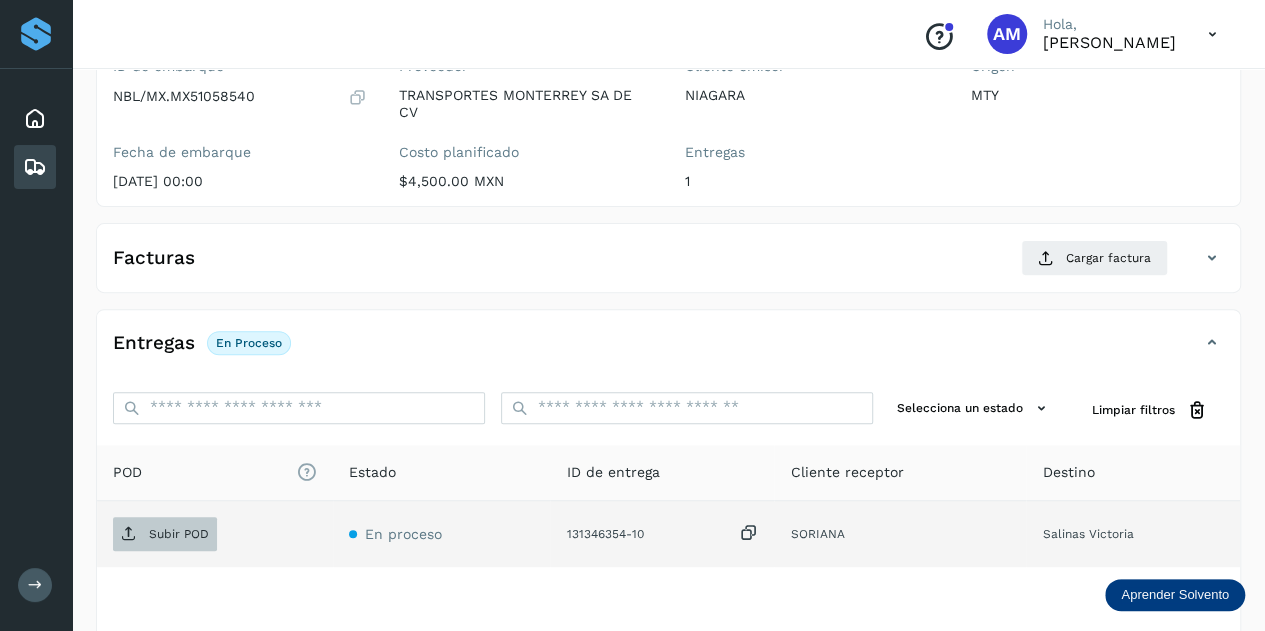 click on "Subir POD" at bounding box center (179, 534) 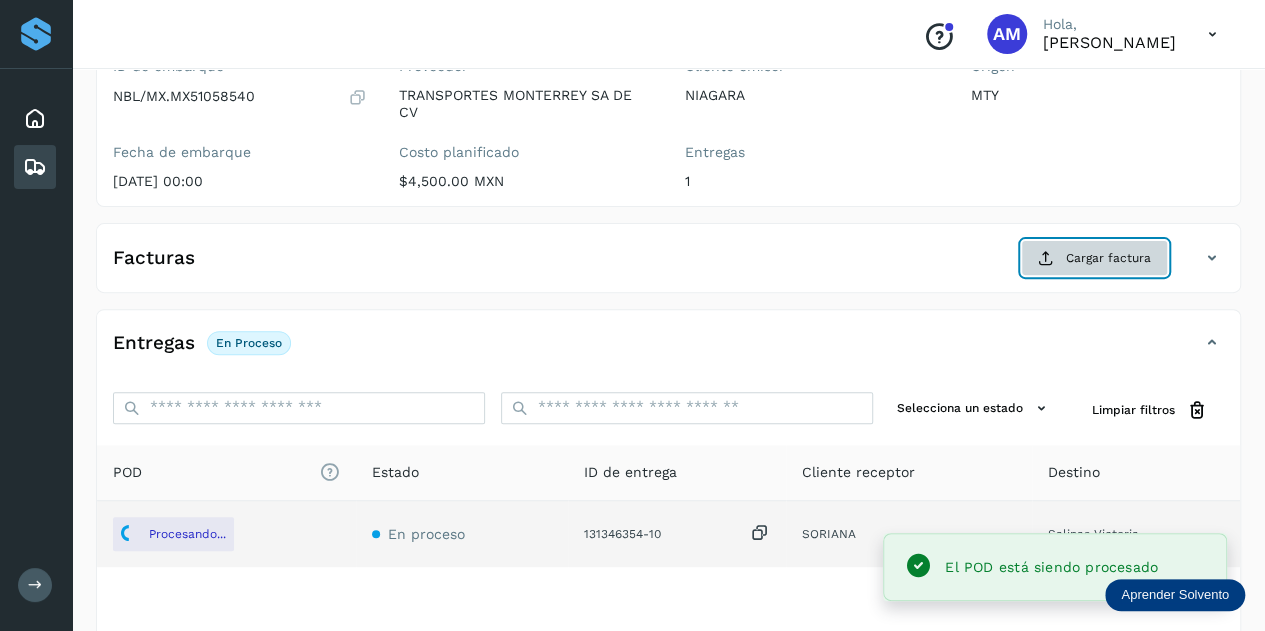 click on "Cargar factura" 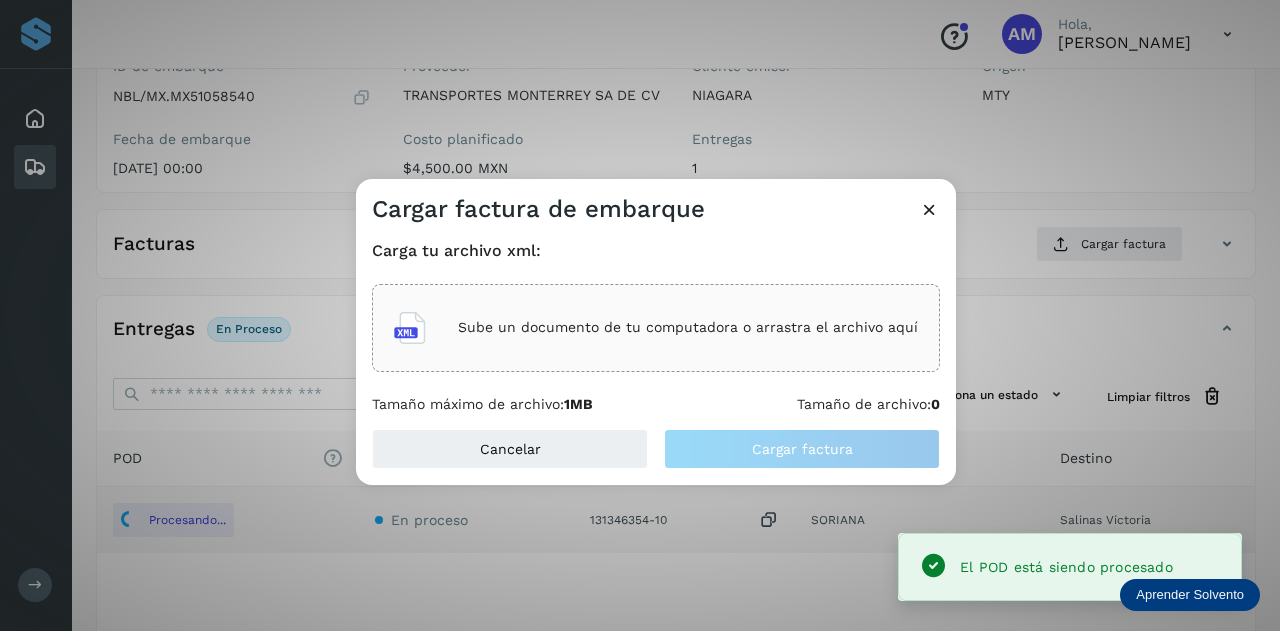click on "Sube un documento de tu computadora o arrastra el archivo aquí" 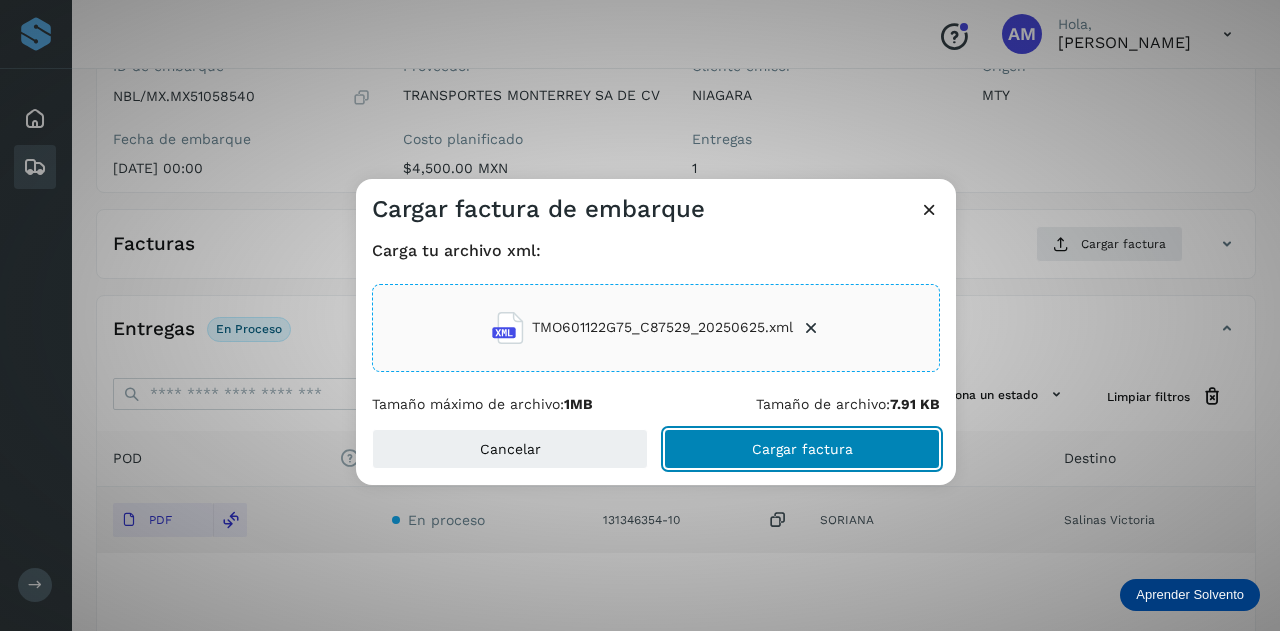 click on "Cargar factura" 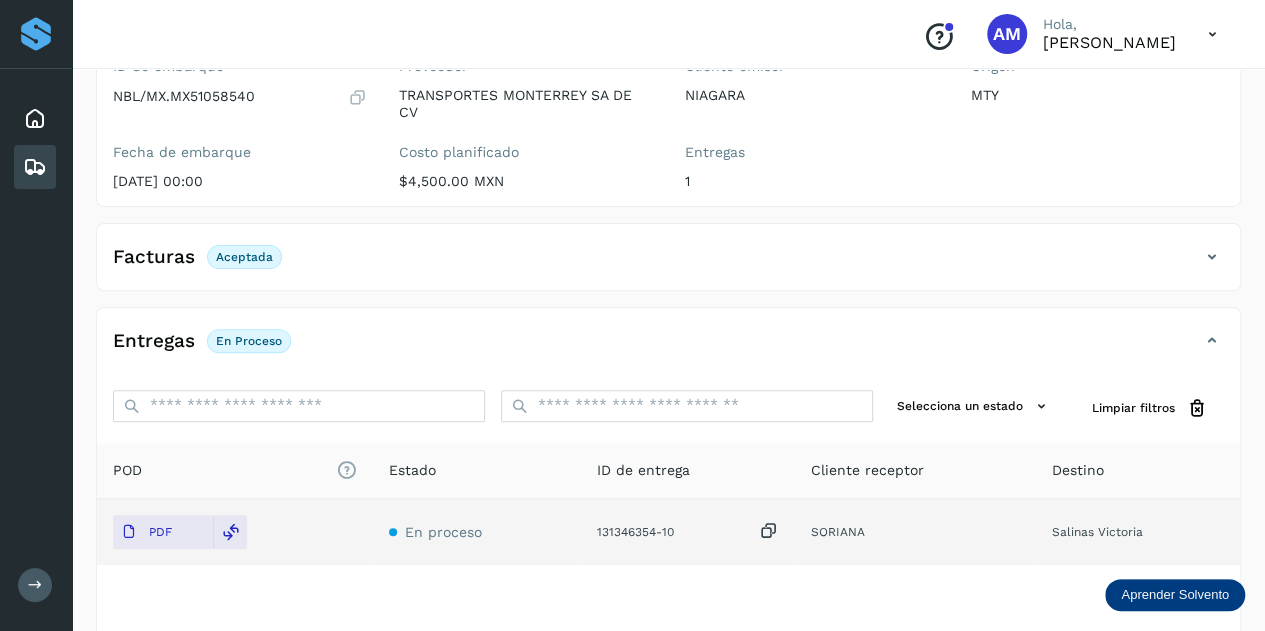 click on "✨ Muy pronto podrás gestionar todos tus accesorios desde esta misma página. Conocer más Embarque En proceso
Verifica el estado de la factura o entregas asociadas a este embarque
ID de embarque NBL/MX.MX51058540 Fecha de embarque [DATE] 00:00 Proveedor TRANSPORTES [GEOGRAPHIC_DATA] SA DE CV Costo planificado  $4,500.00 MXN  Cliente emisor NIAGARA Entregas 1 Origen MTY Facturas Aceptada Estado Aceptada Entregas En proceso Selecciona un estado Limpiar filtros POD
El tamaño máximo de archivo es de 20 Mb.
Estado ID de entrega Cliente receptor Destino PDF En proceso 131346354-10  [PERSON_NAME] [PERSON_NAME] 131346354-10 PDF Destino: [PERSON_NAME] [PERSON_NAME] En proceso Filtros por página : ** ** ** 1 - 1 de 1" at bounding box center (668, 324) 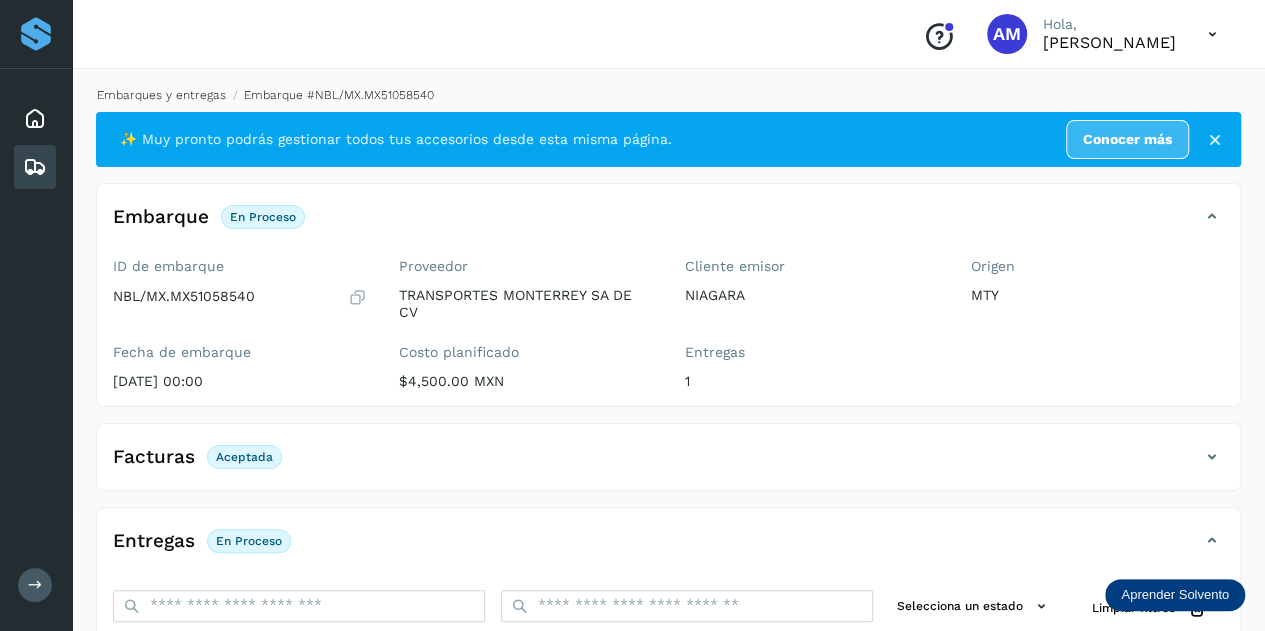 click on "Embarques y entregas" at bounding box center [161, 95] 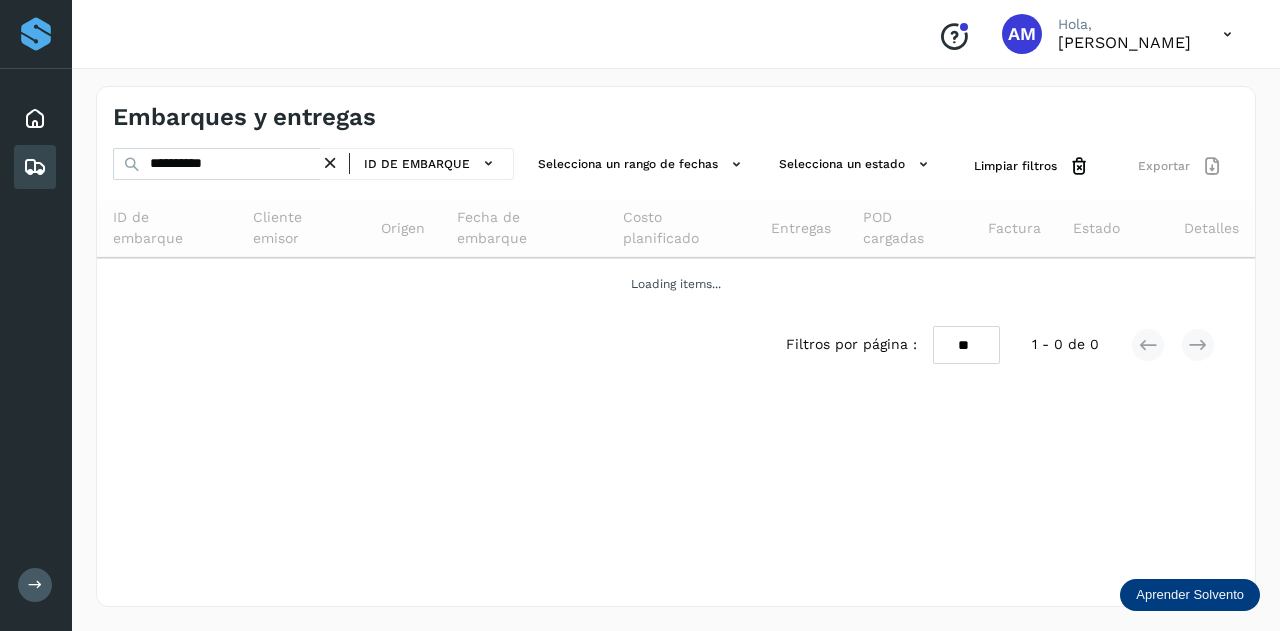 drag, startPoint x: 330, startPoint y: 161, endPoint x: 305, endPoint y: 163, distance: 25.079872 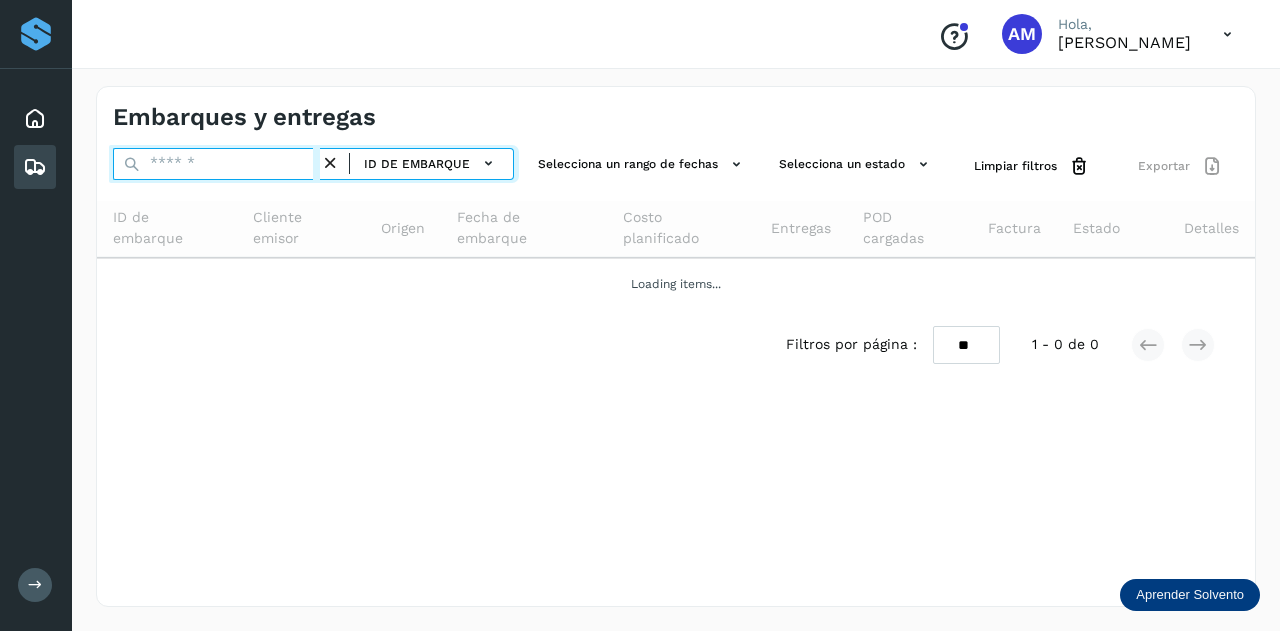 click at bounding box center (216, 164) 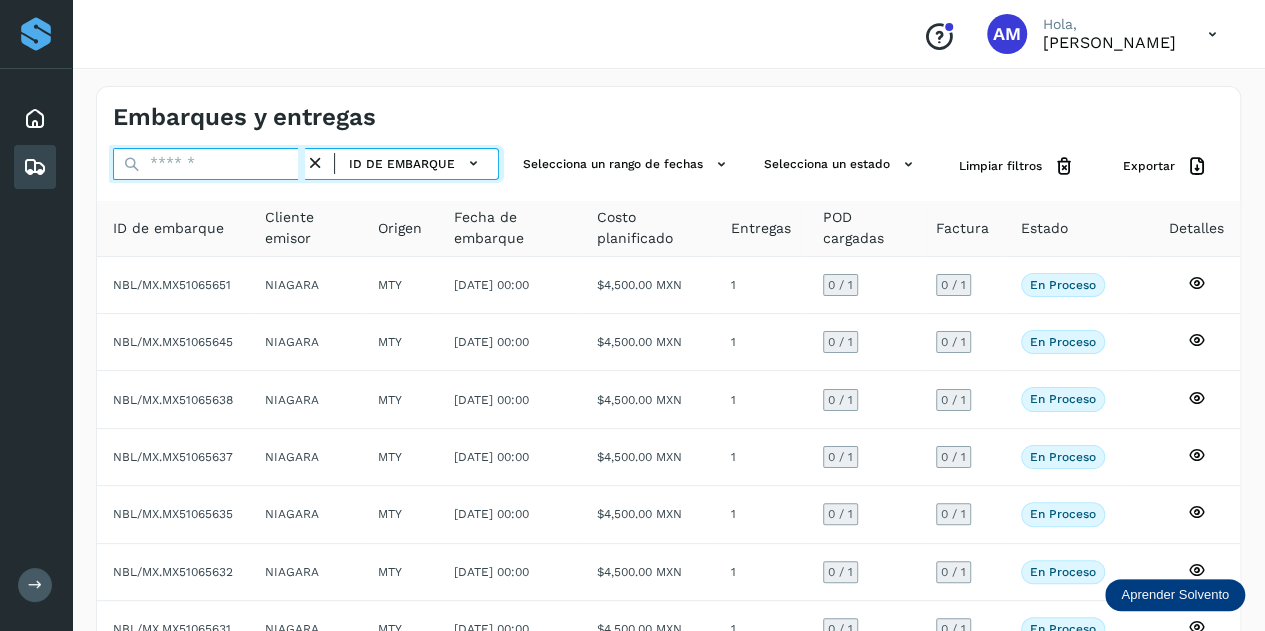 paste on "**********" 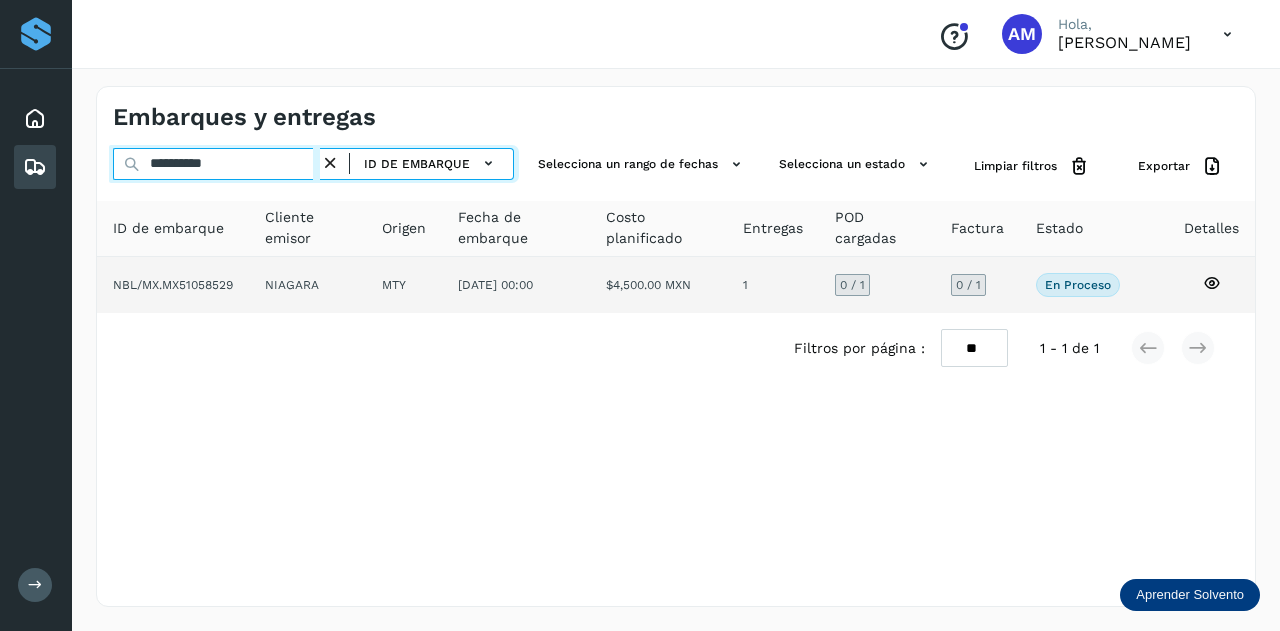 type on "**********" 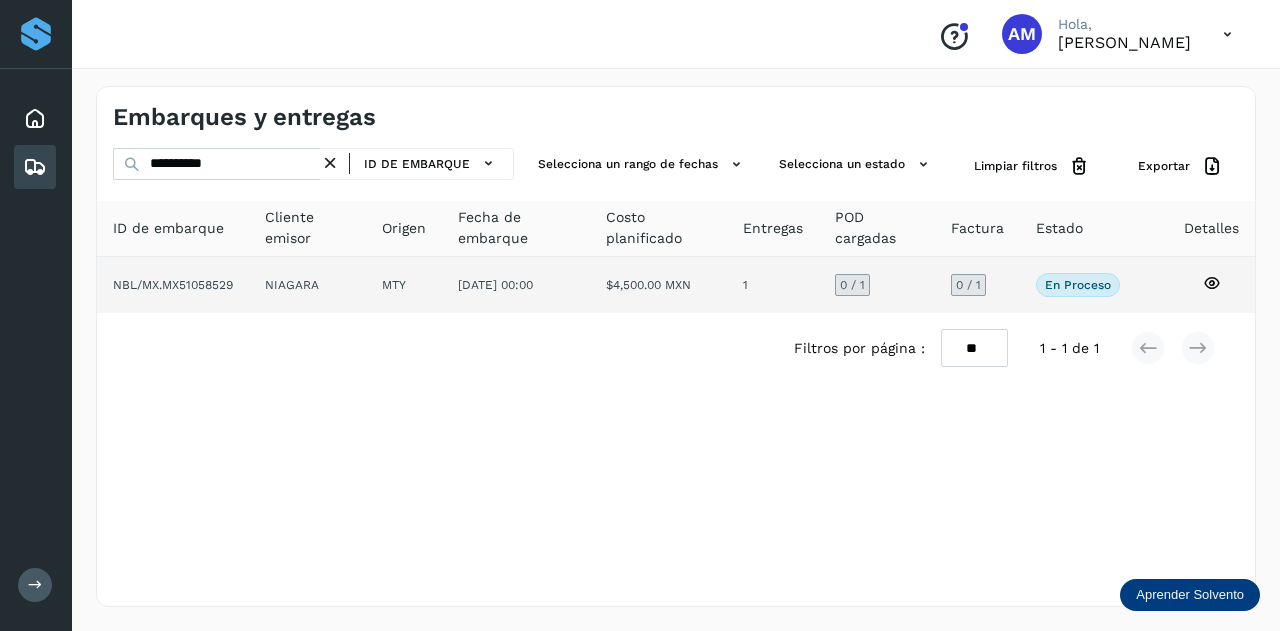 click on "NBL/MX.MX51058529" 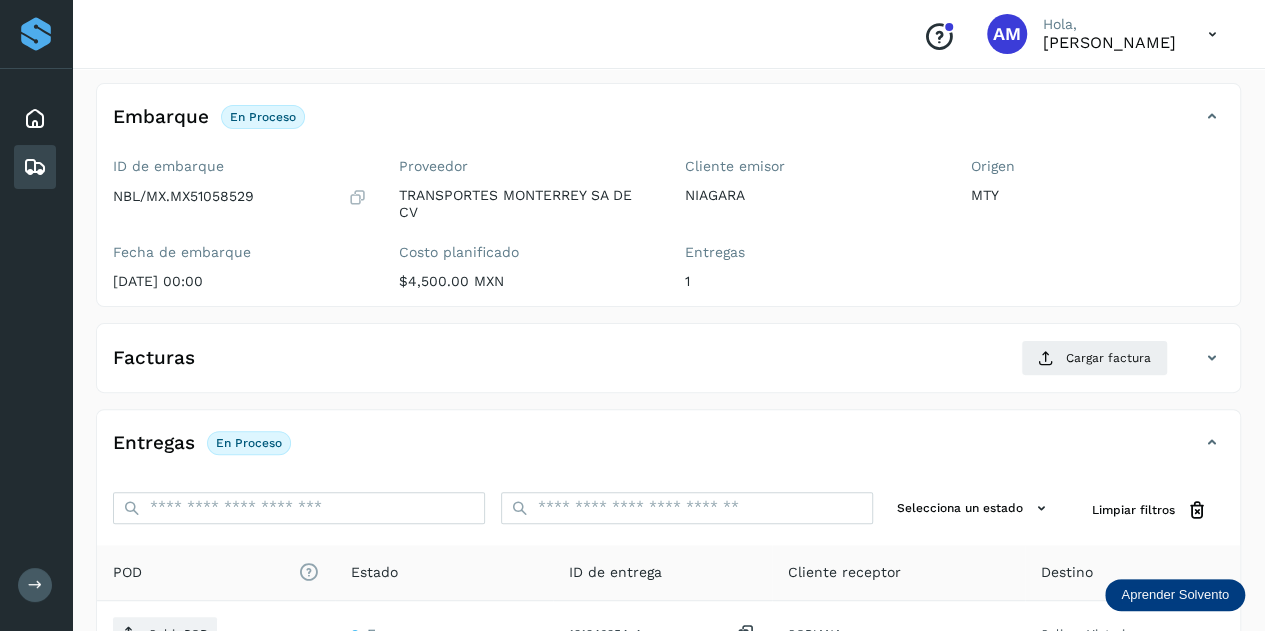 scroll, scrollTop: 200, scrollLeft: 0, axis: vertical 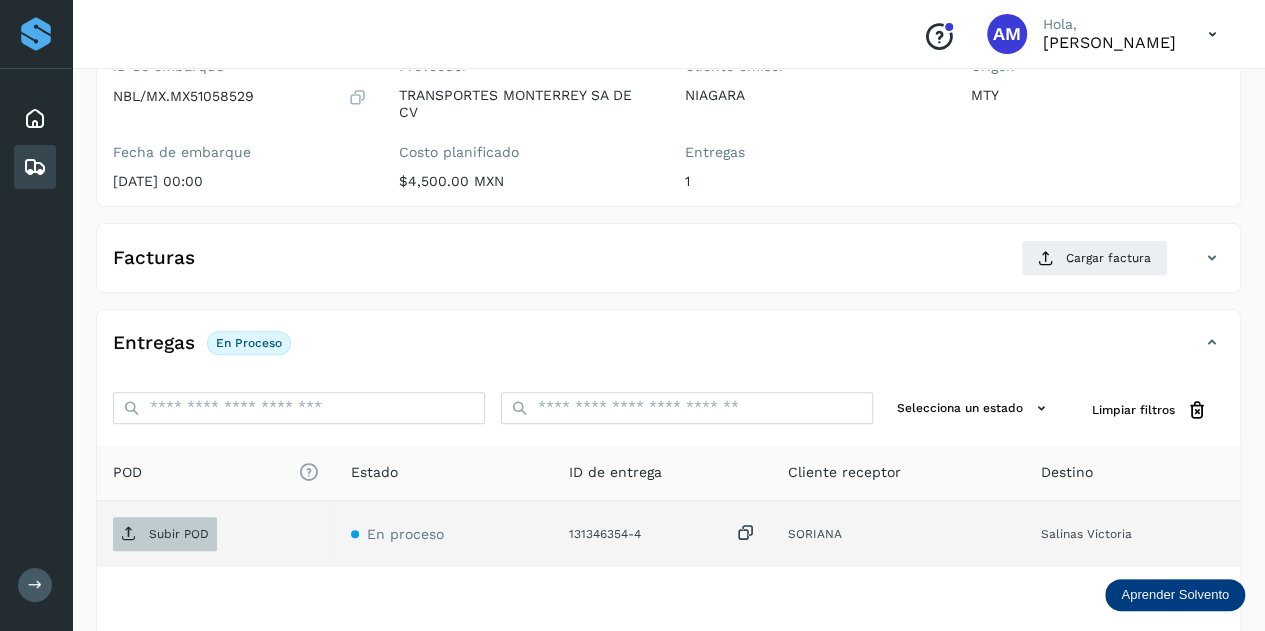 click on "Subir POD" at bounding box center (165, 534) 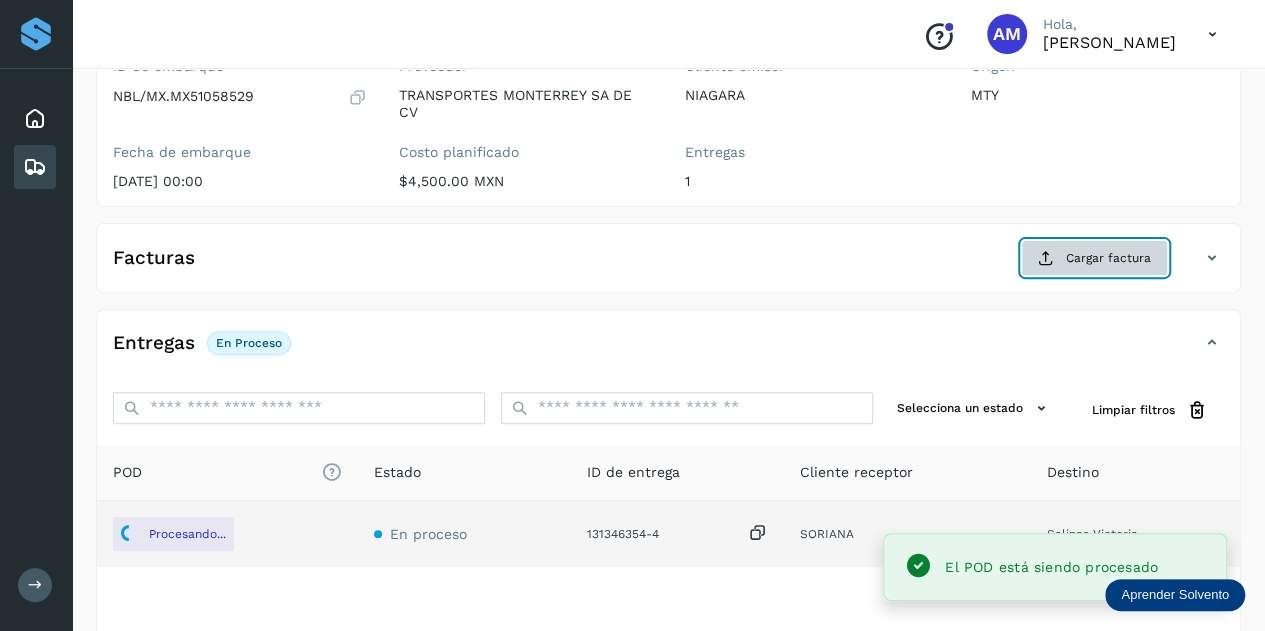 click on "Cargar factura" 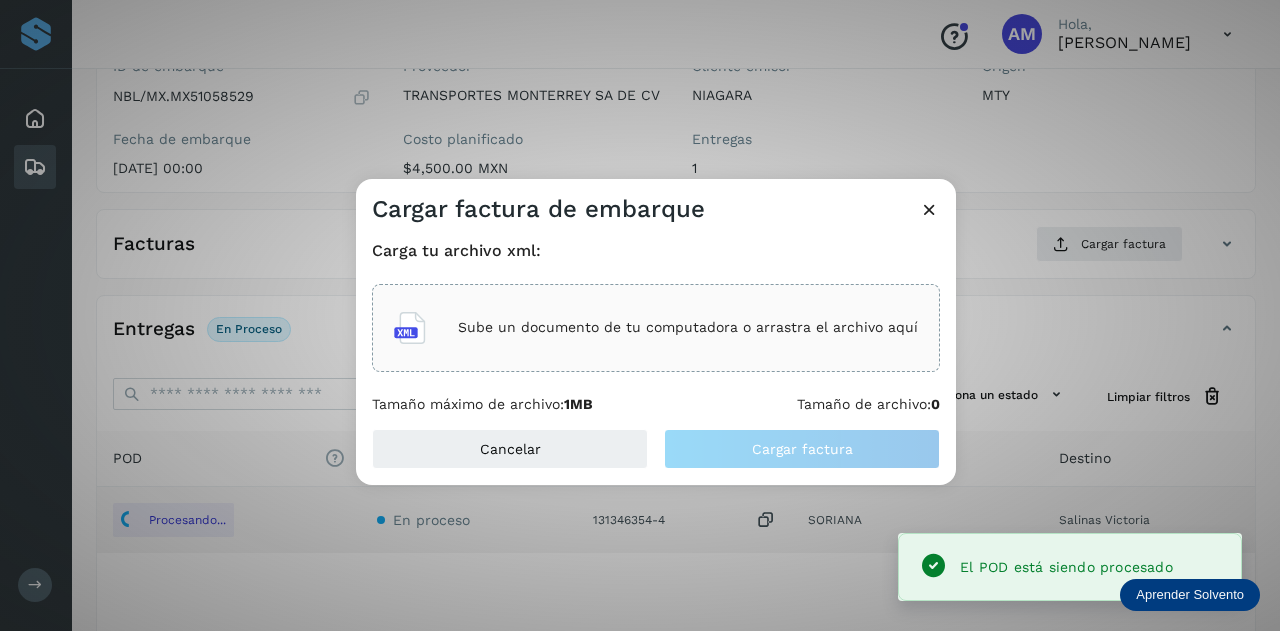 click on "Sube un documento de tu computadora o arrastra el archivo aquí" at bounding box center (688, 327) 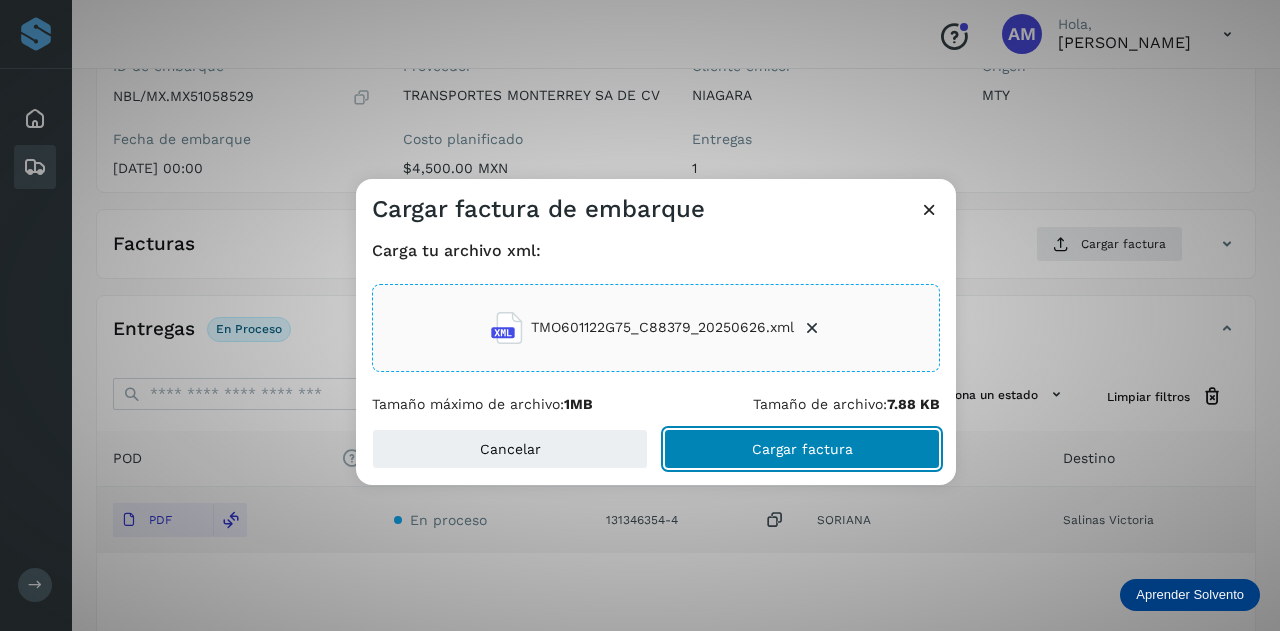 click on "Cargar factura" 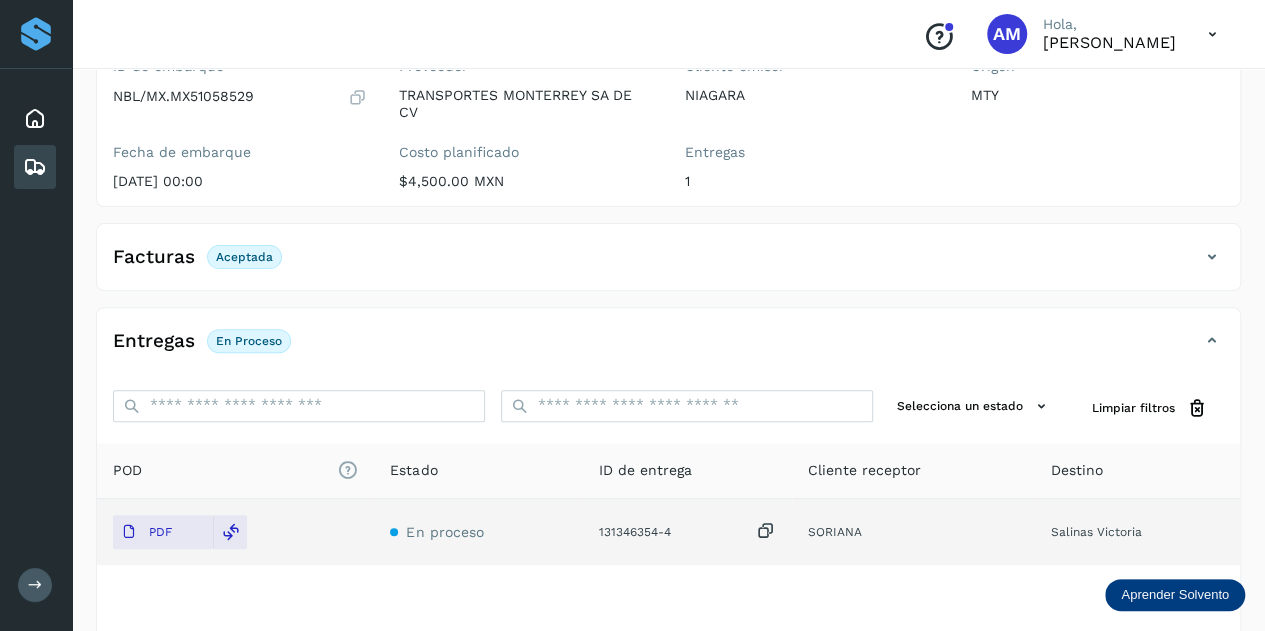 scroll, scrollTop: 0, scrollLeft: 0, axis: both 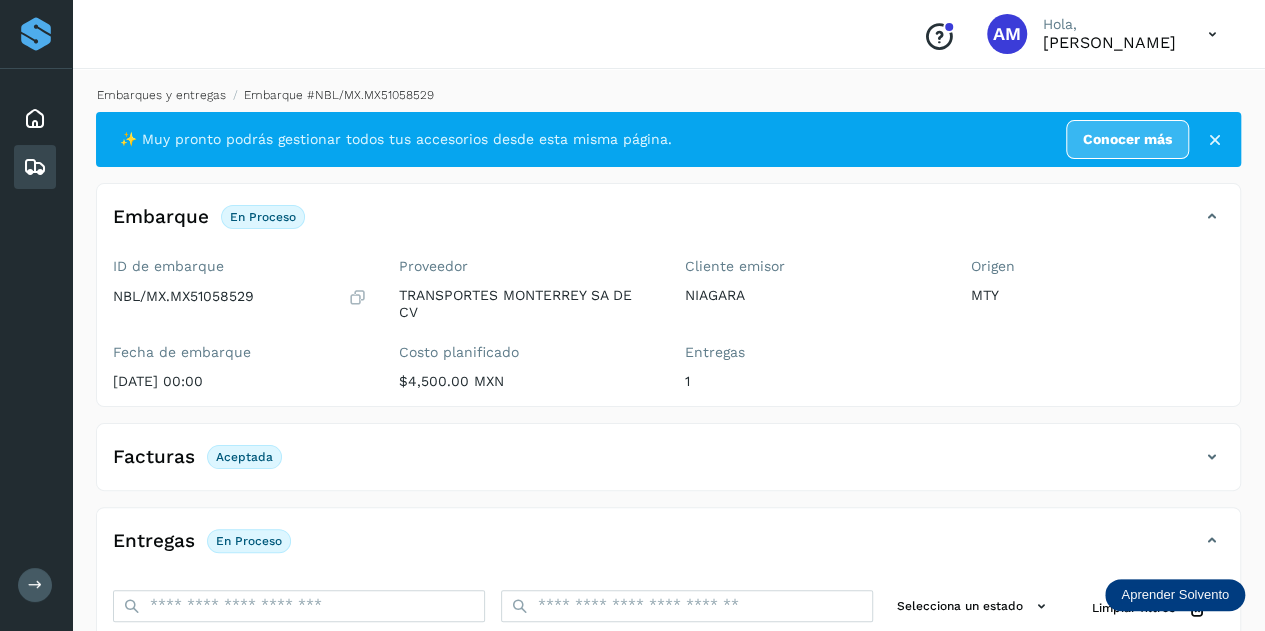 click on "Embarques y entregas" at bounding box center [161, 95] 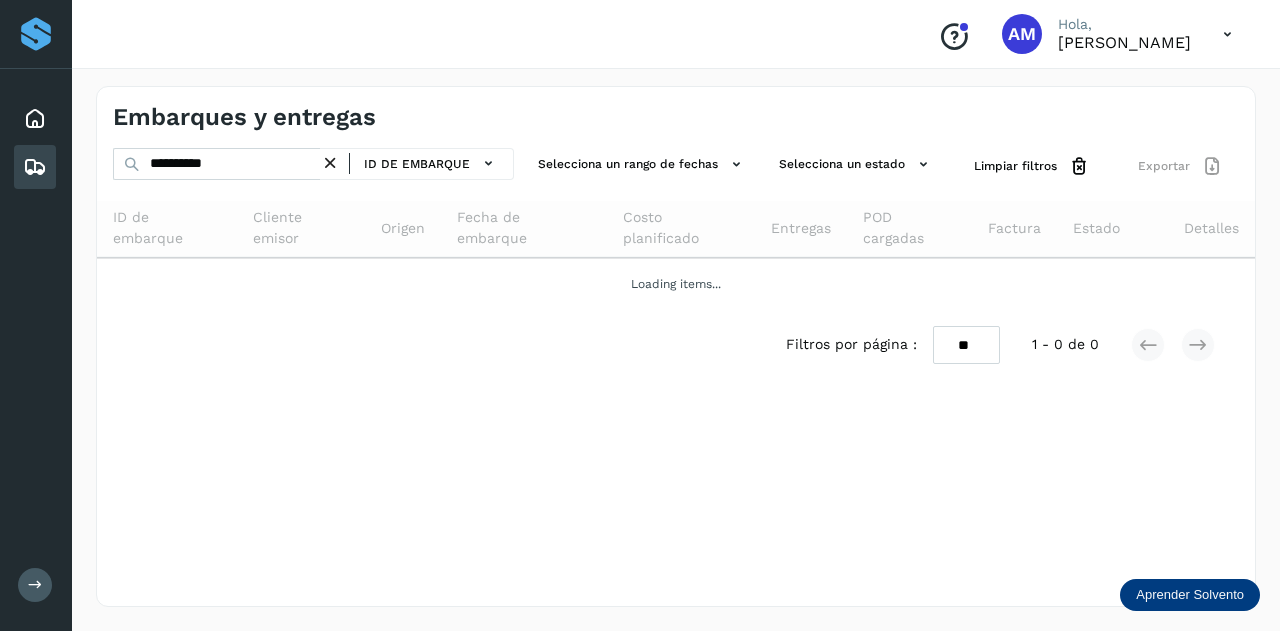 click at bounding box center (330, 163) 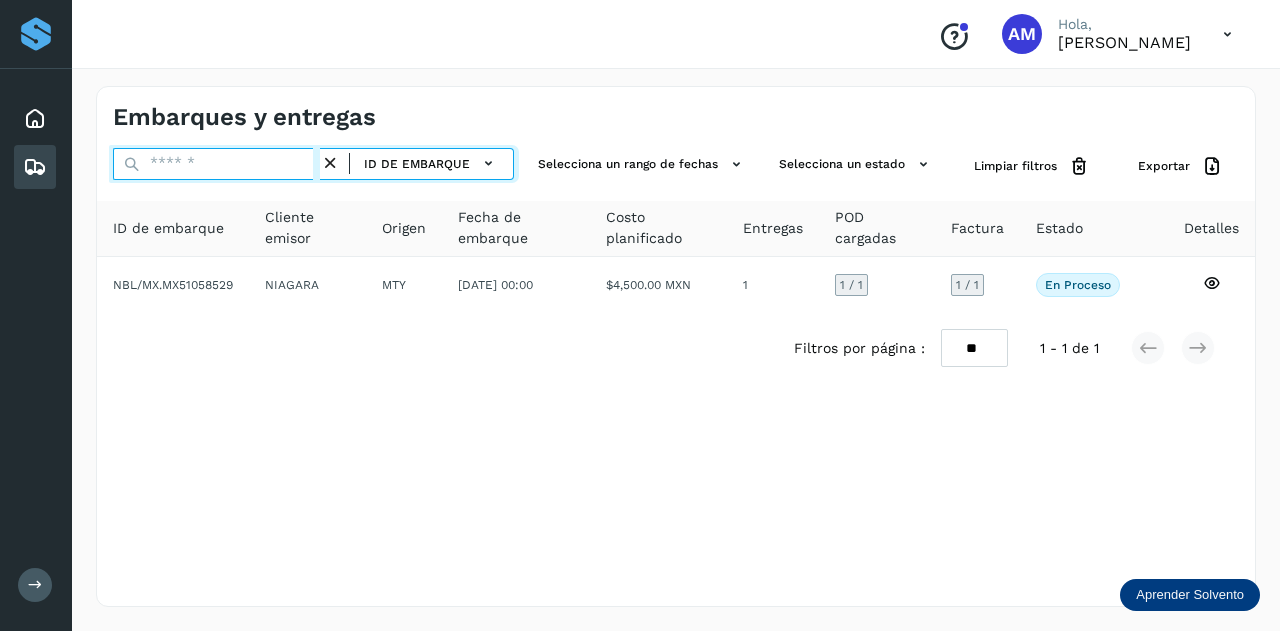 click at bounding box center [216, 164] 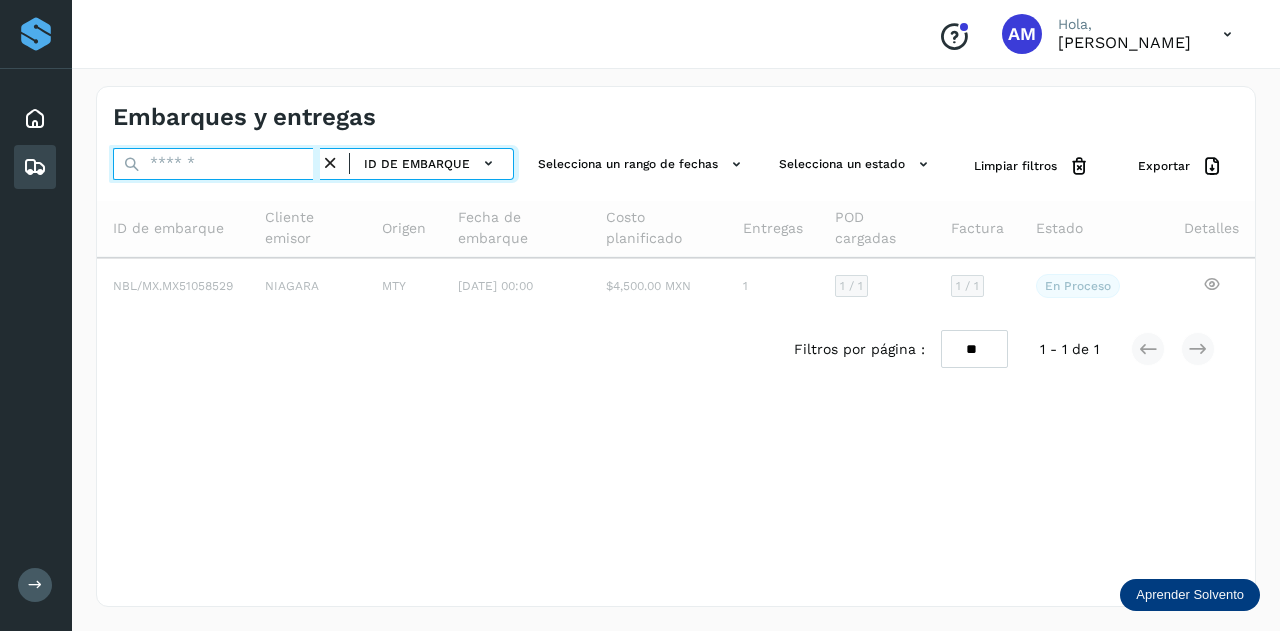 paste on "**********" 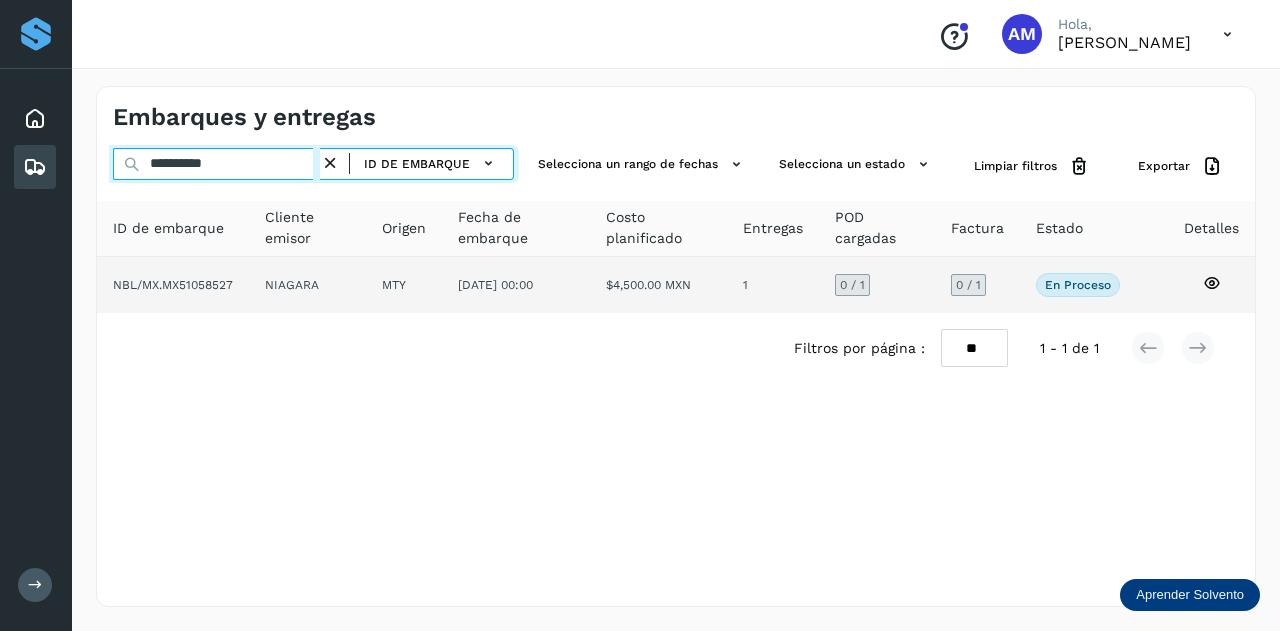 type on "**********" 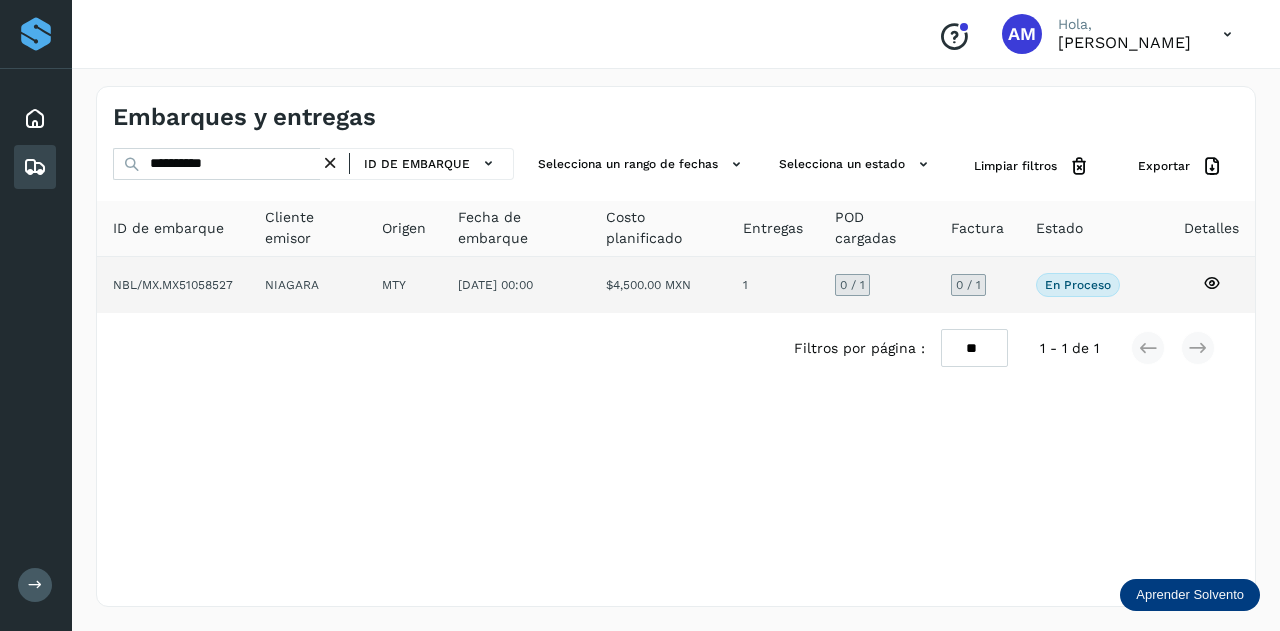 click on "NIAGARA" 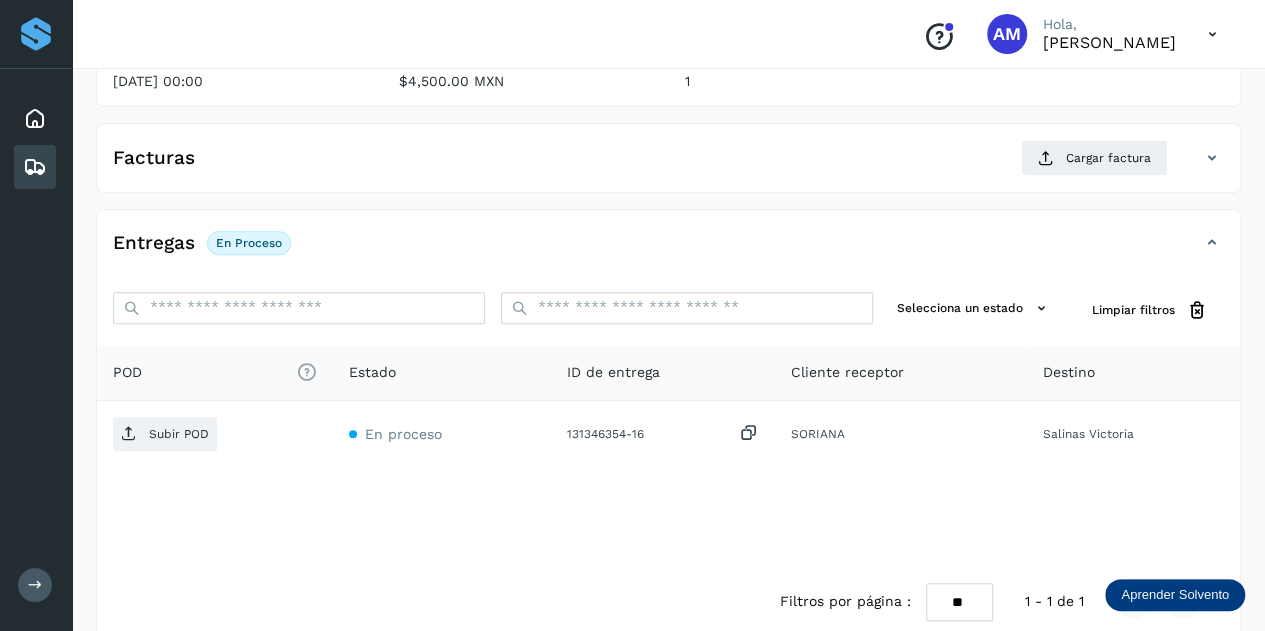 scroll, scrollTop: 327, scrollLeft: 0, axis: vertical 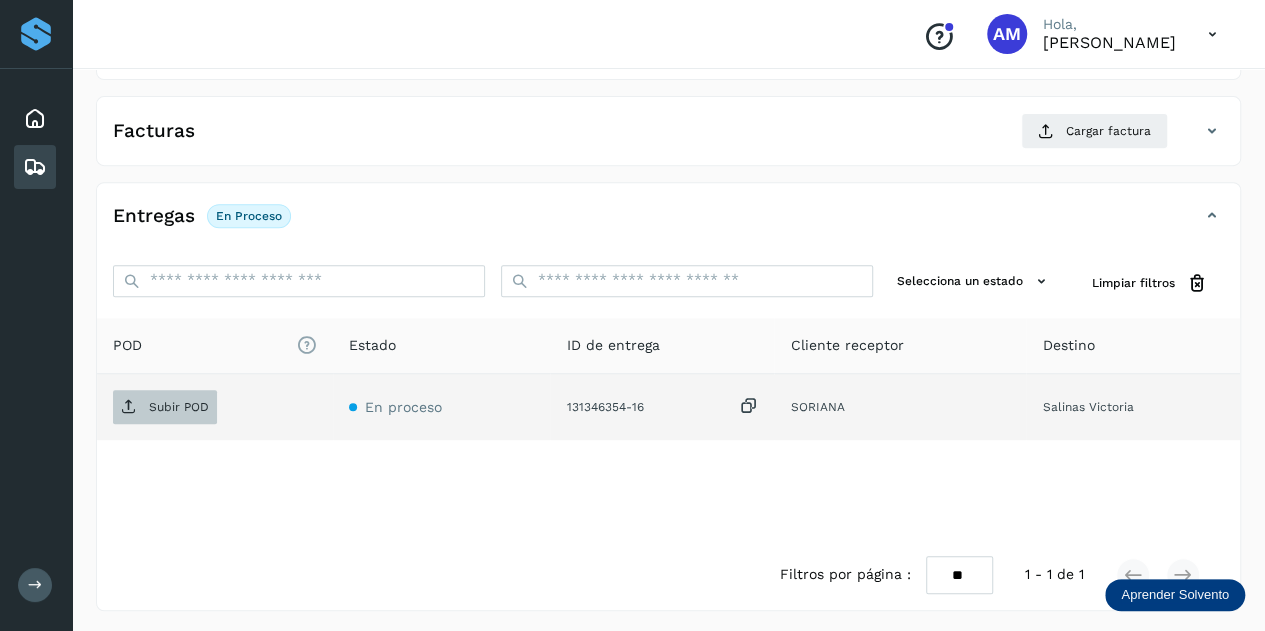 click on "Subir POD" at bounding box center (179, 407) 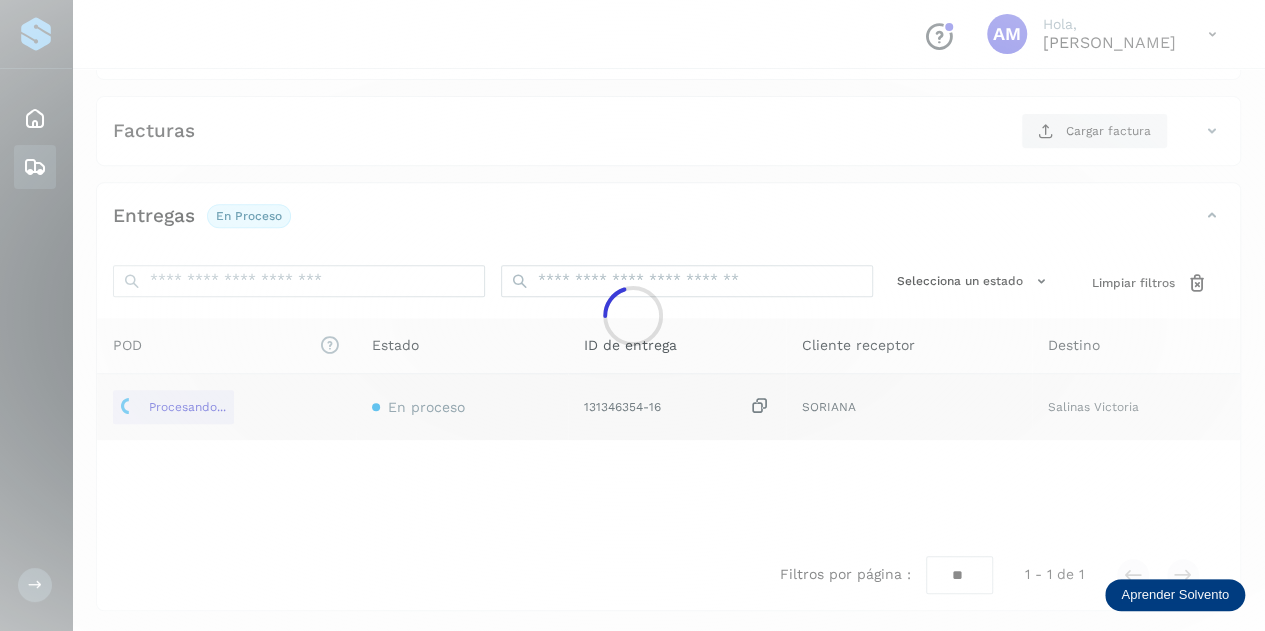 scroll, scrollTop: 227, scrollLeft: 0, axis: vertical 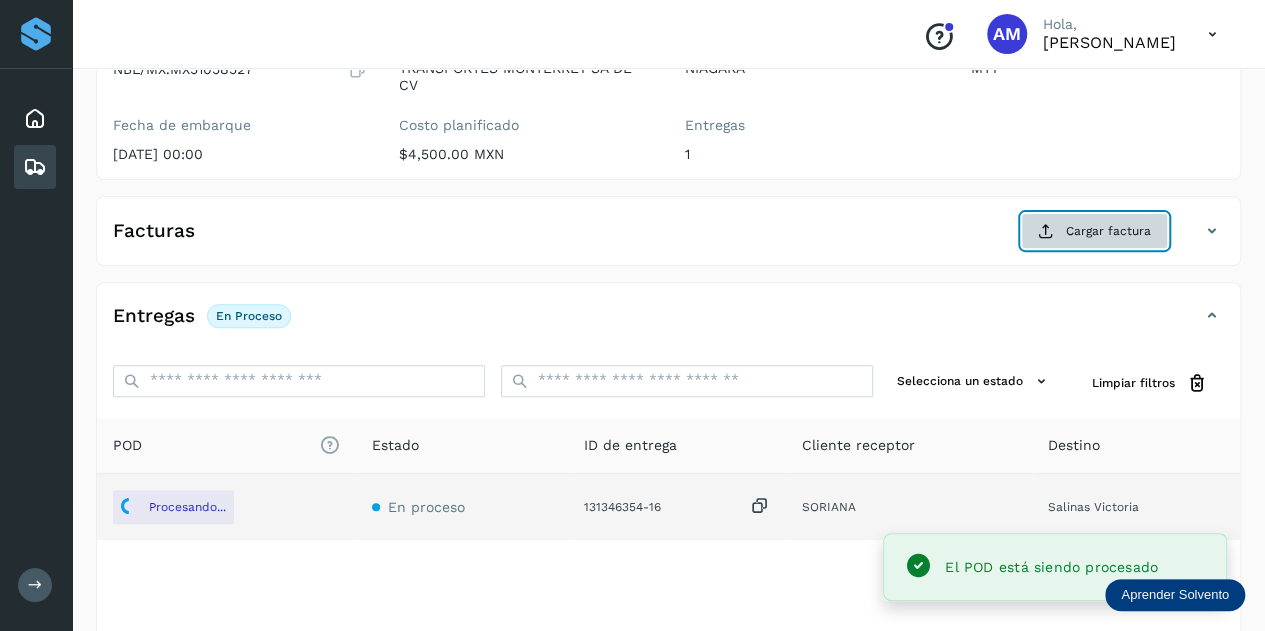 click on "Cargar factura" 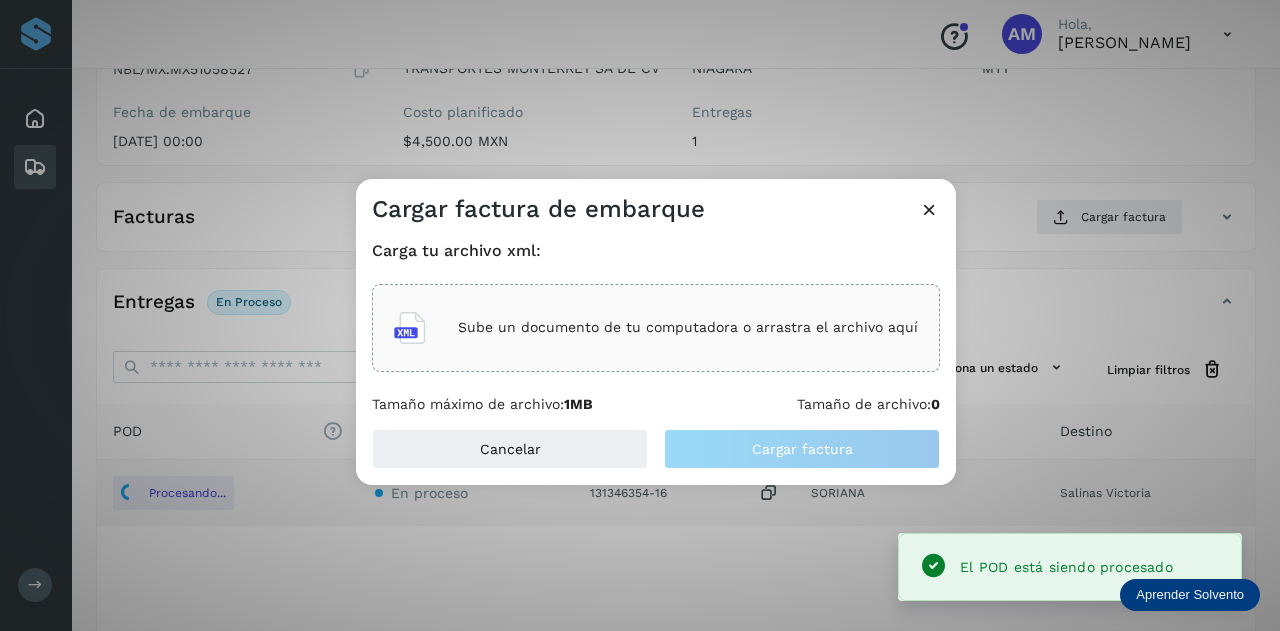click on "Sube un documento de tu computadora o arrastra el archivo aquí" at bounding box center (688, 327) 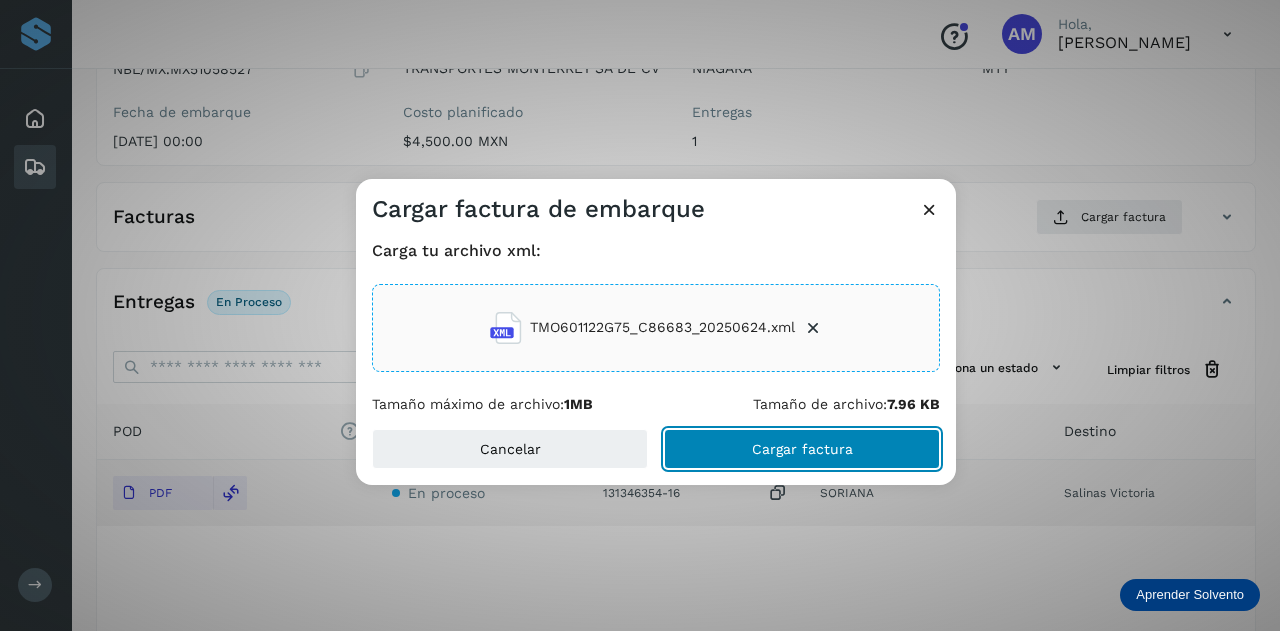 click on "Cargar factura" 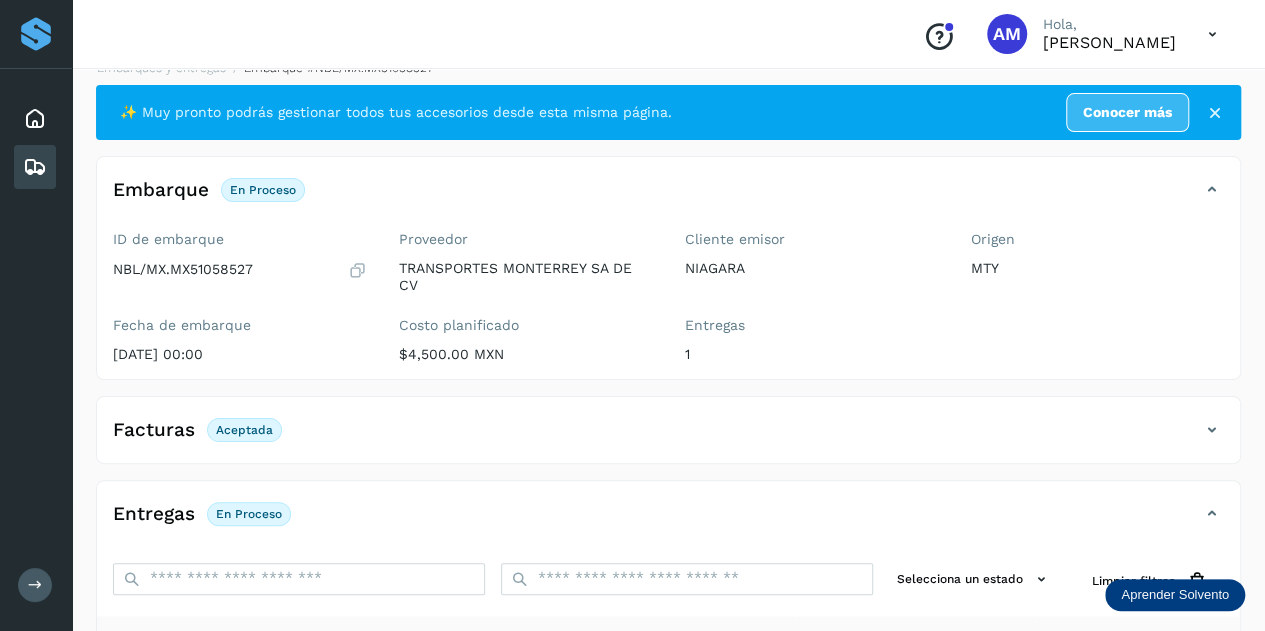 scroll, scrollTop: 0, scrollLeft: 0, axis: both 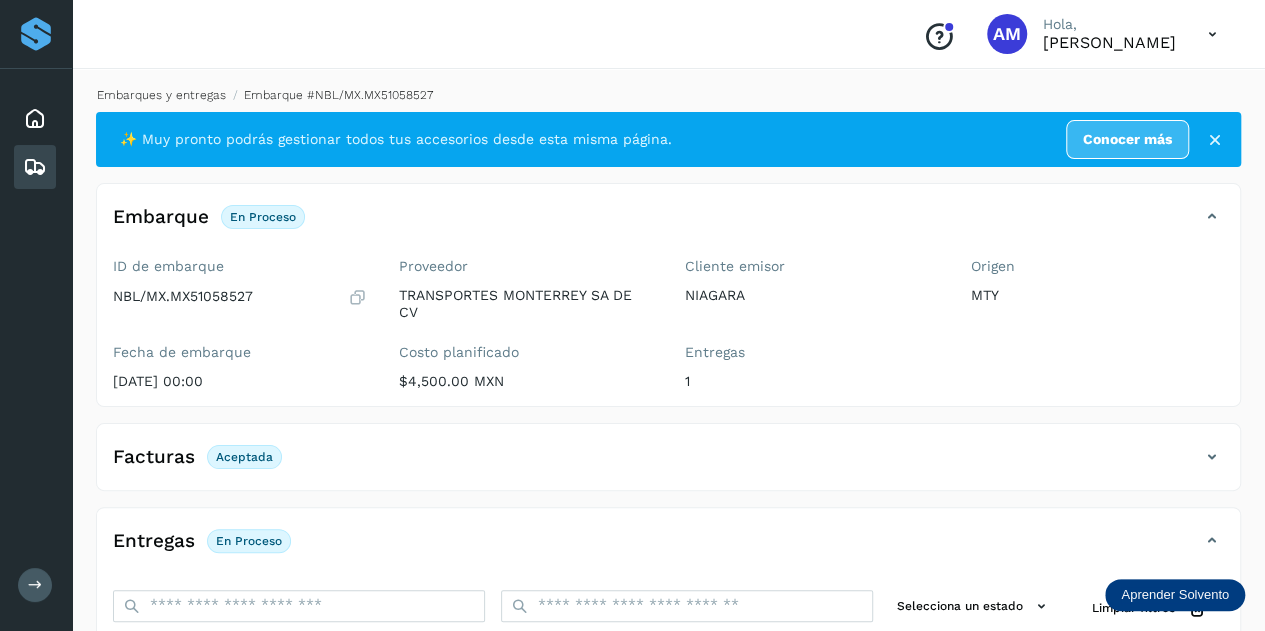 click on "Embarques y entregas" at bounding box center [161, 95] 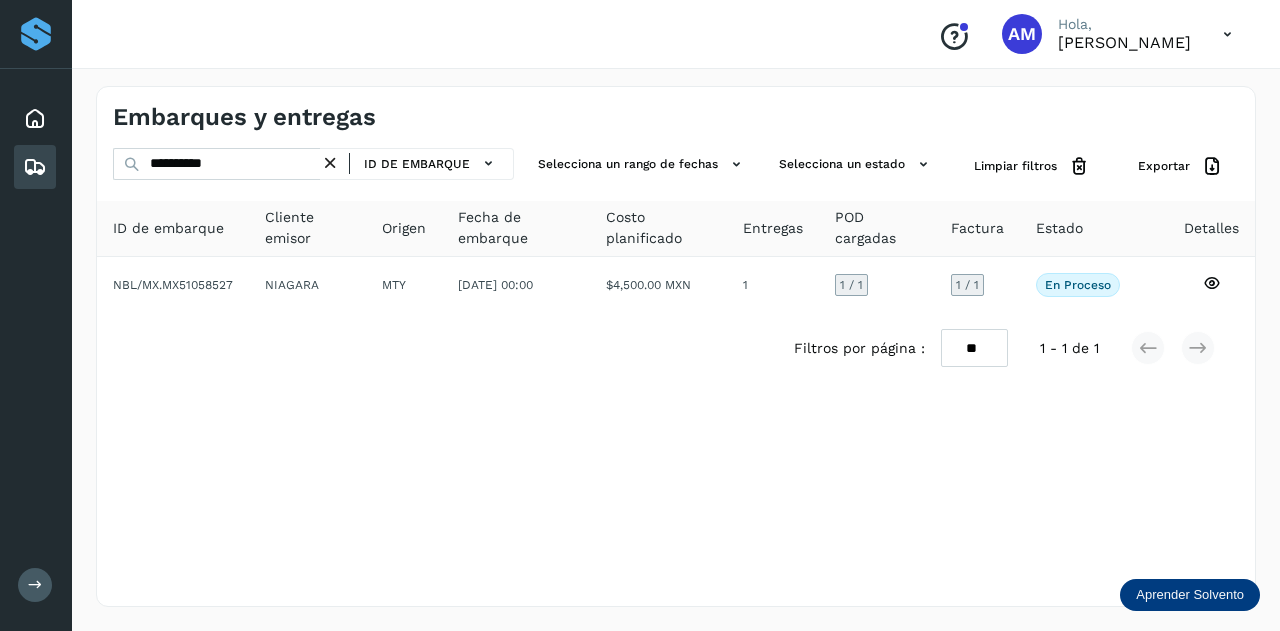 drag, startPoint x: 337, startPoint y: 168, endPoint x: 299, endPoint y: 173, distance: 38.327538 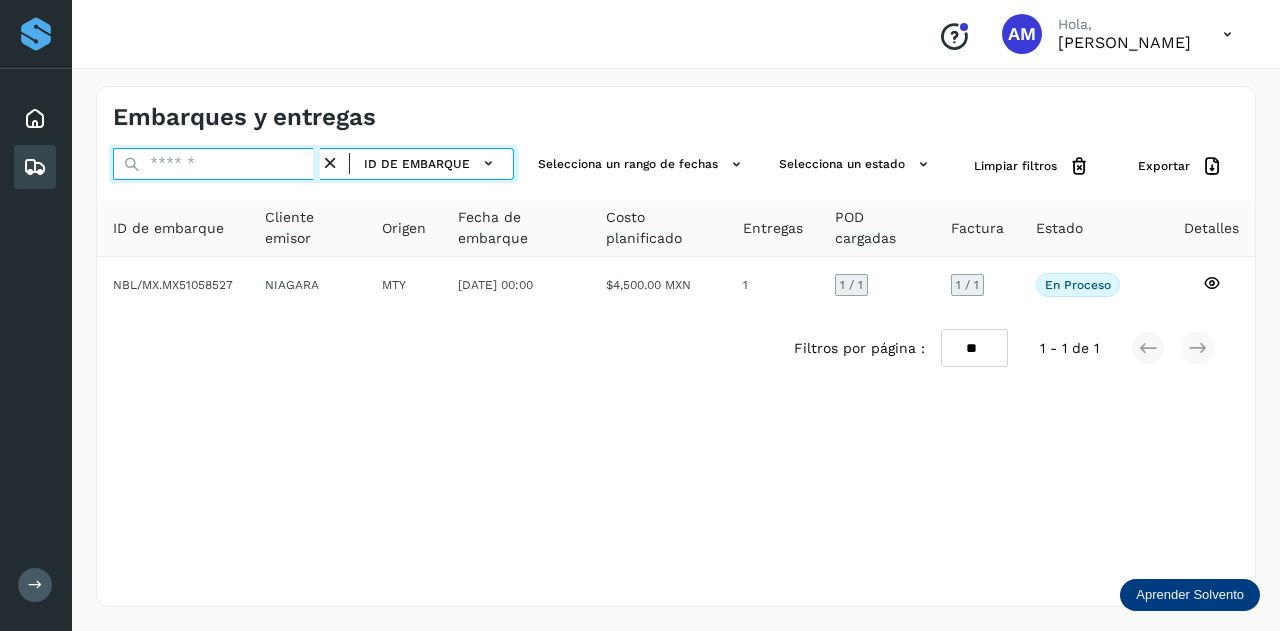 click at bounding box center (216, 164) 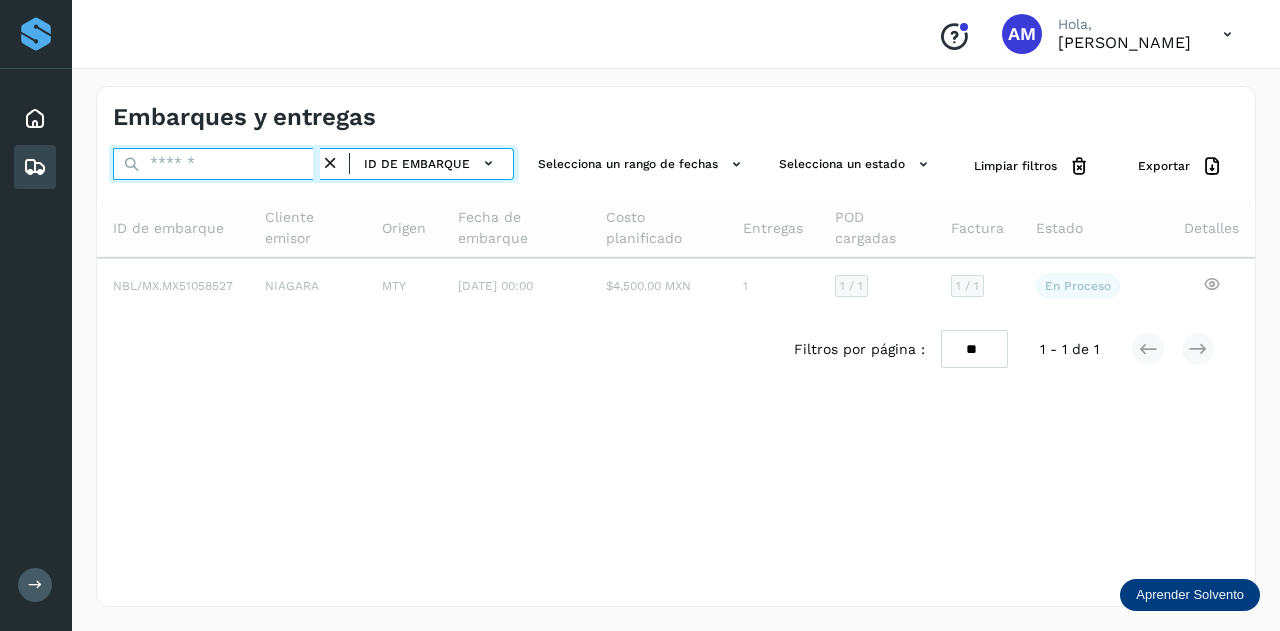 paste on "**********" 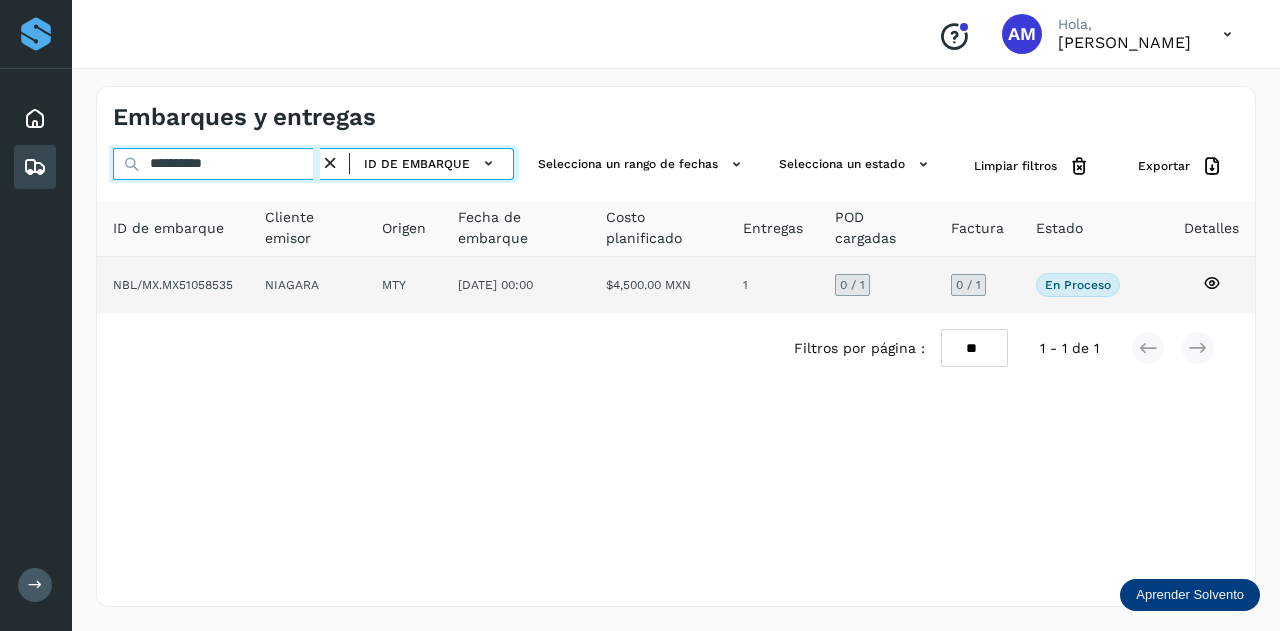 type on "**********" 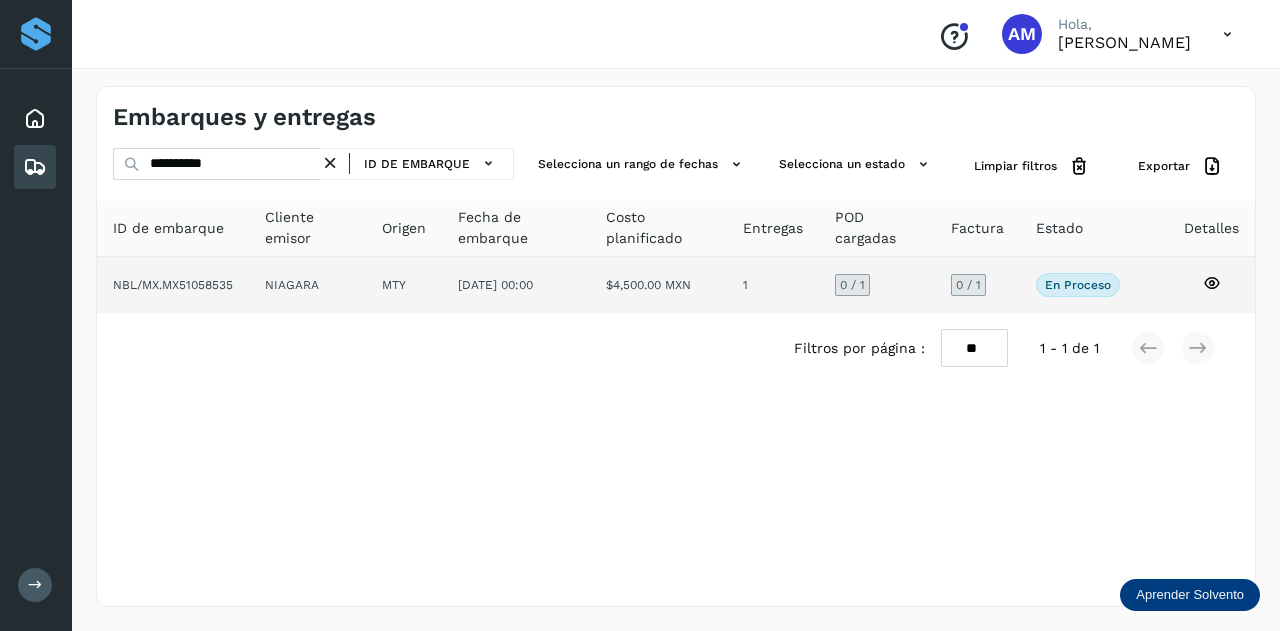 click on "NIAGARA" 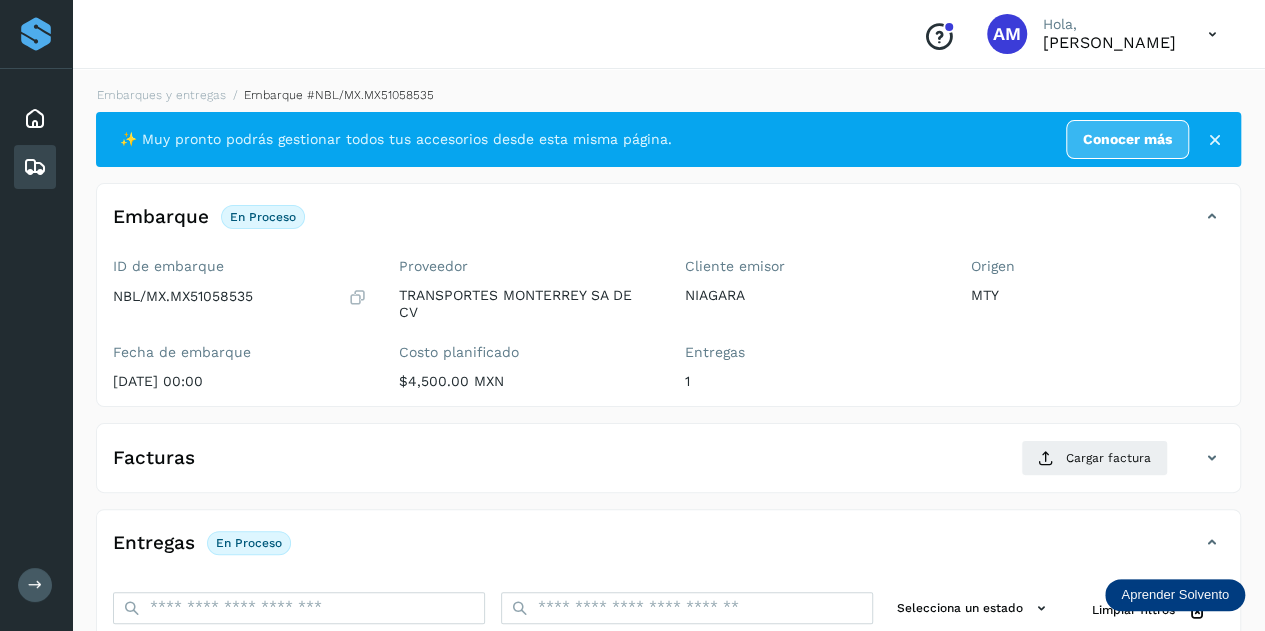 scroll, scrollTop: 200, scrollLeft: 0, axis: vertical 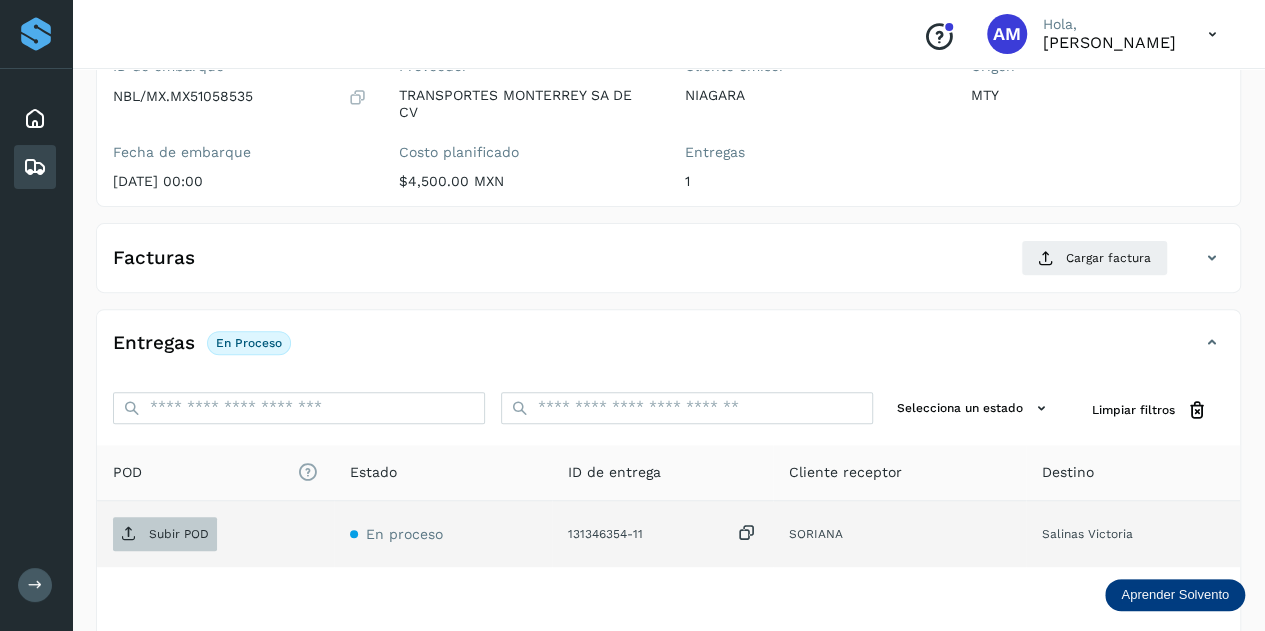 click on "Subir POD" at bounding box center [165, 534] 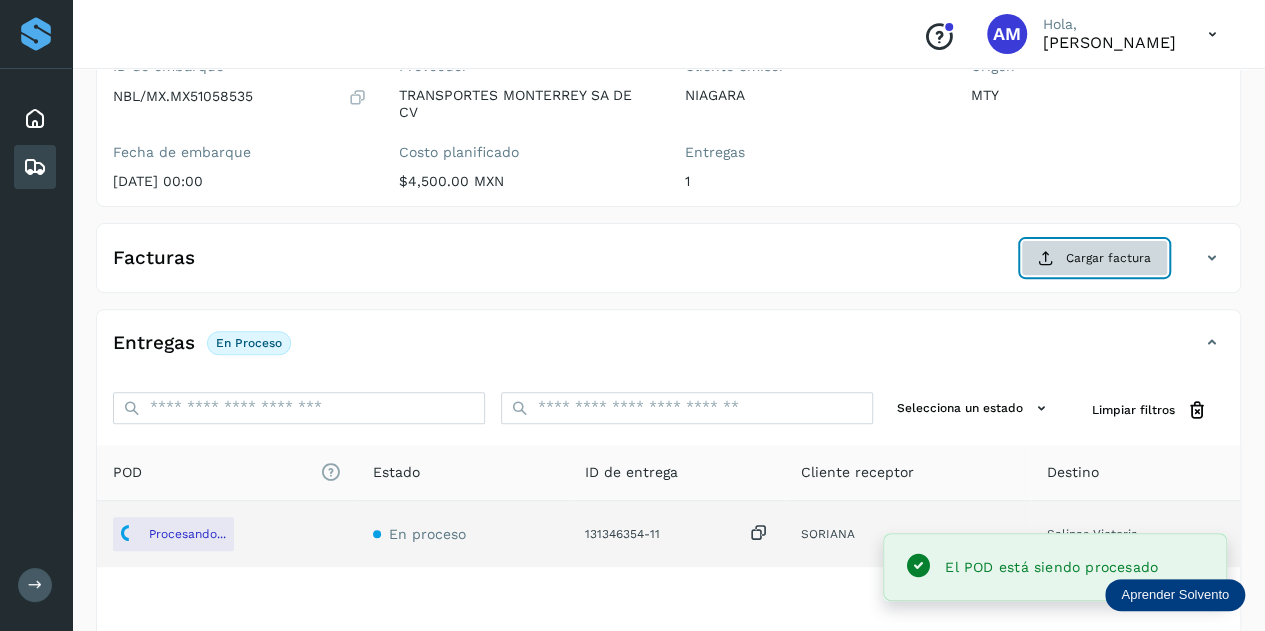 click on "Cargar factura" 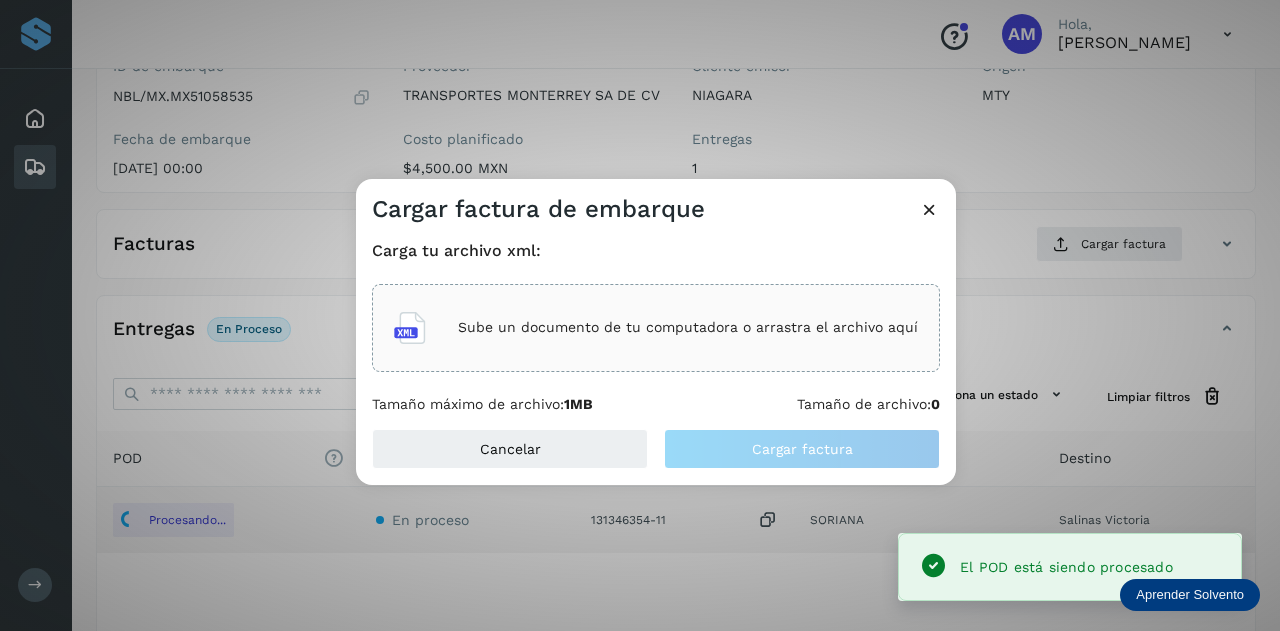 click on "Sube un documento de tu computadora o arrastra el archivo aquí" 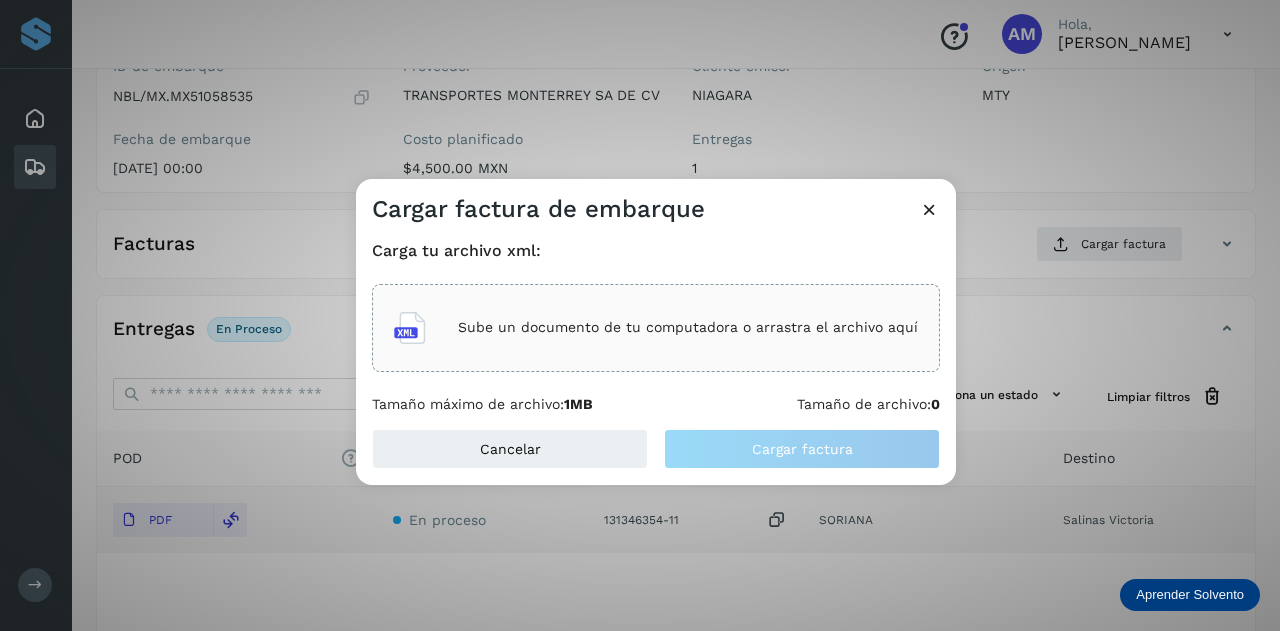 click on "Sube un documento de tu computadora o arrastra el archivo aquí" at bounding box center (688, 327) 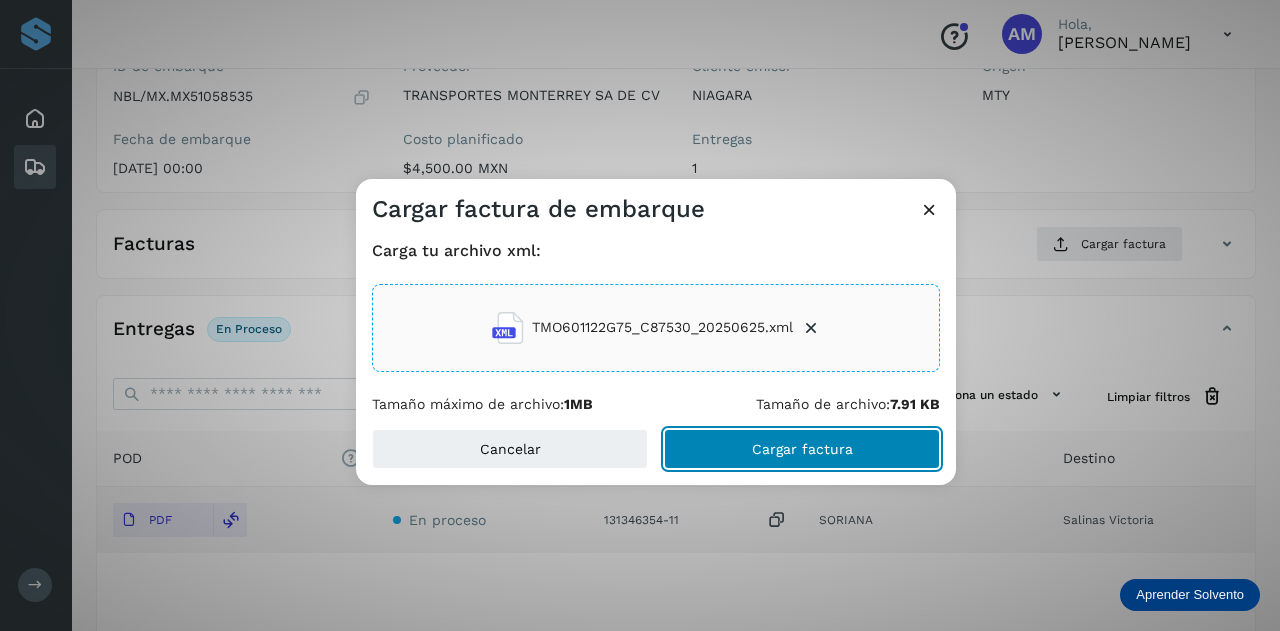 click on "Cargar factura" 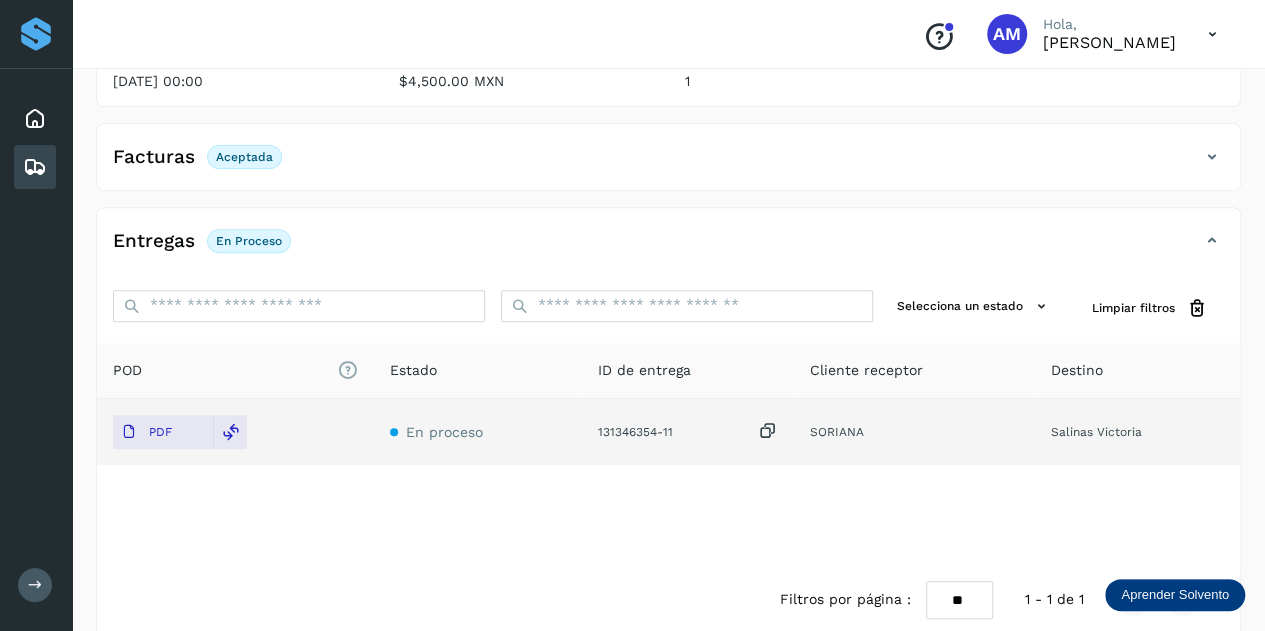 scroll, scrollTop: 0, scrollLeft: 0, axis: both 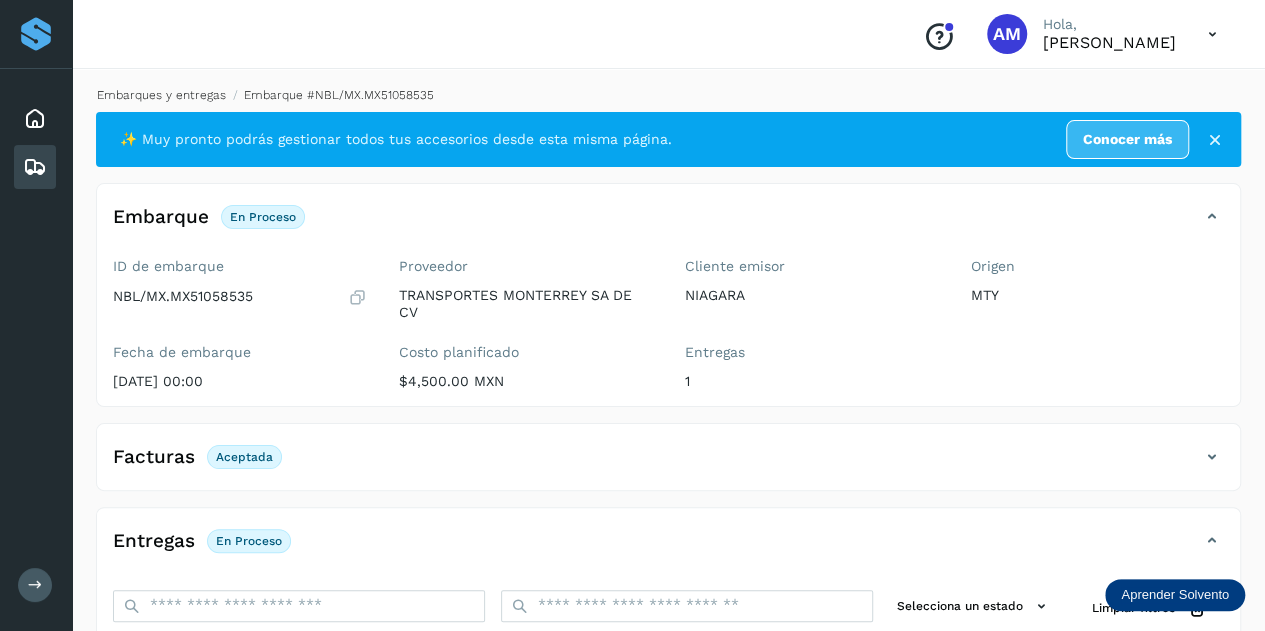 click on "Embarques y entregas" at bounding box center (161, 95) 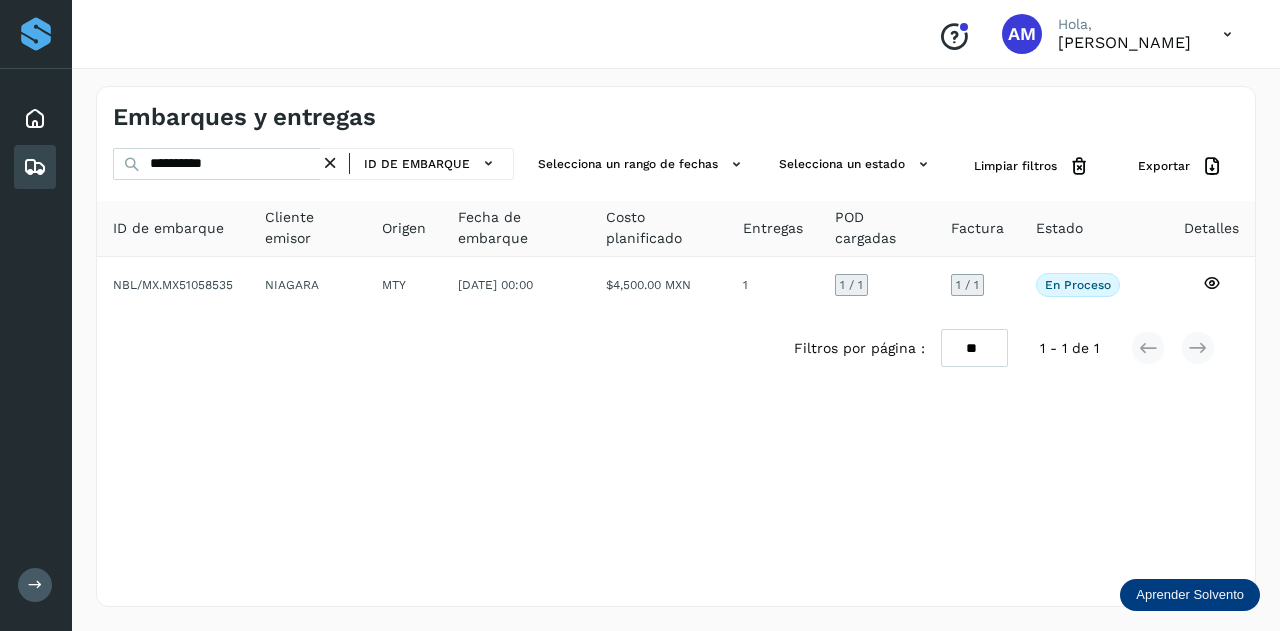 click at bounding box center (330, 163) 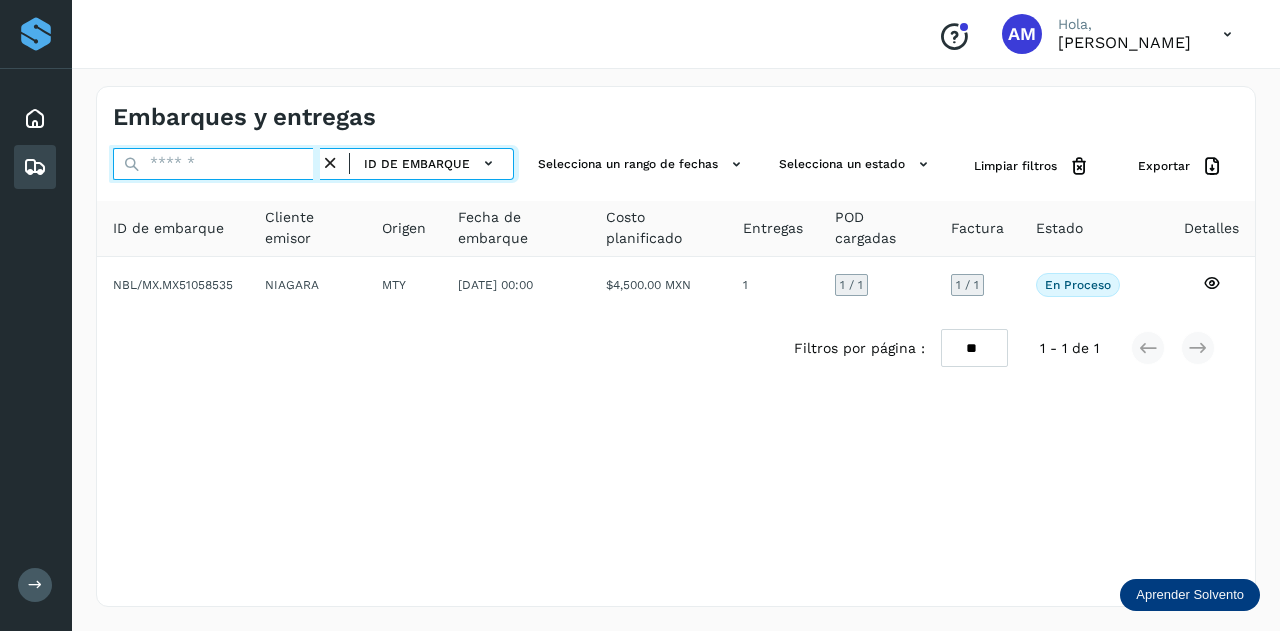 click at bounding box center (216, 164) 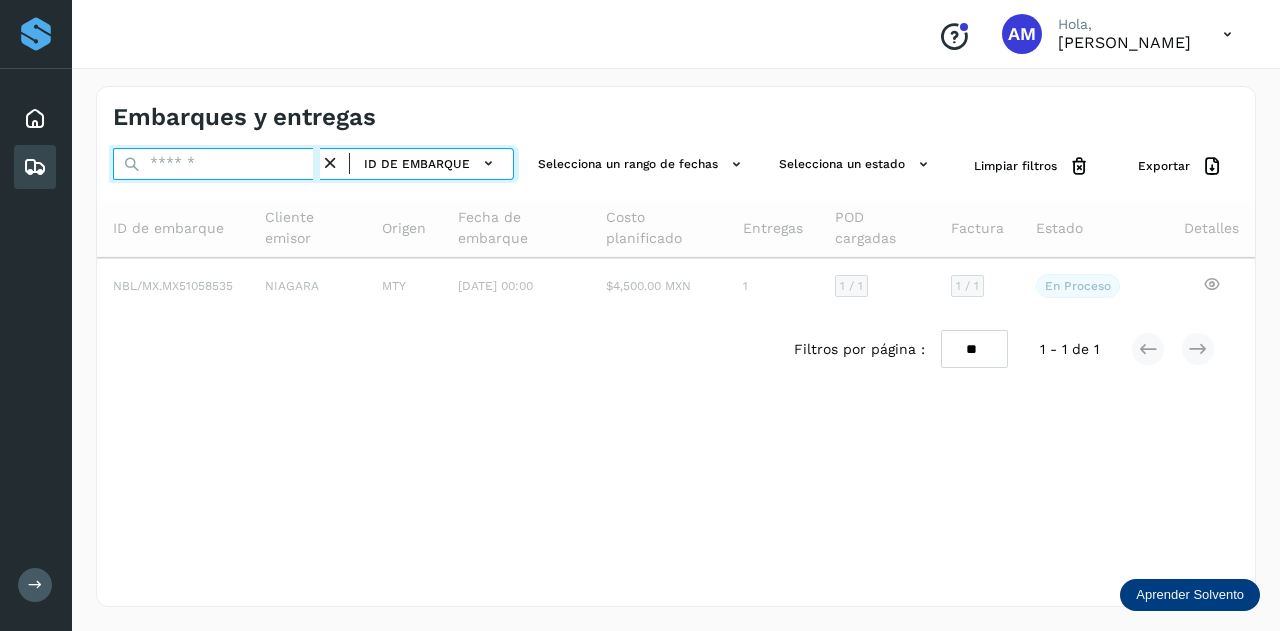 paste on "**********" 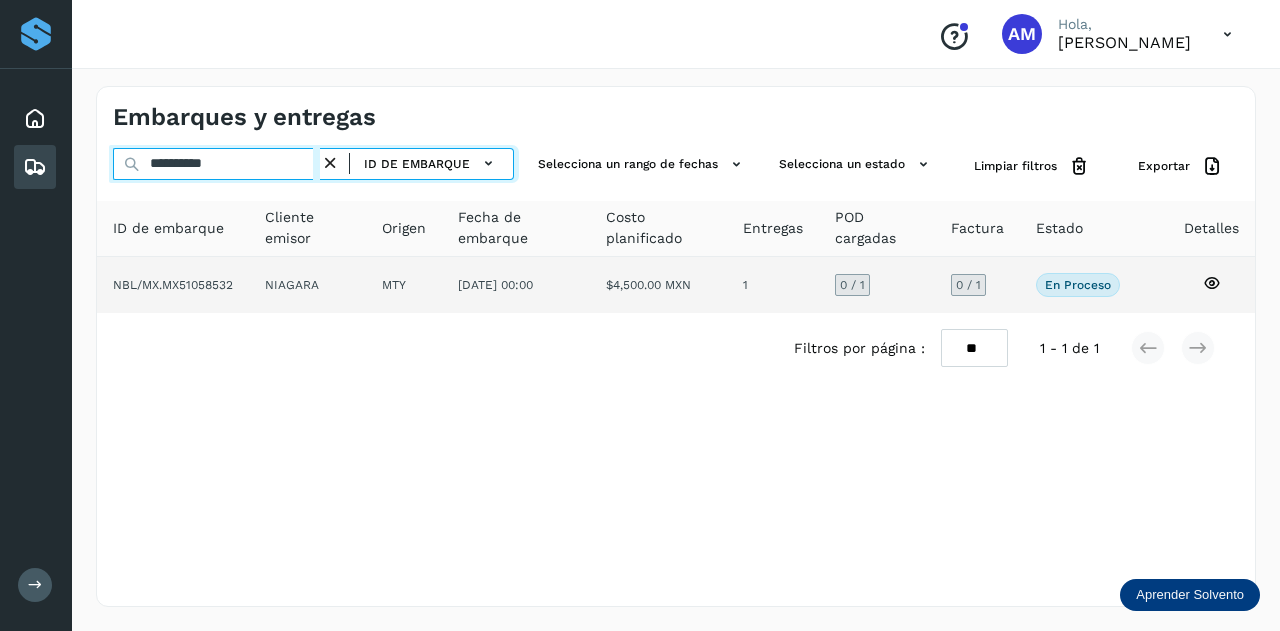 type on "**********" 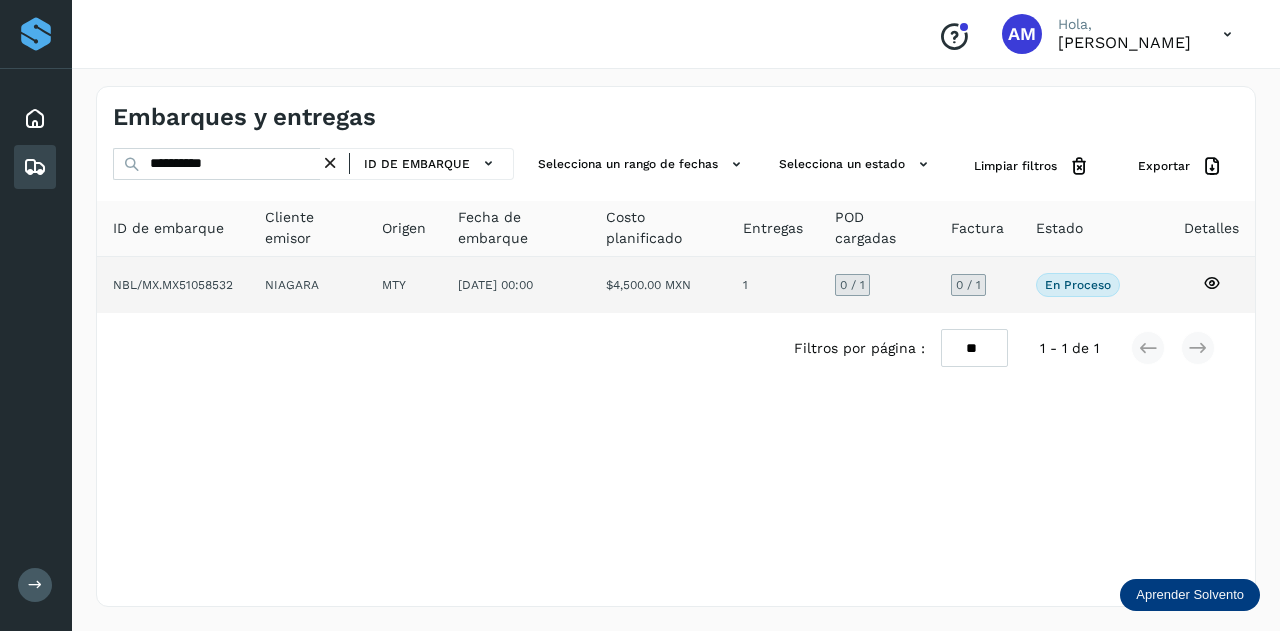 click on "MTY" 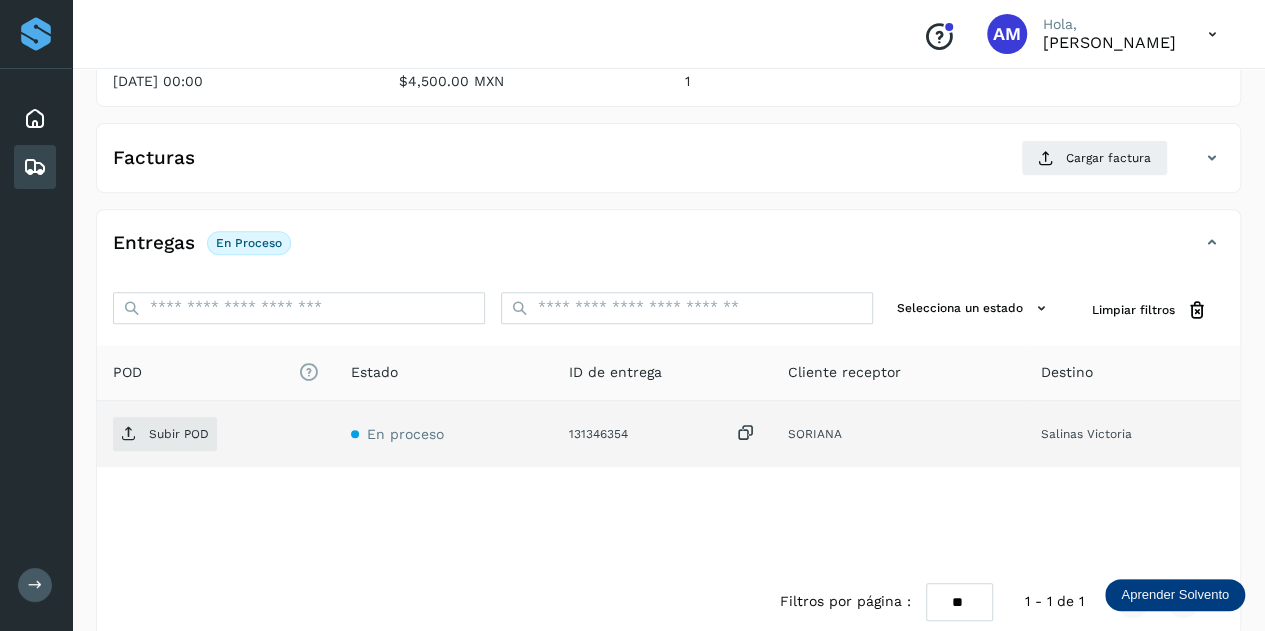 scroll, scrollTop: 327, scrollLeft: 0, axis: vertical 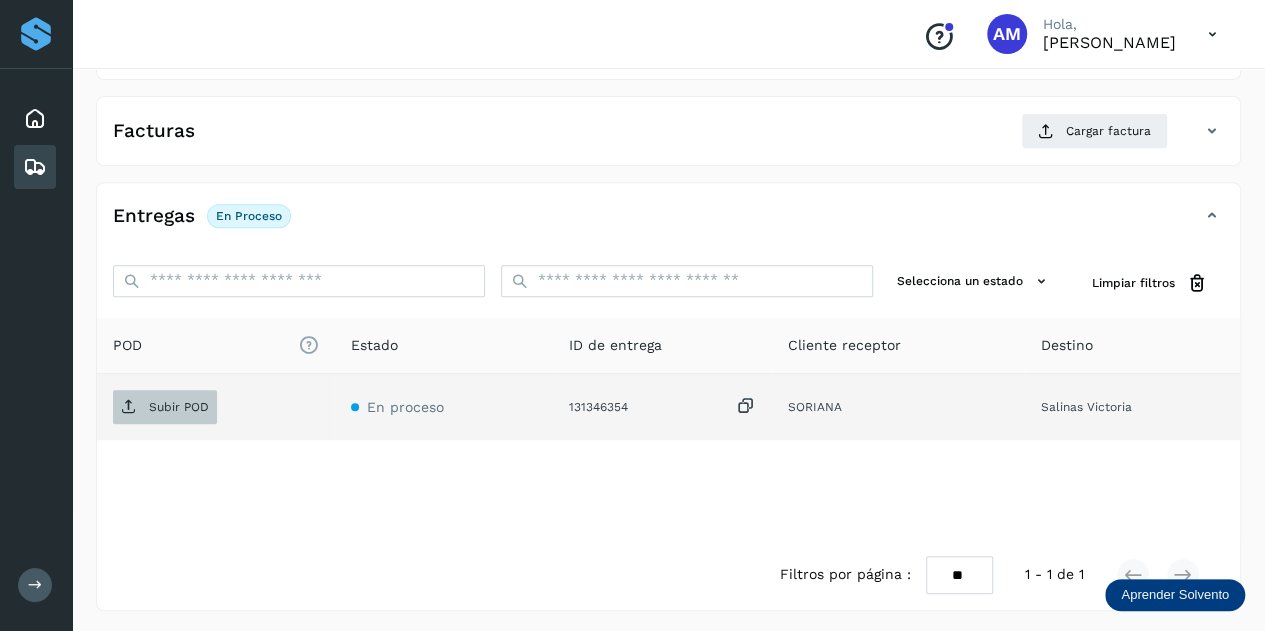 click on "Subir POD" at bounding box center (179, 407) 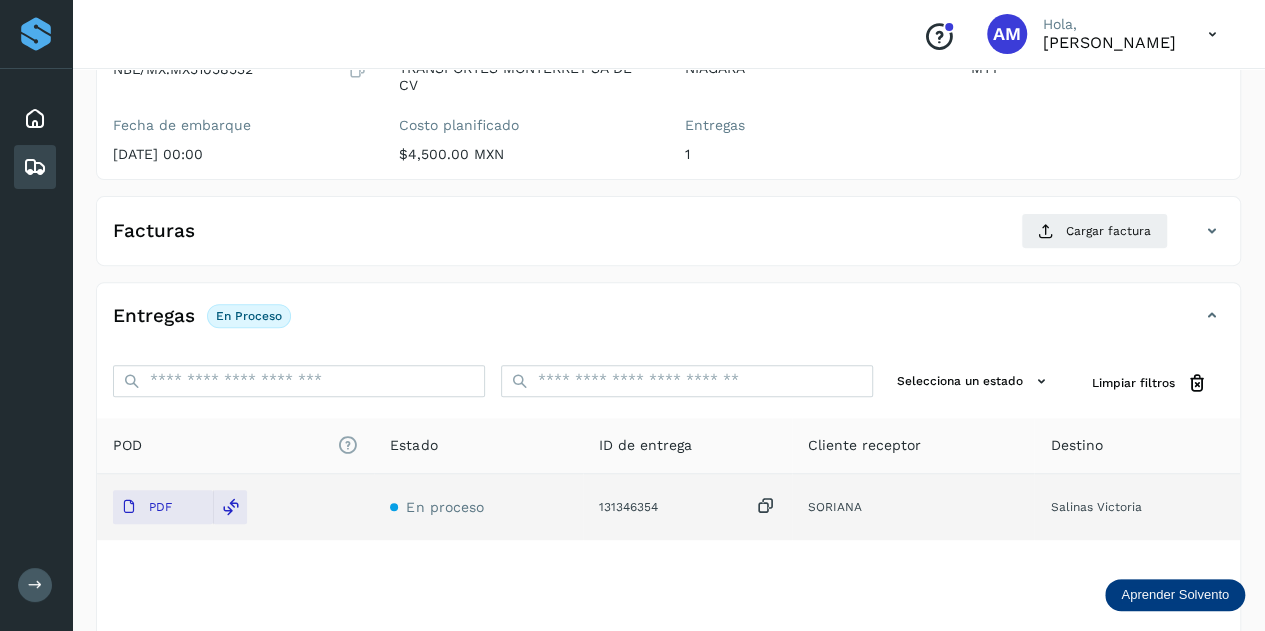 click on "Entregas En proceso" 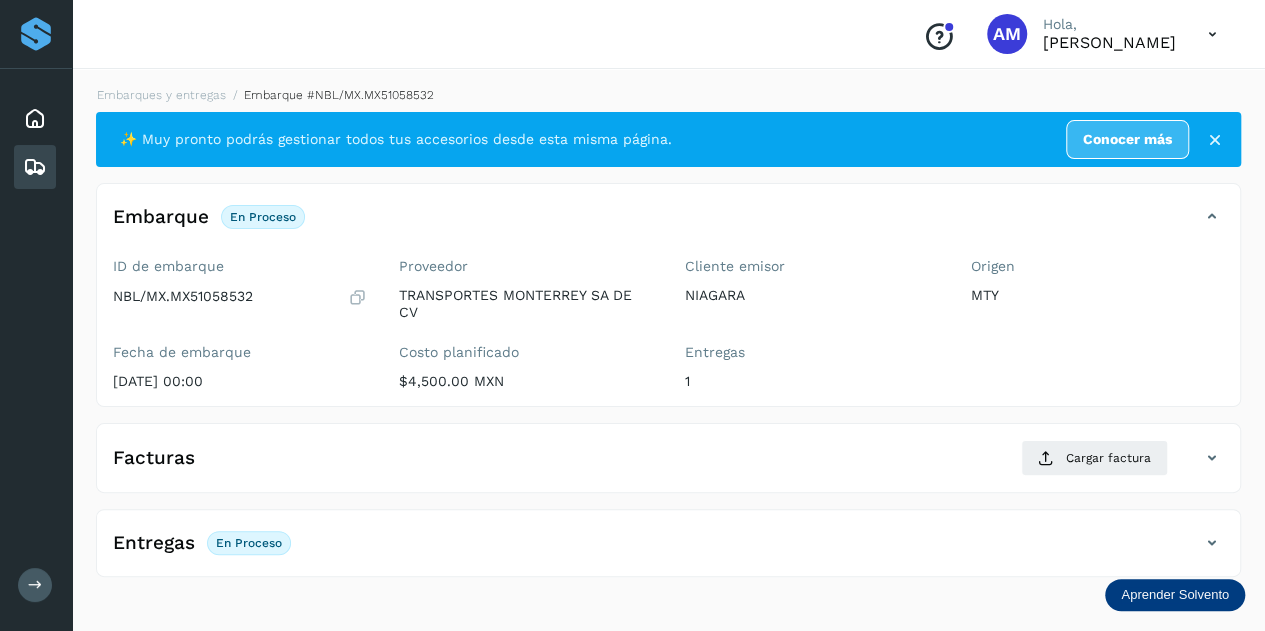 scroll, scrollTop: 0, scrollLeft: 0, axis: both 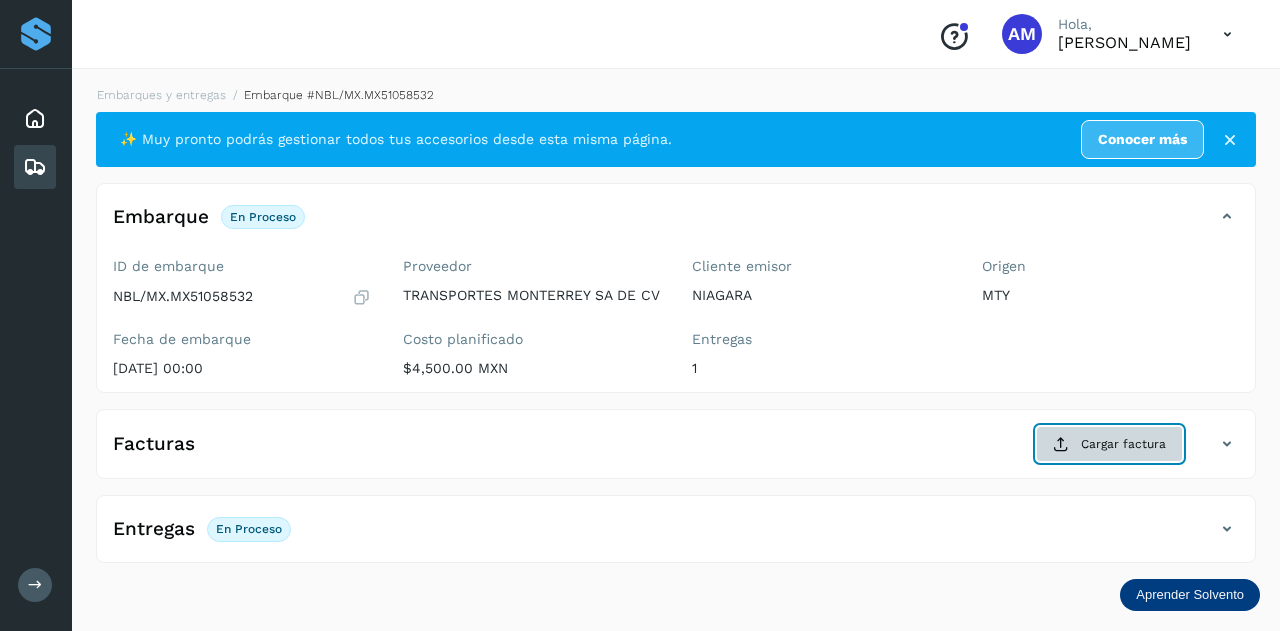 click on "Cargar factura" at bounding box center [1109, 444] 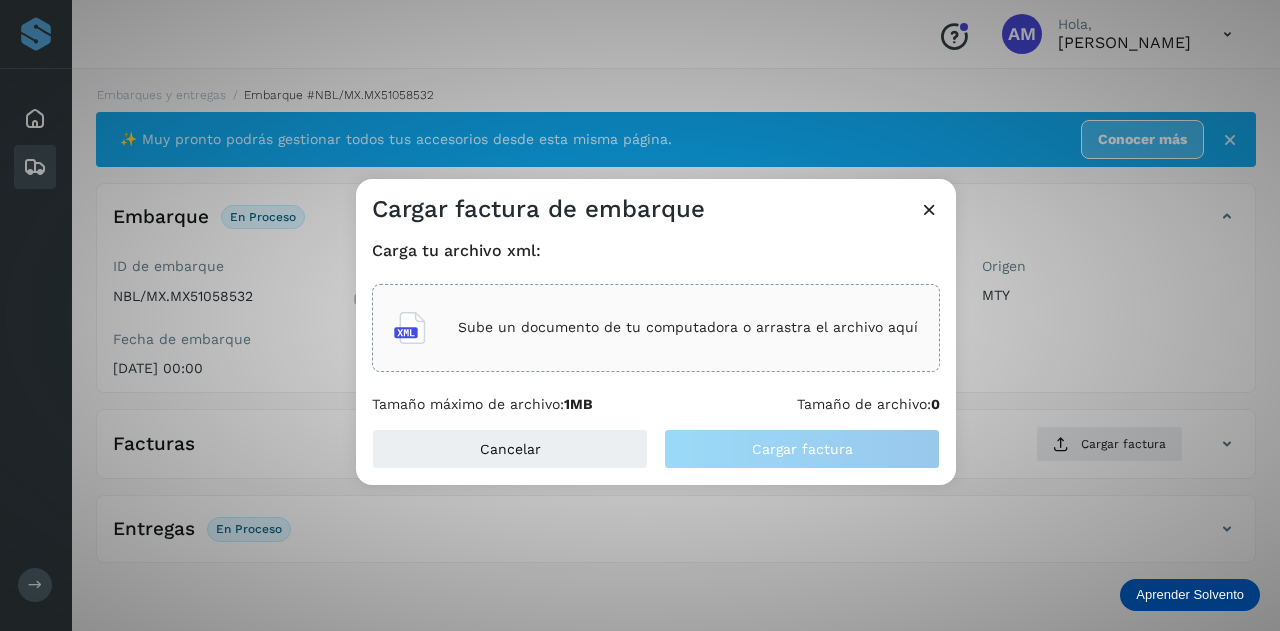 click on "Sube un documento de tu computadora o arrastra el archivo aquí" at bounding box center [656, 328] 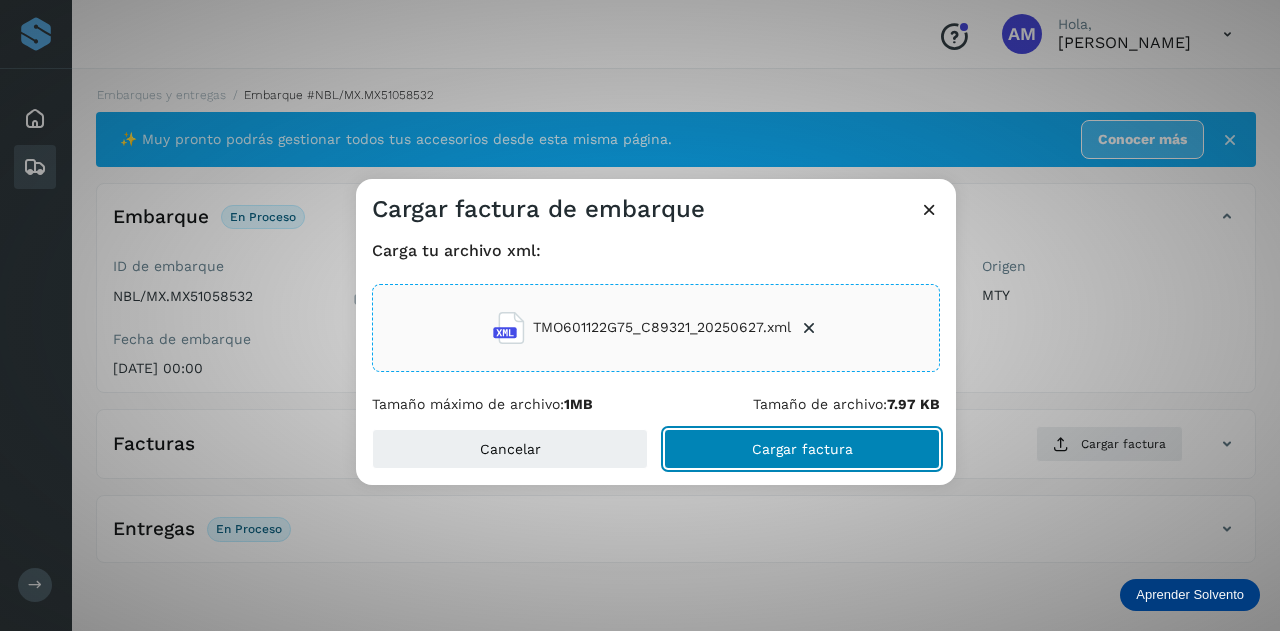 click on "Cargar factura" 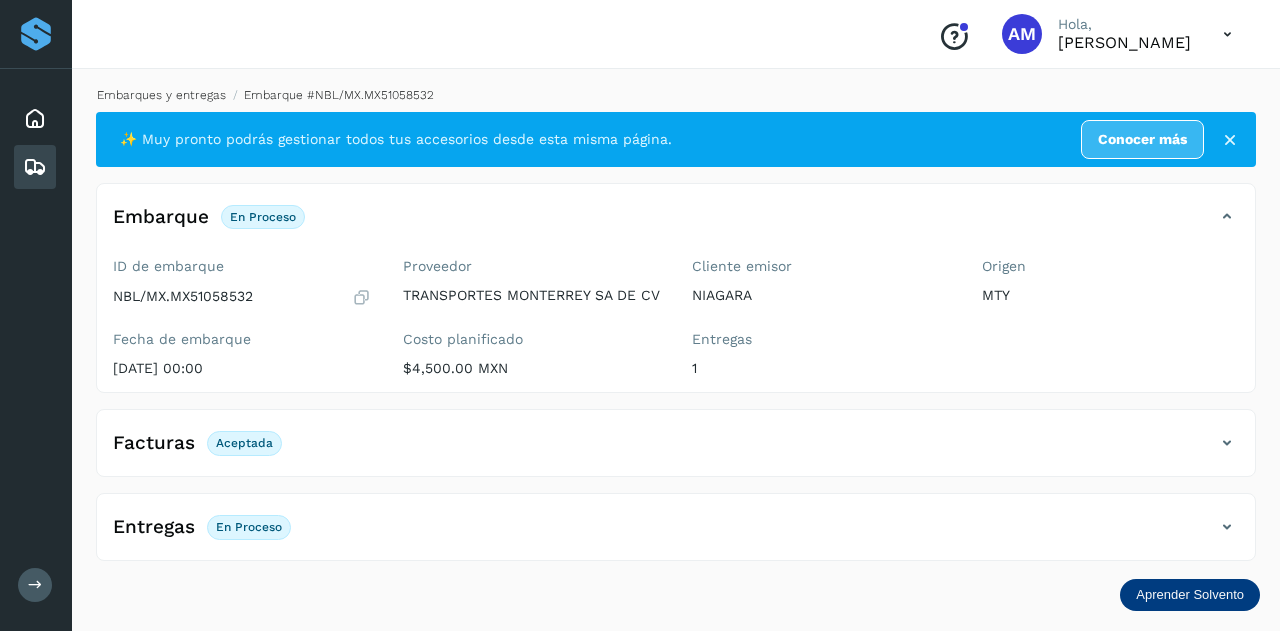 click on "Embarques y entregas" at bounding box center (161, 95) 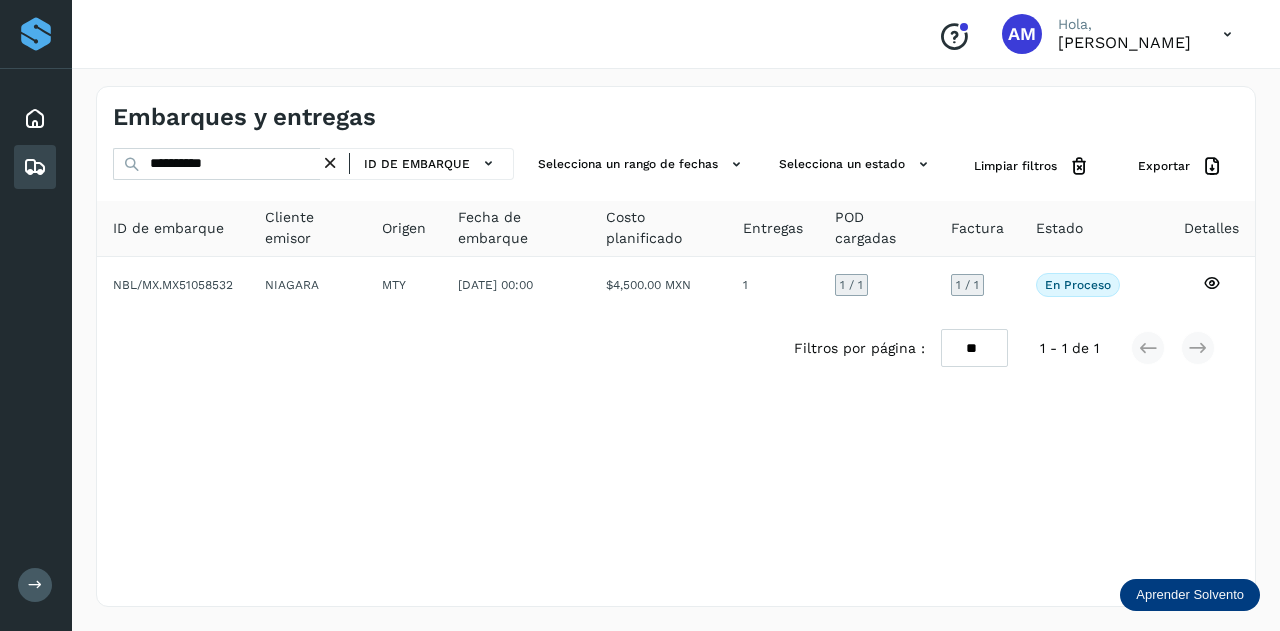 click at bounding box center [330, 163] 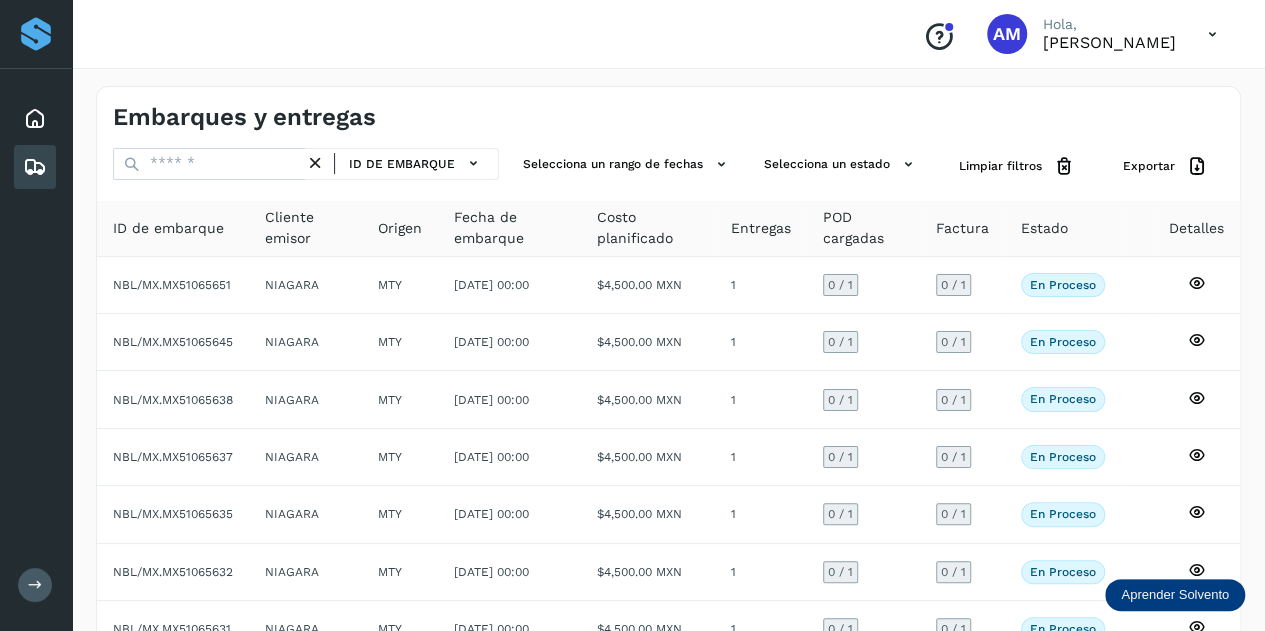 click at bounding box center [315, 163] 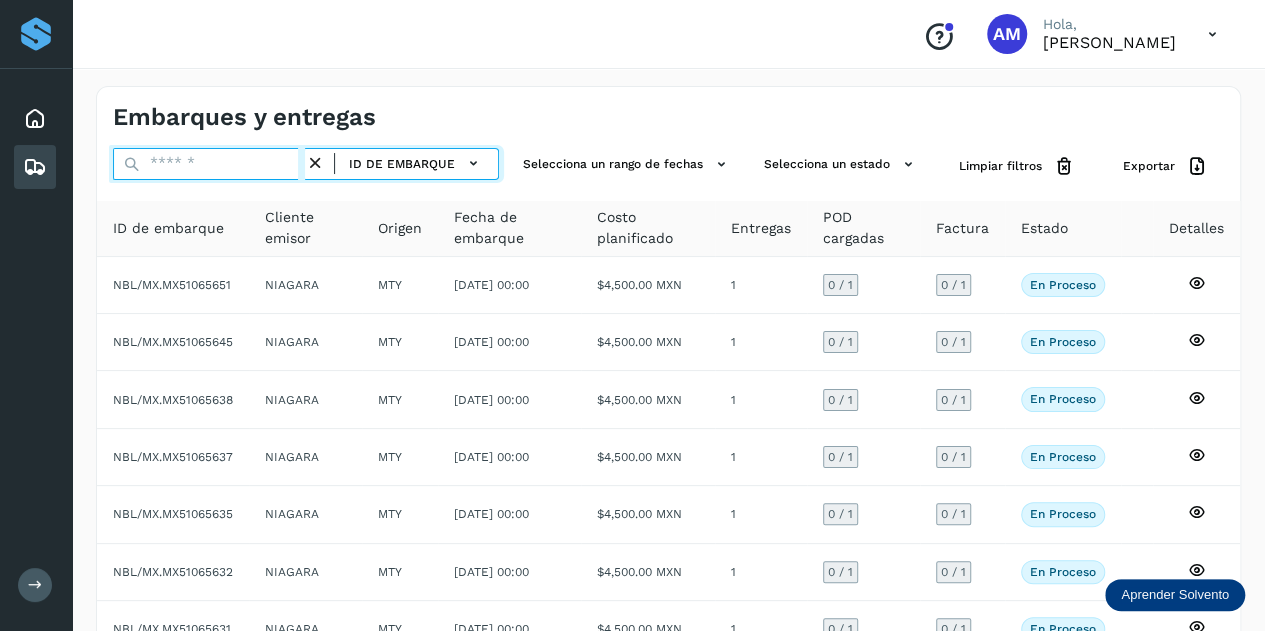 click at bounding box center [209, 164] 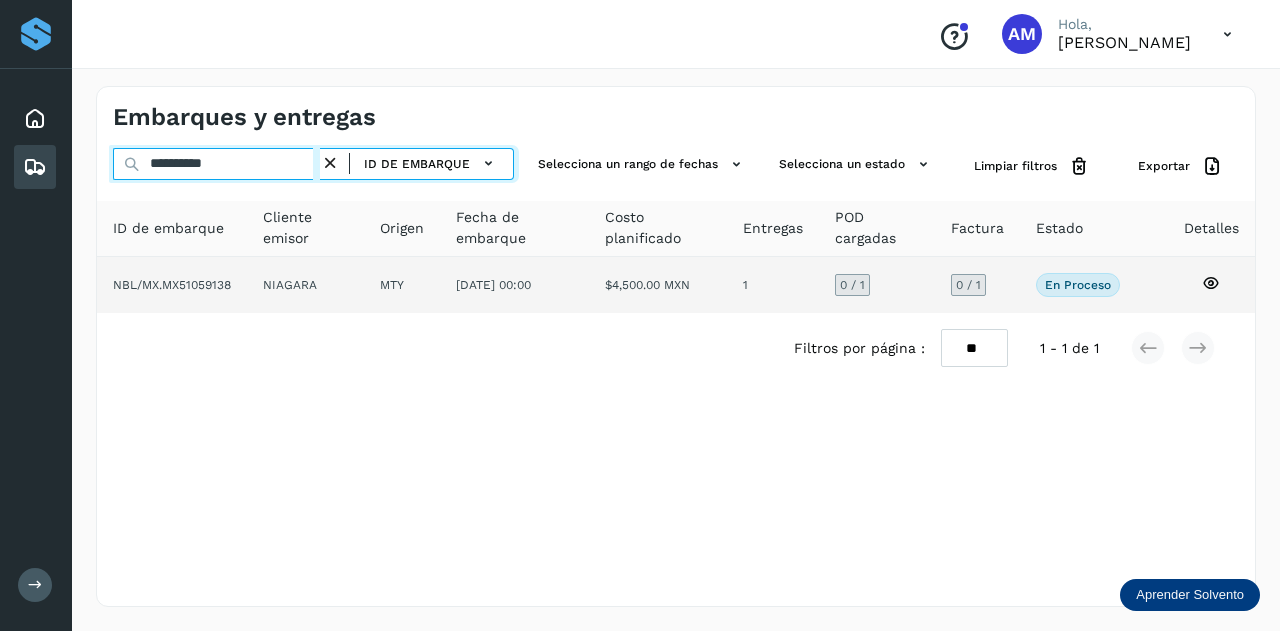 type on "**********" 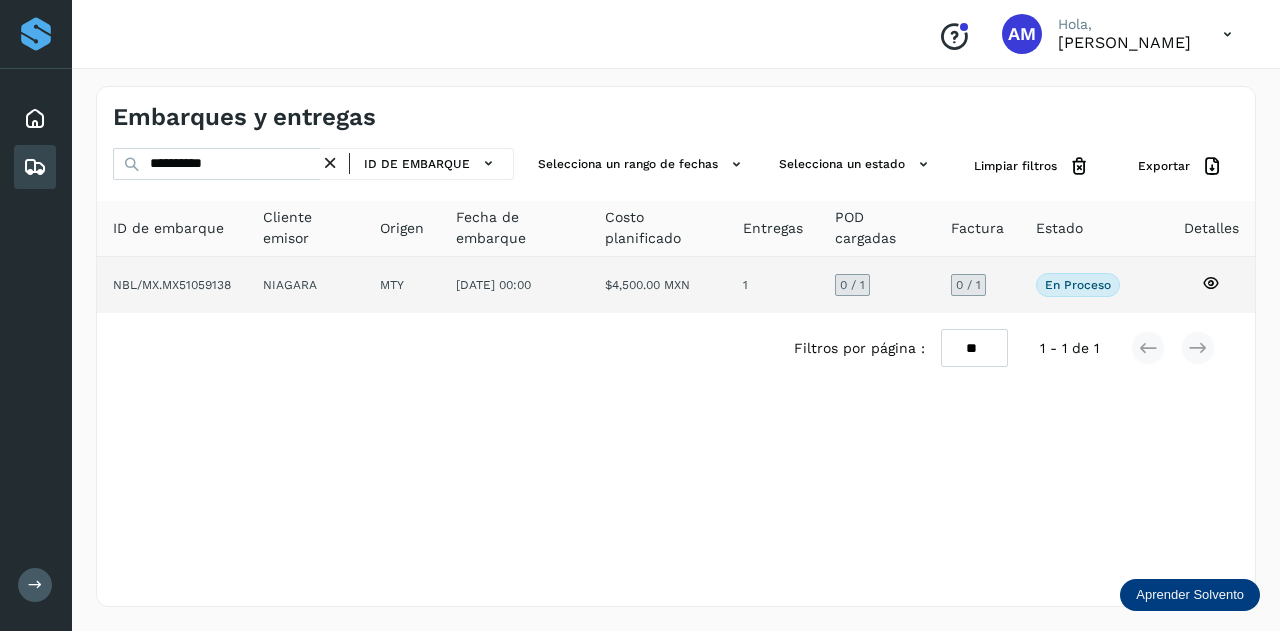 click on "NIAGARA" 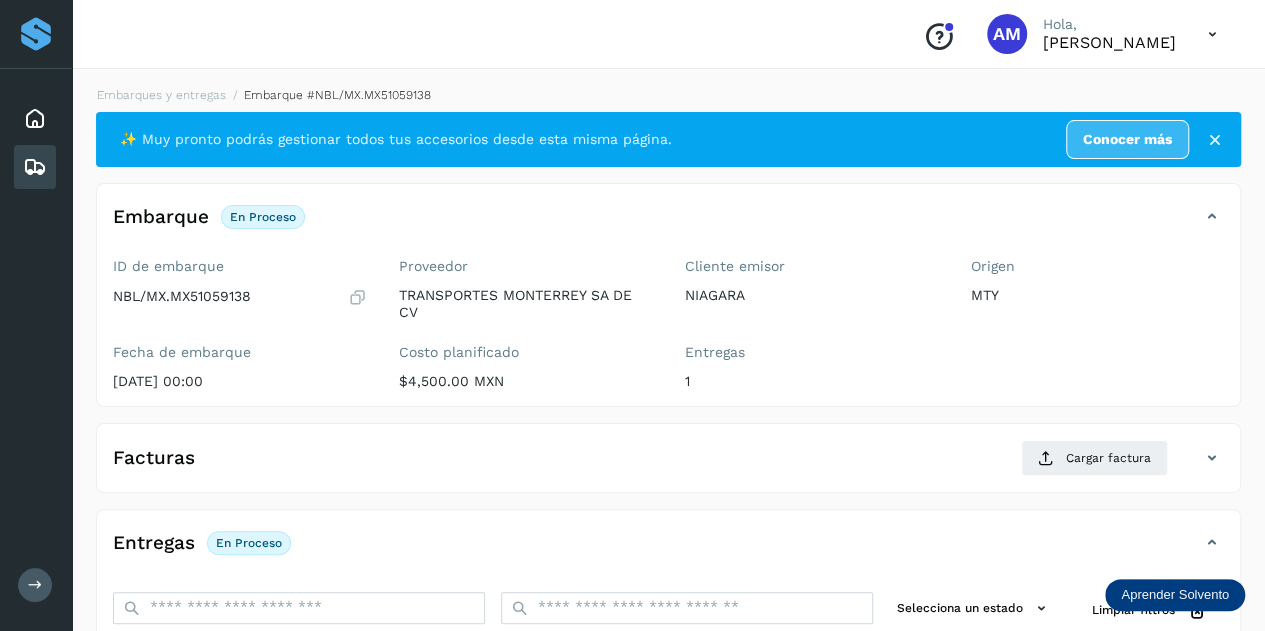 scroll, scrollTop: 200, scrollLeft: 0, axis: vertical 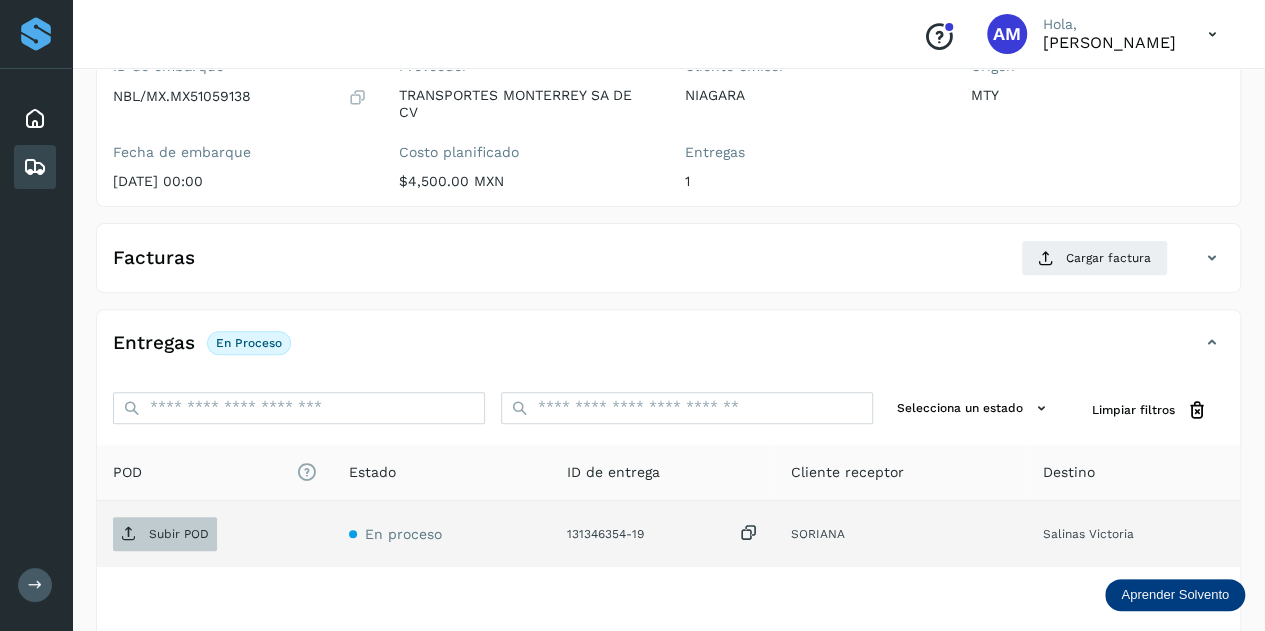 click on "Subir POD" at bounding box center (179, 534) 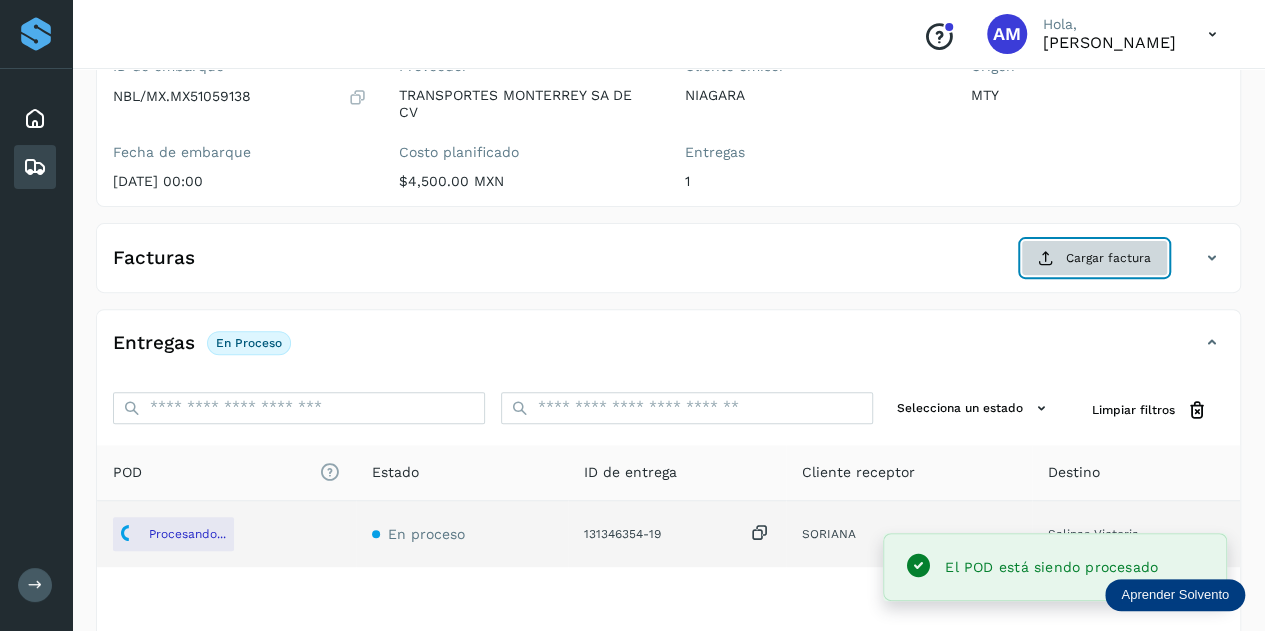 click on "Cargar factura" at bounding box center [1094, 258] 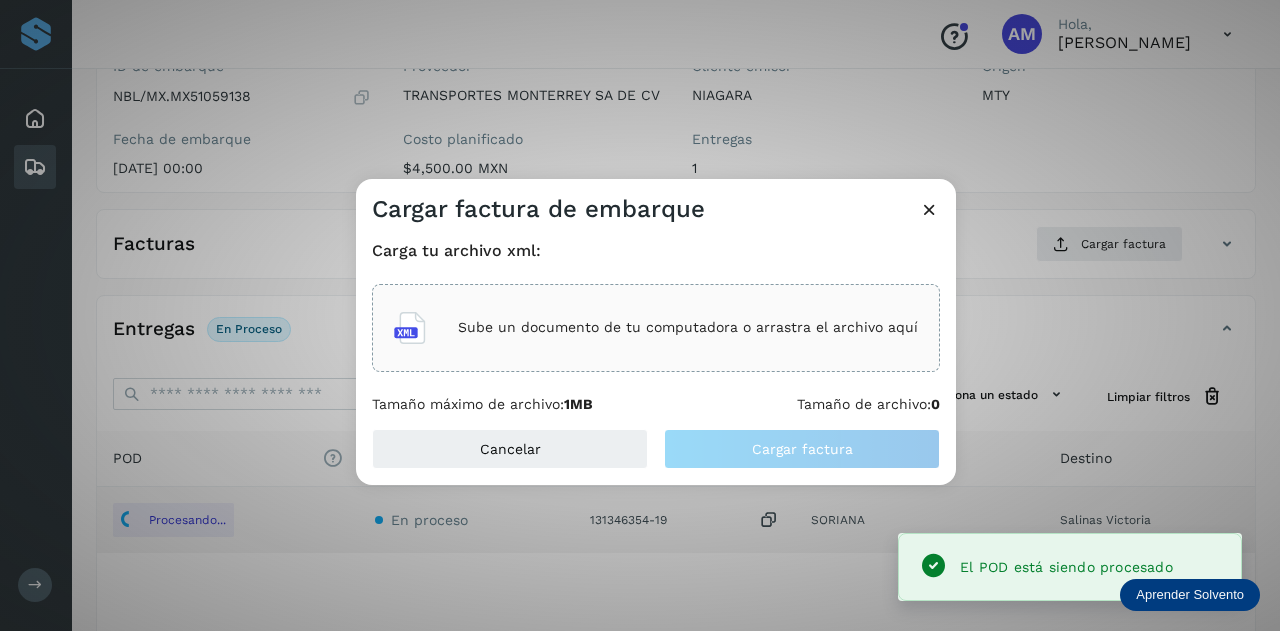 click on "Sube un documento de tu computadora o arrastra el archivo aquí" 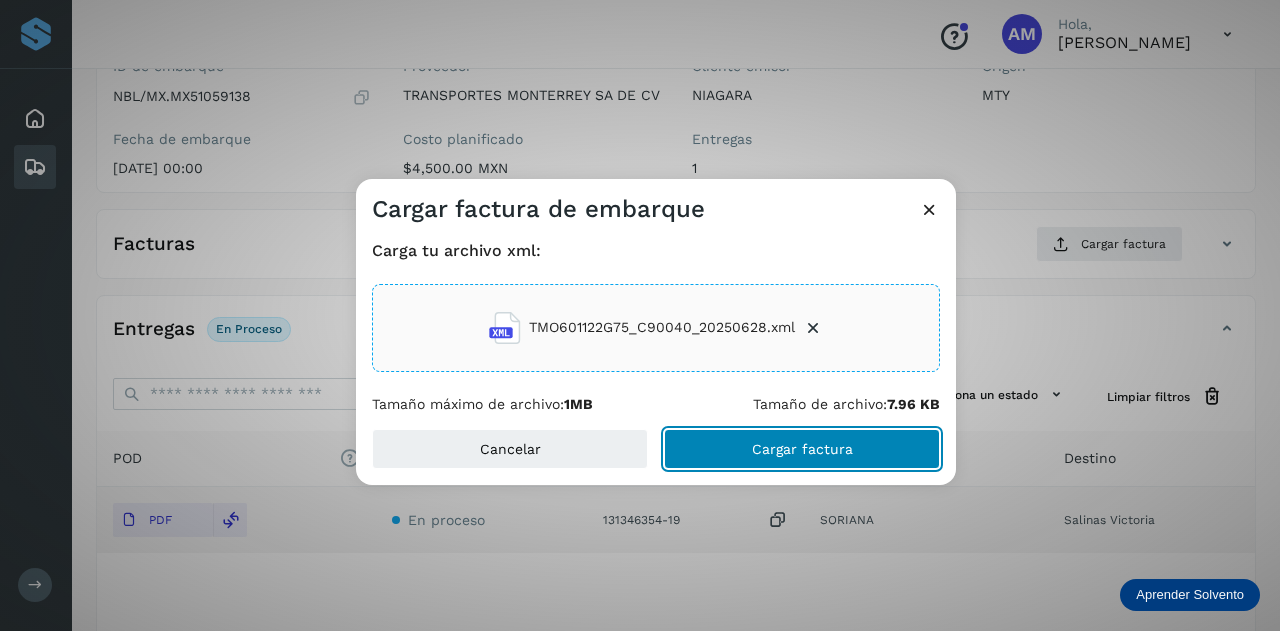 click on "Cargar factura" 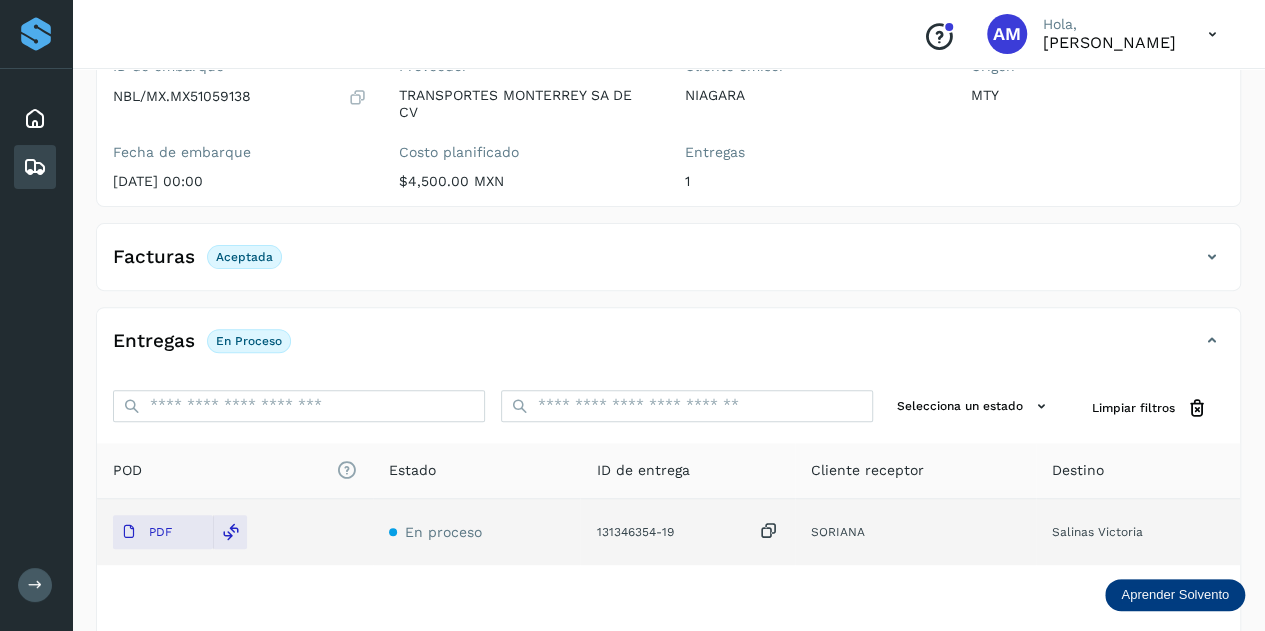 scroll, scrollTop: 0, scrollLeft: 0, axis: both 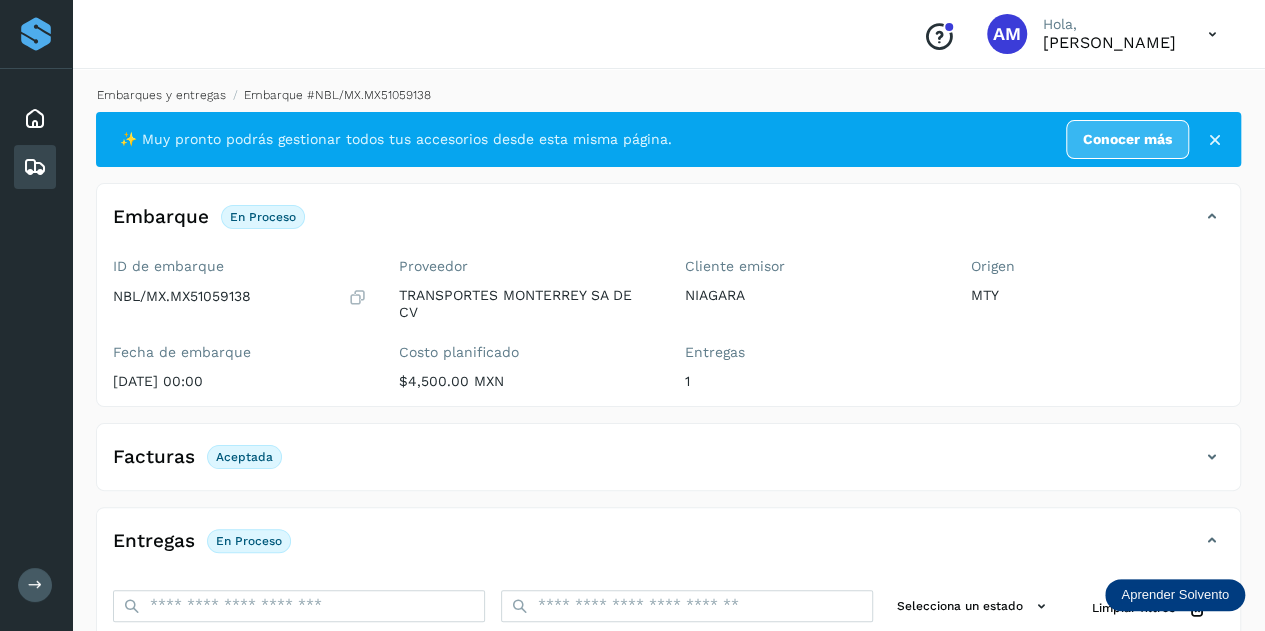 click on "Embarques y entregas" at bounding box center (161, 95) 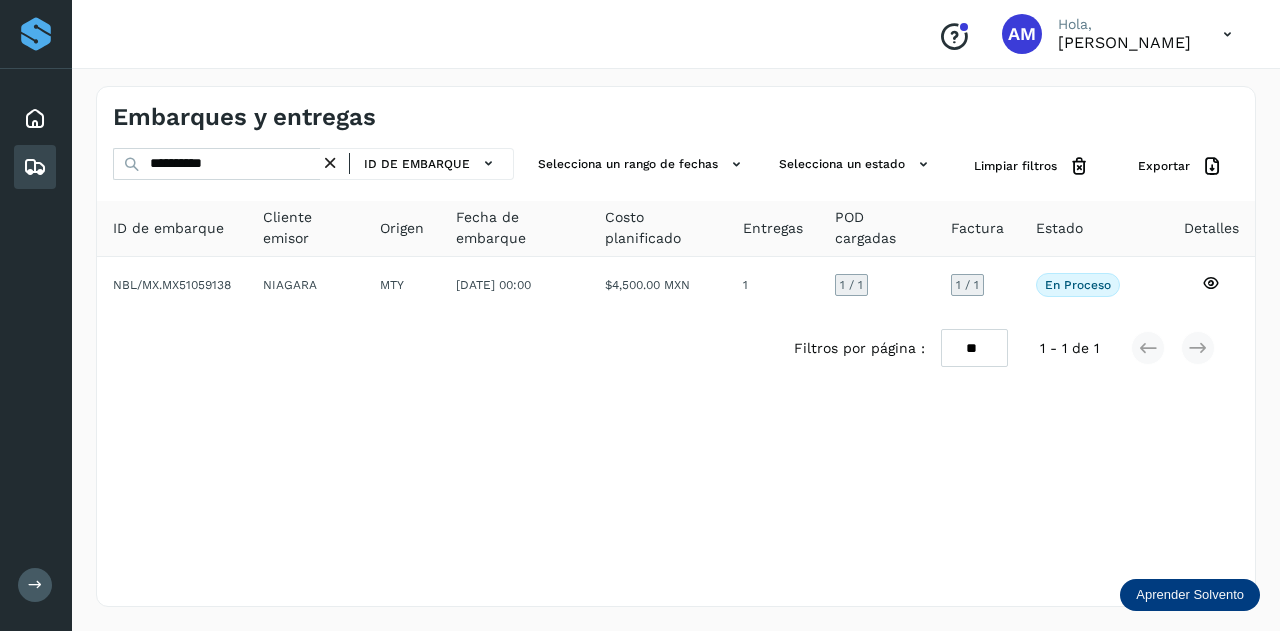 click at bounding box center [330, 163] 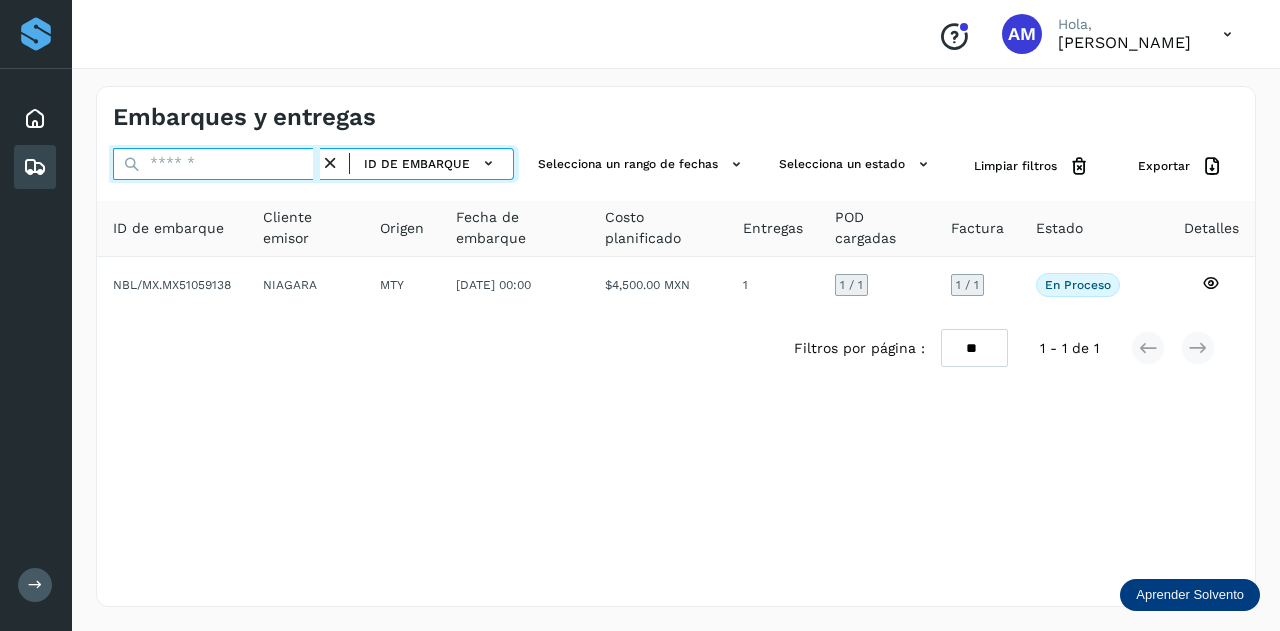 click at bounding box center (216, 164) 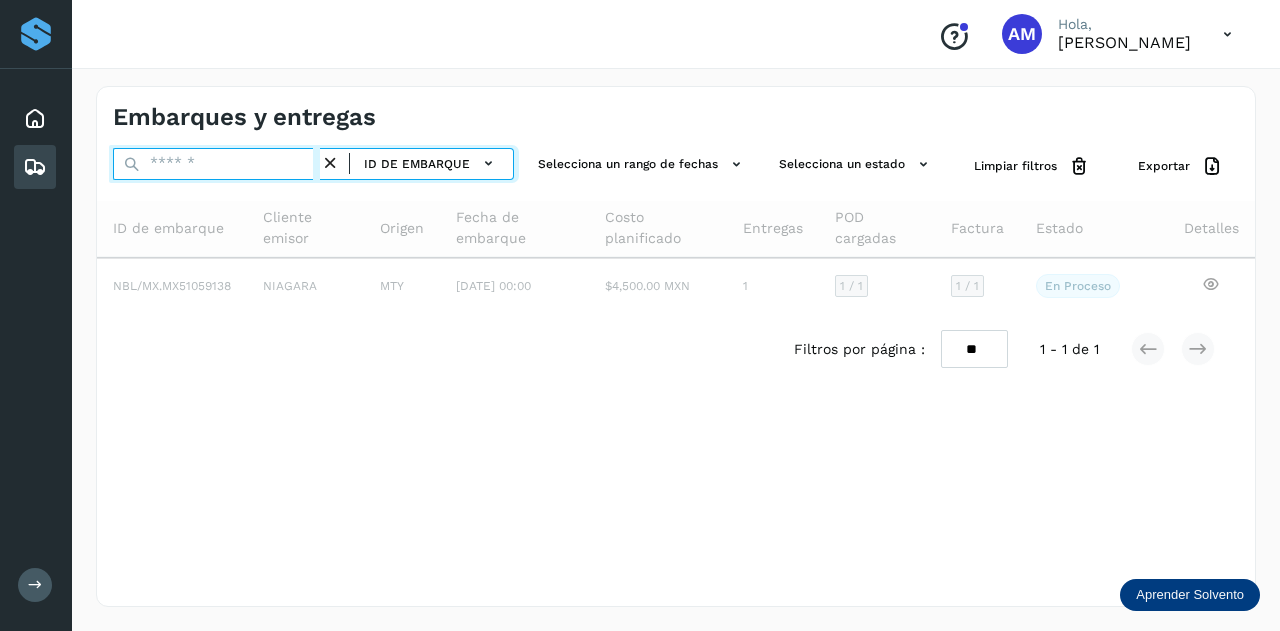 paste on "**********" 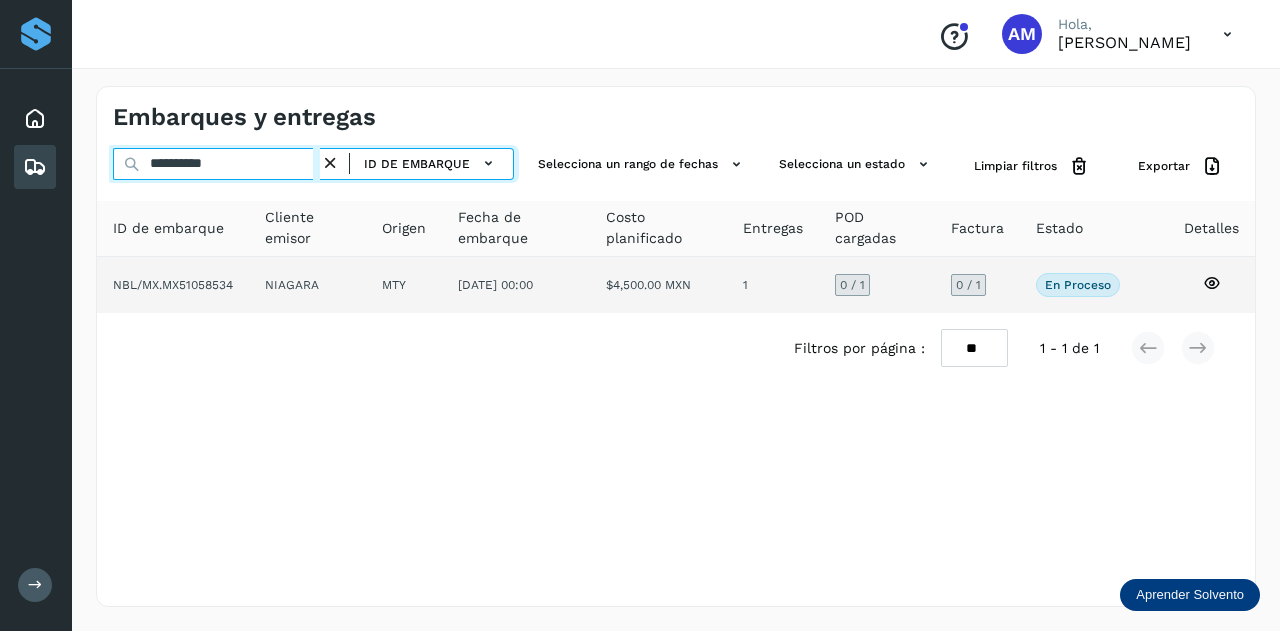 type on "**********" 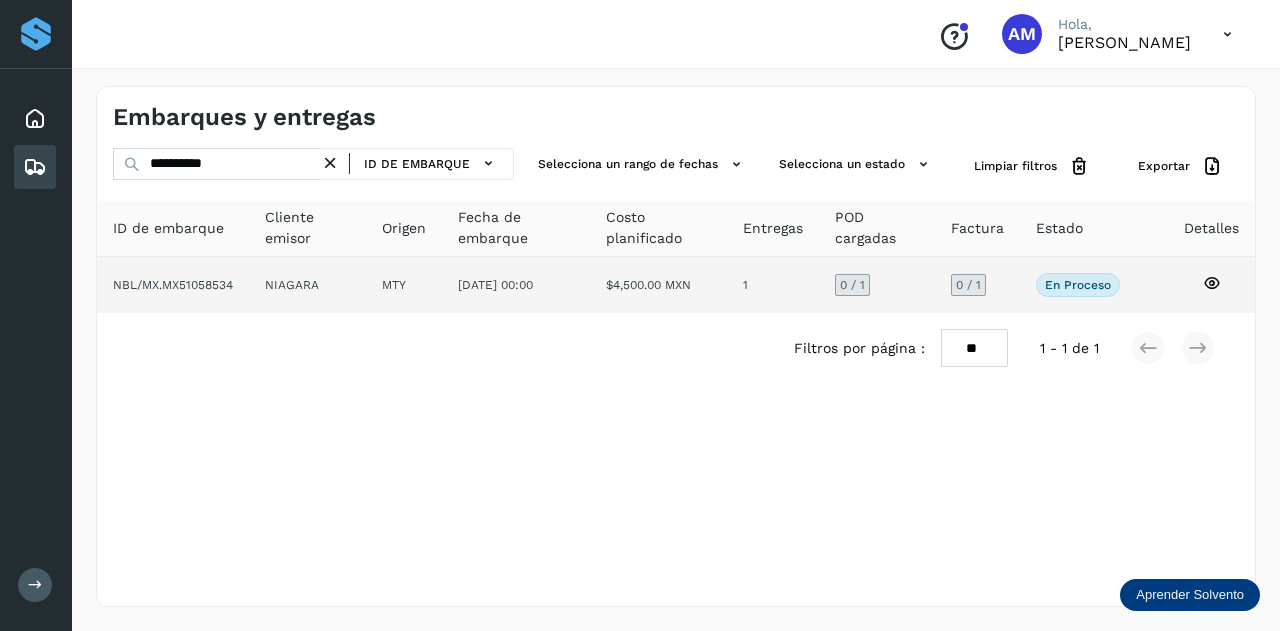 click on "MTY" 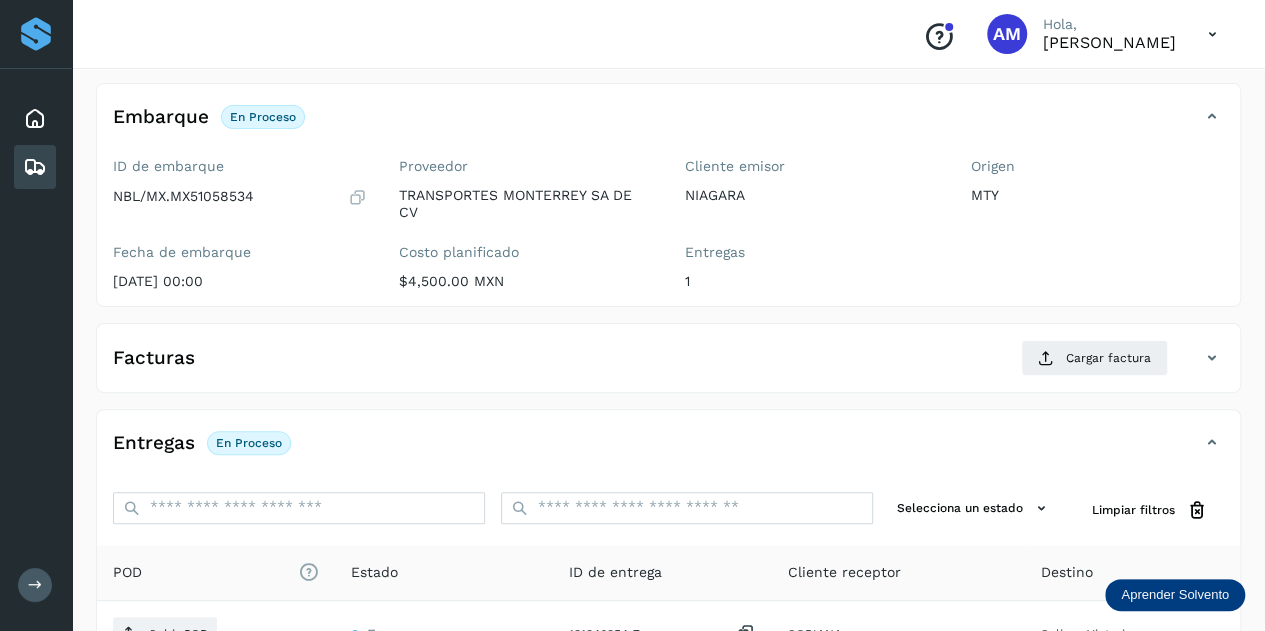 scroll, scrollTop: 200, scrollLeft: 0, axis: vertical 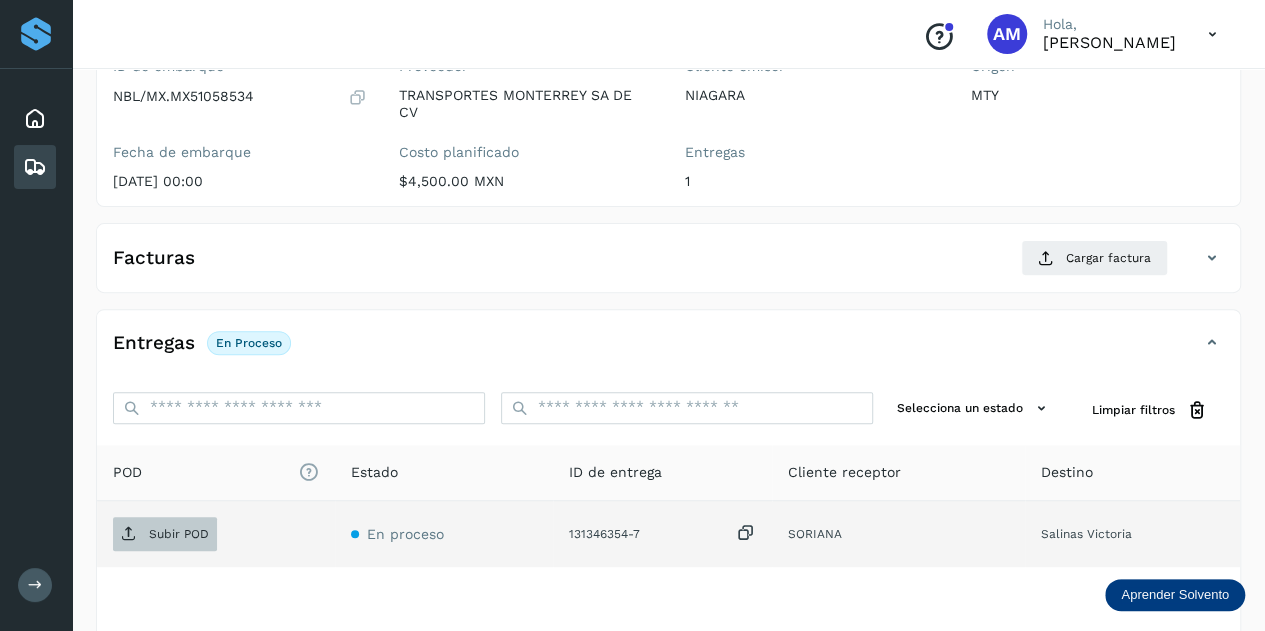 click on "Subir POD" at bounding box center (179, 534) 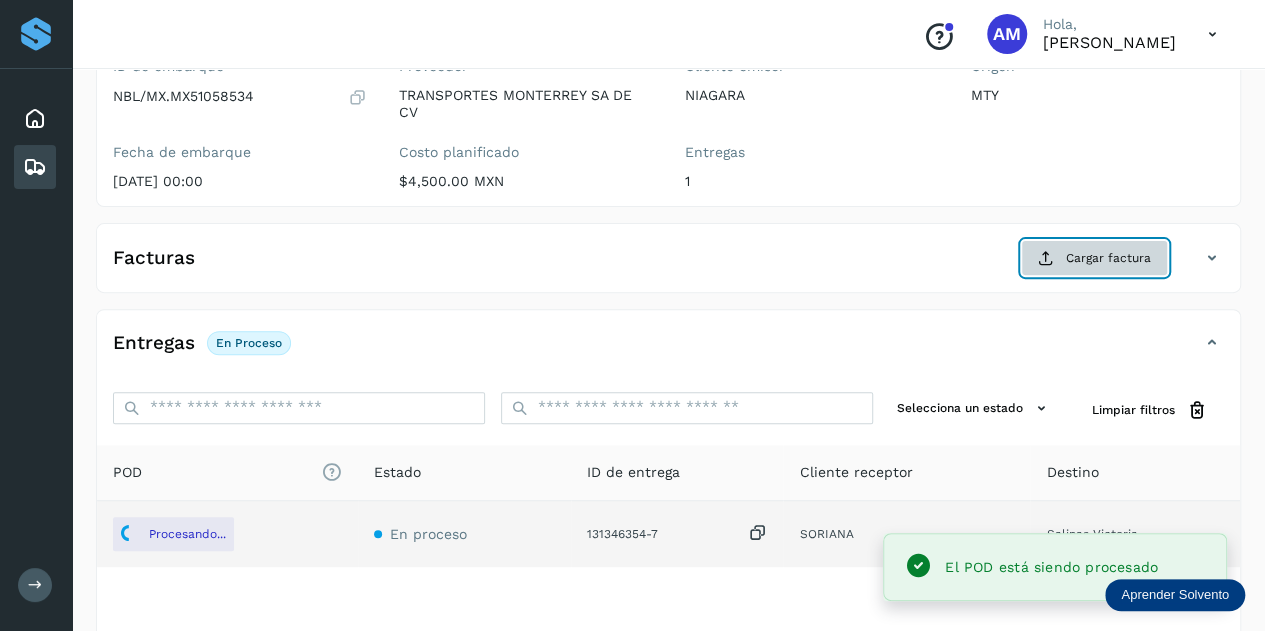 click on "Cargar factura" 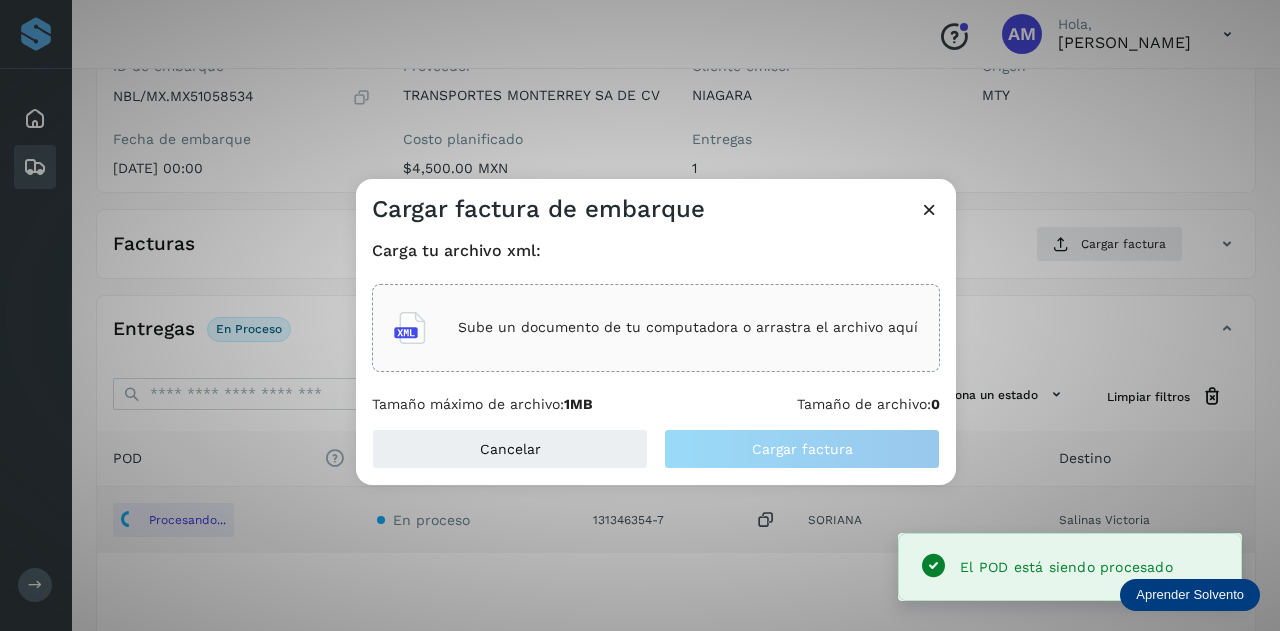 click on "Sube un documento de tu computadora o arrastra el archivo aquí" at bounding box center (656, 328) 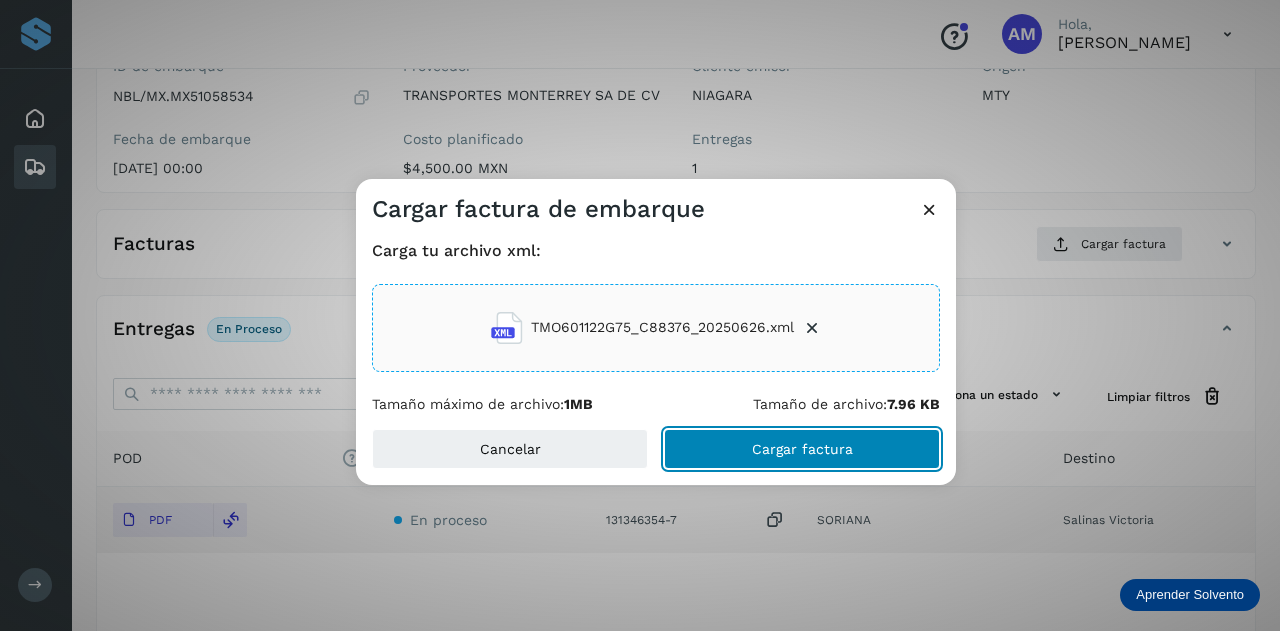 click on "Cargar factura" 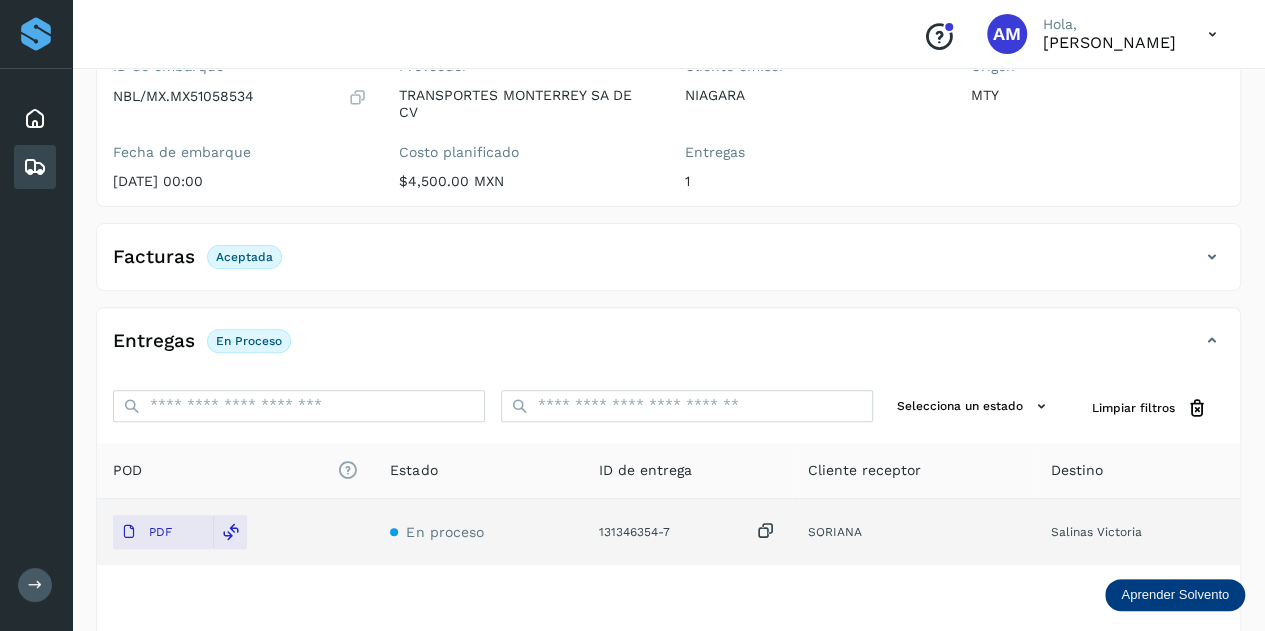 scroll, scrollTop: 0, scrollLeft: 0, axis: both 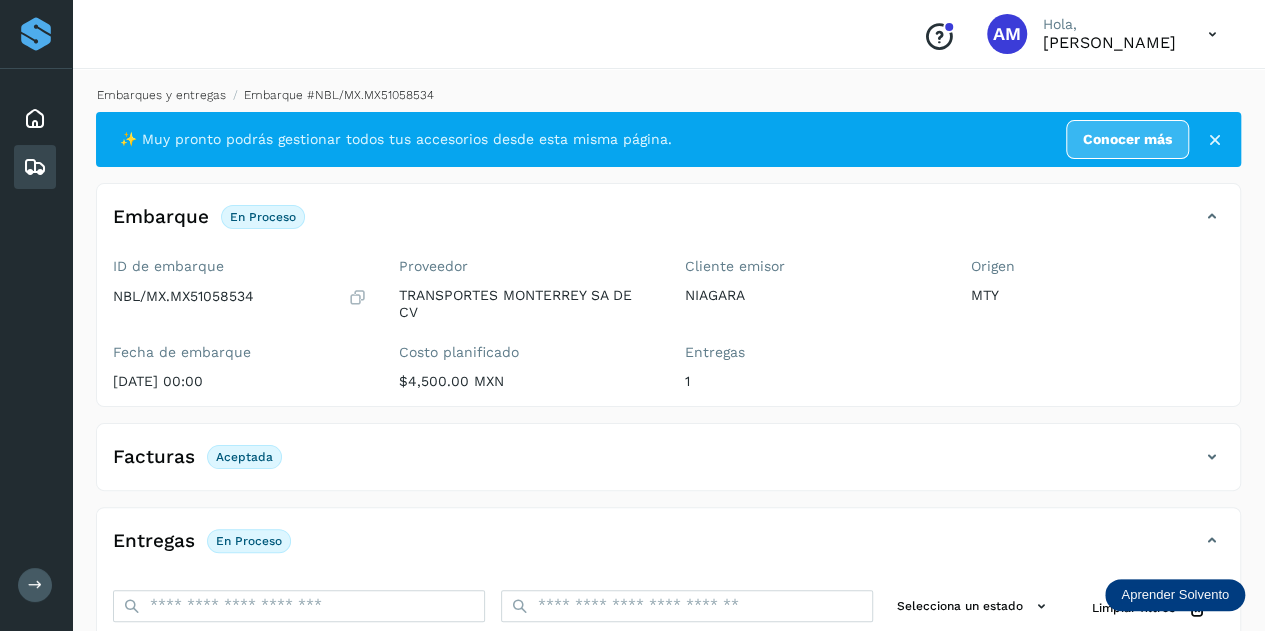 click on "Embarques y entregas" at bounding box center [161, 95] 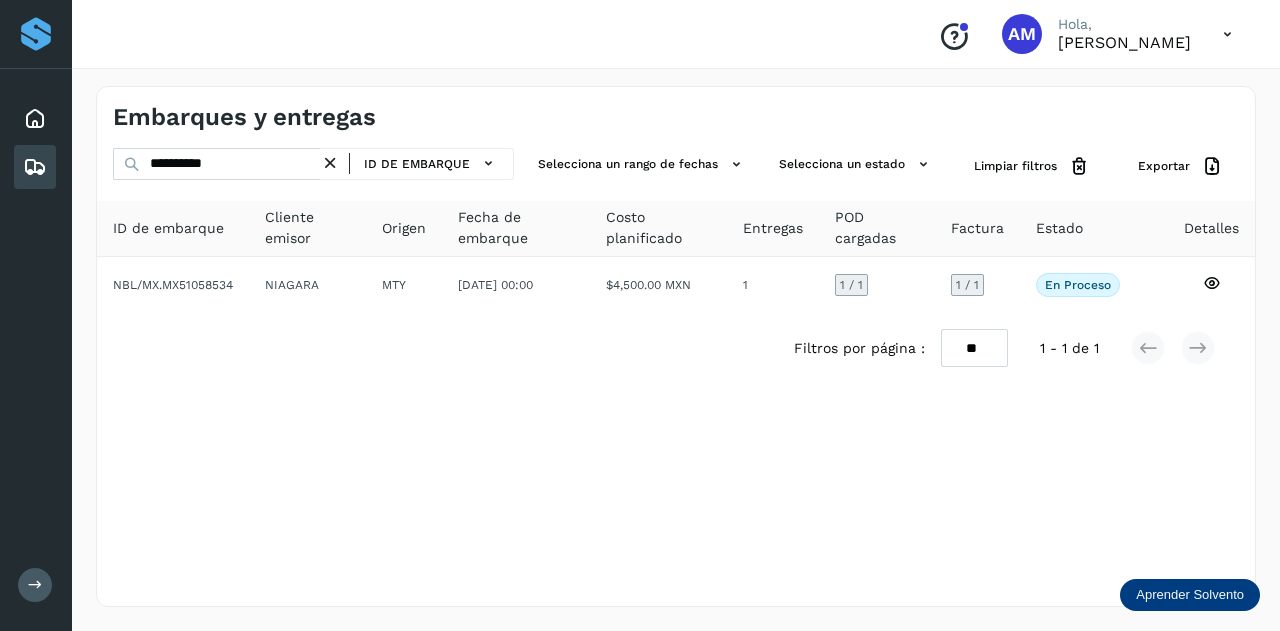 click at bounding box center [330, 163] 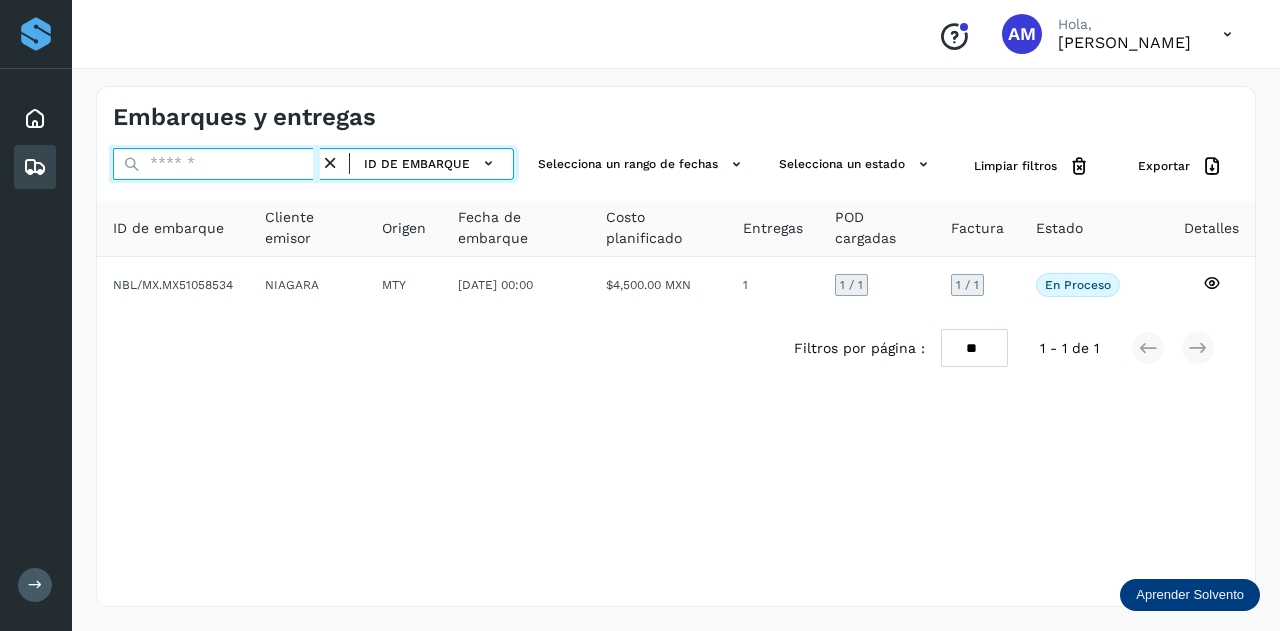 click at bounding box center (216, 164) 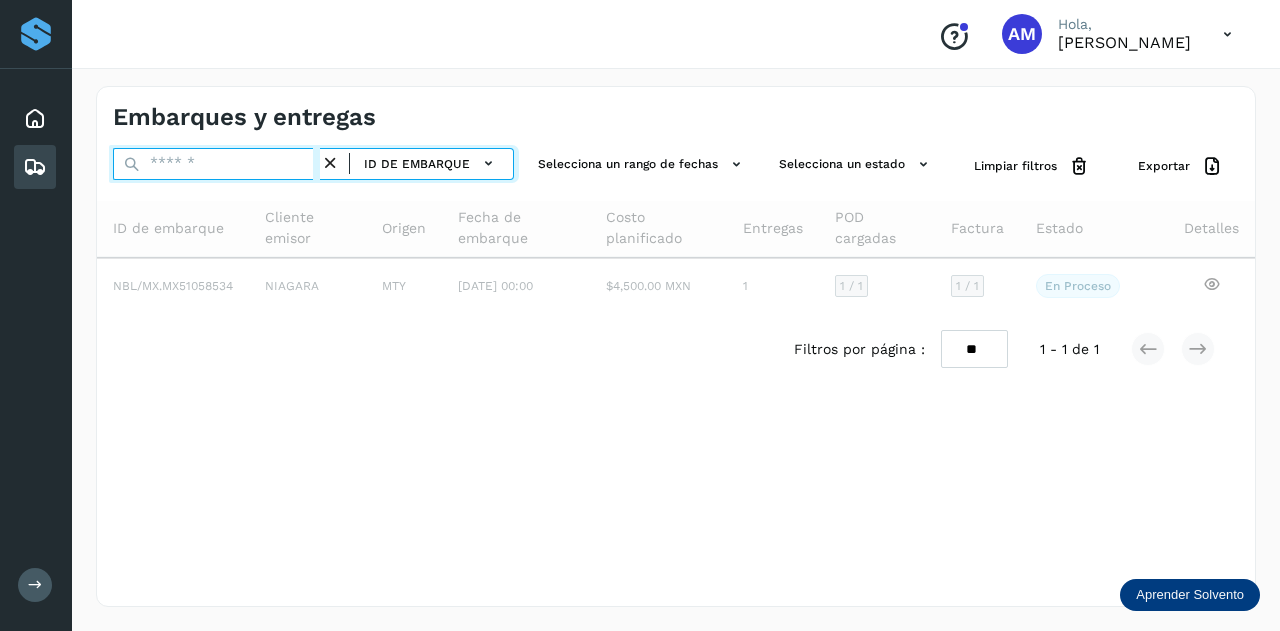 paste on "**********" 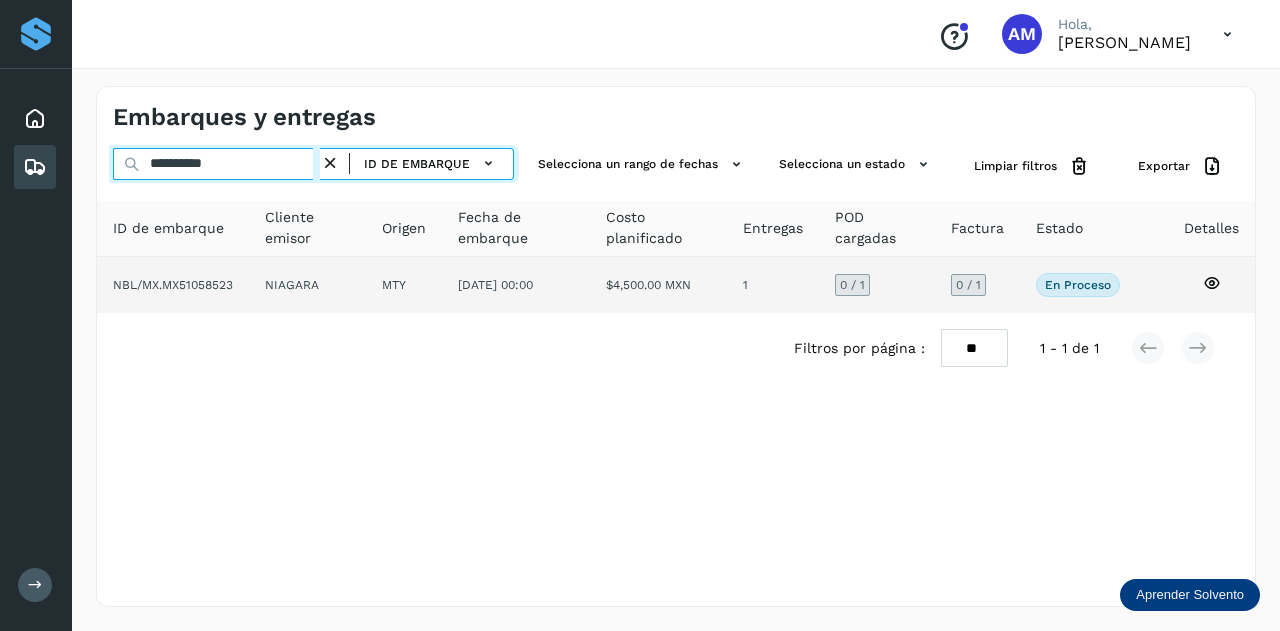 type on "**********" 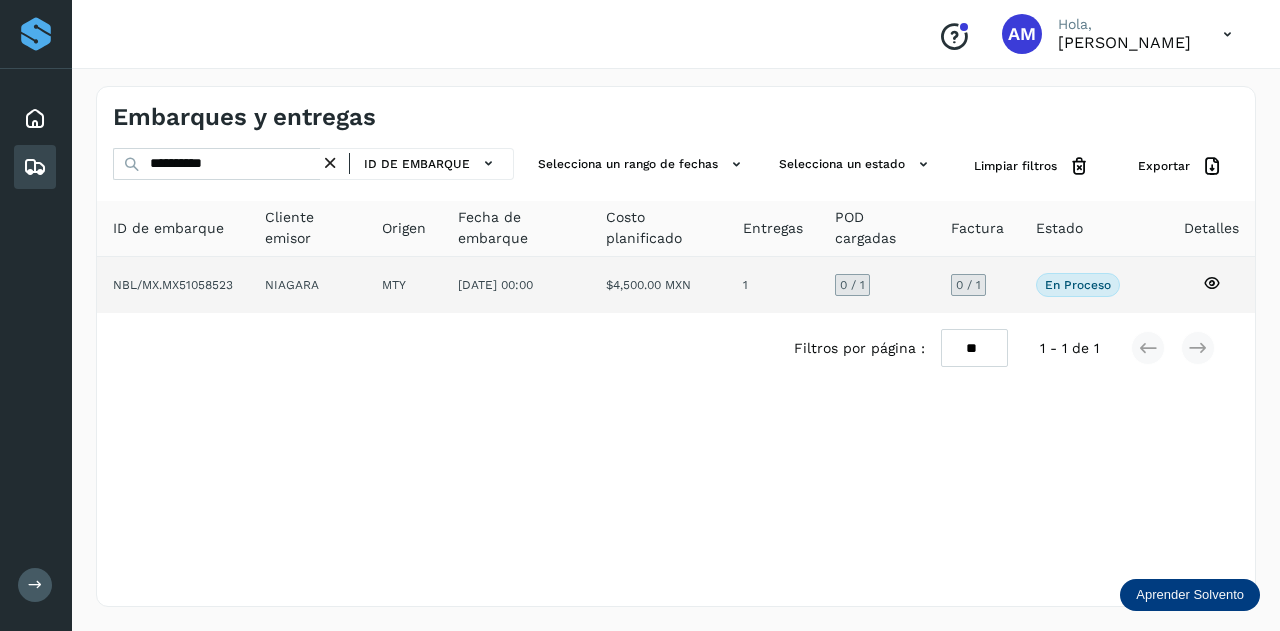 click on "MTY" 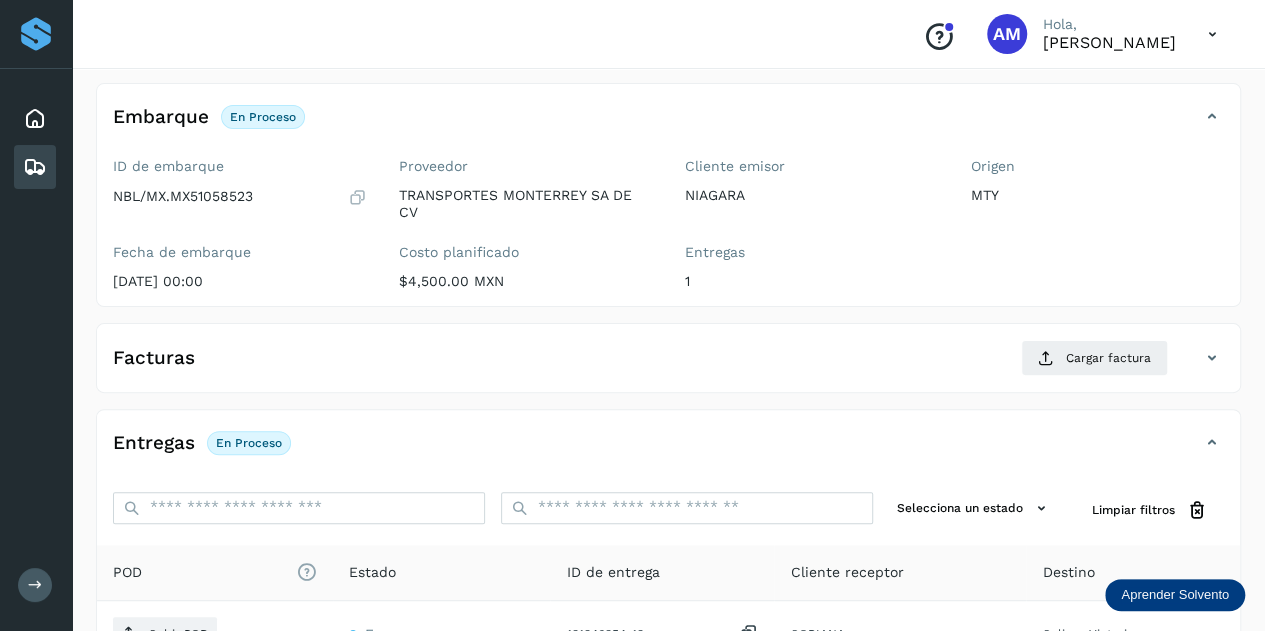 scroll, scrollTop: 200, scrollLeft: 0, axis: vertical 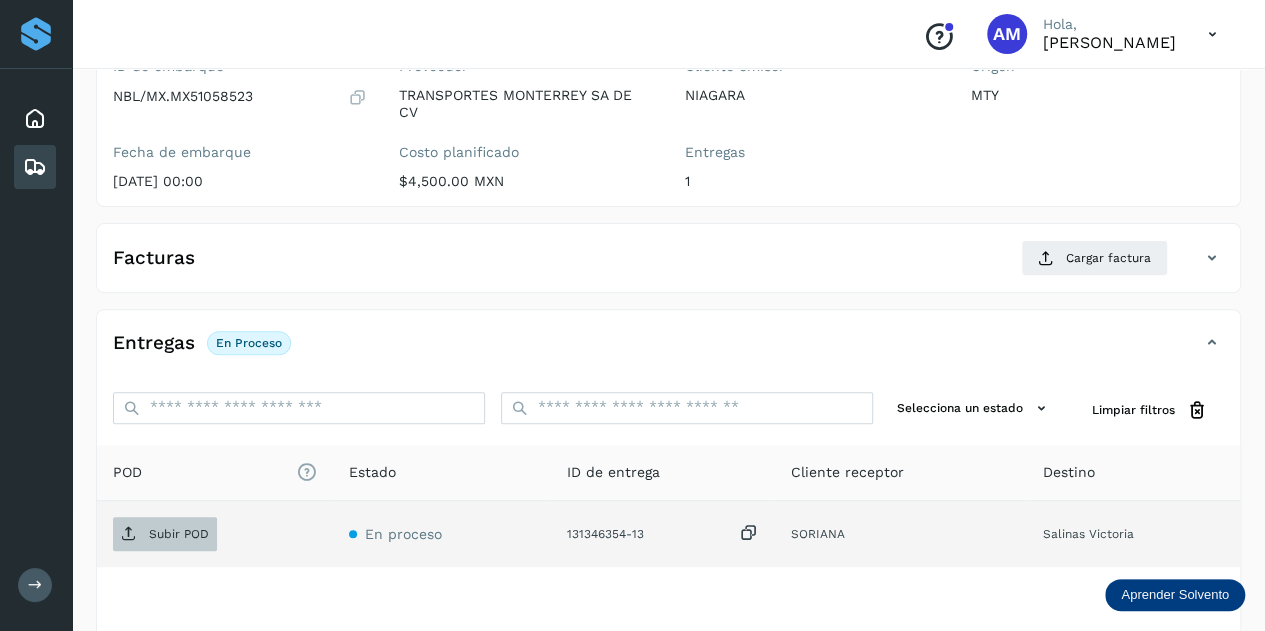 click on "Subir POD" at bounding box center (165, 534) 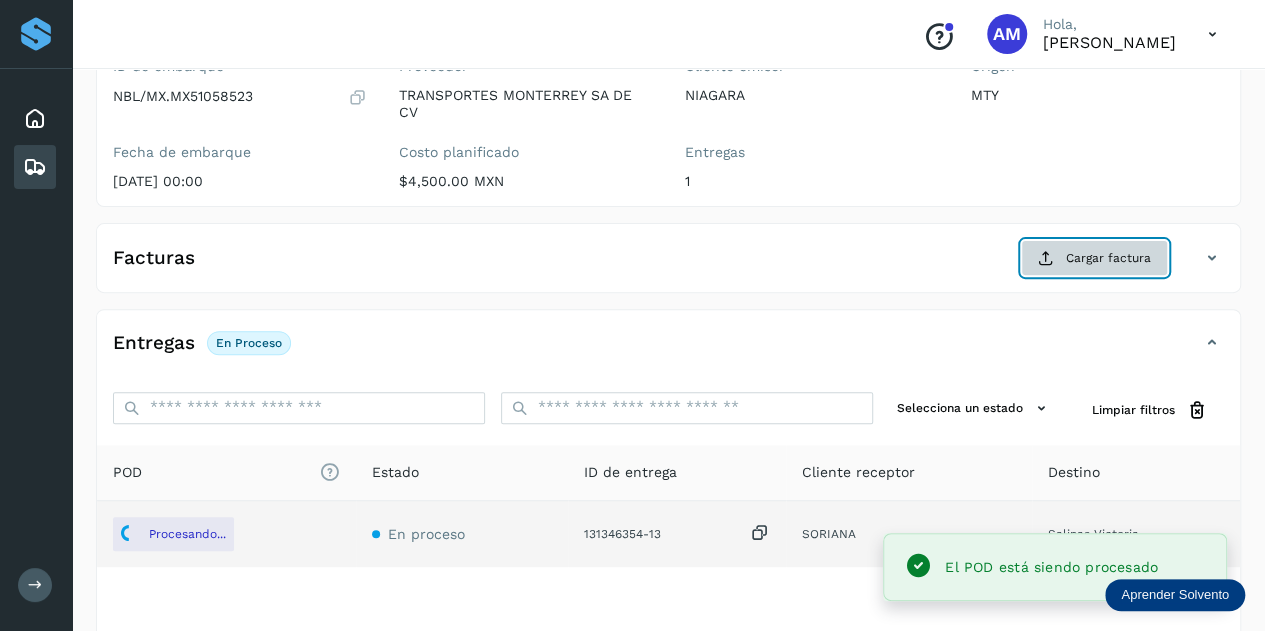 click on "Cargar factura" 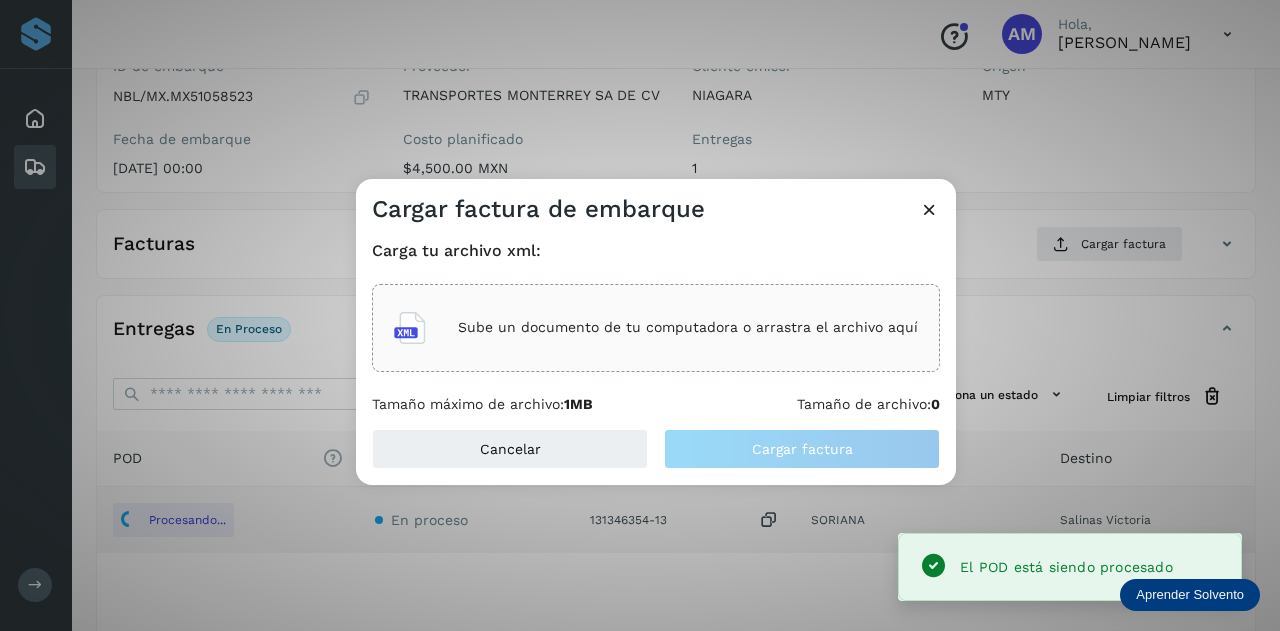 click on "Sube un documento de tu computadora o arrastra el archivo aquí" 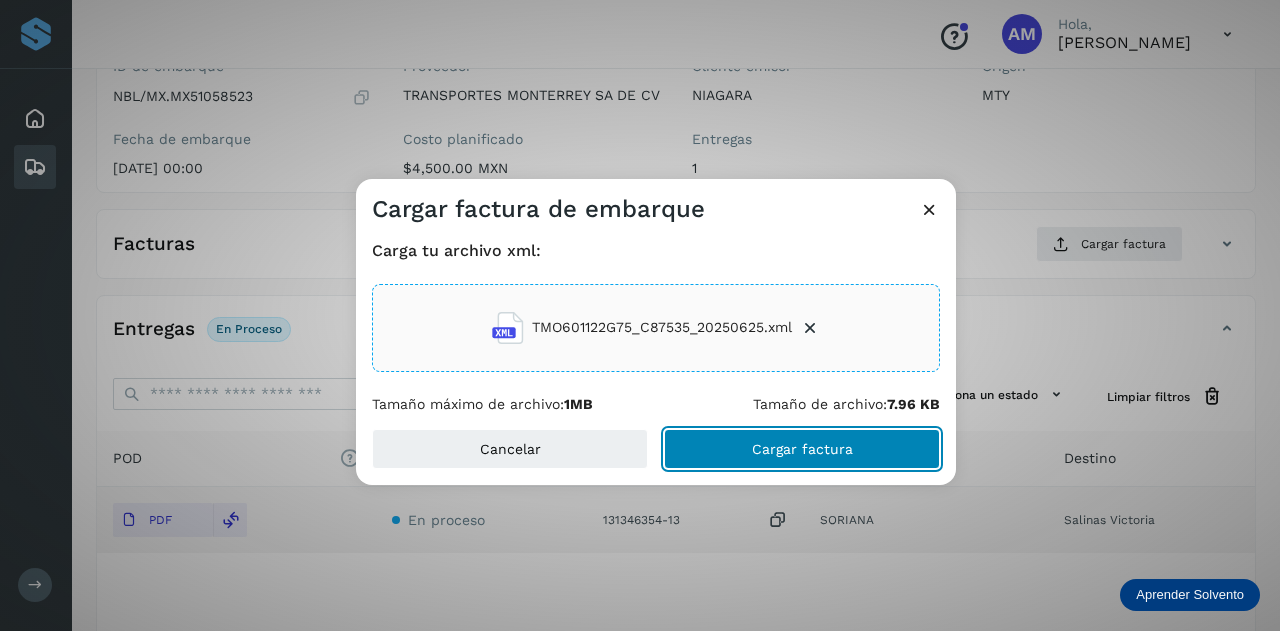 click on "Cargar factura" 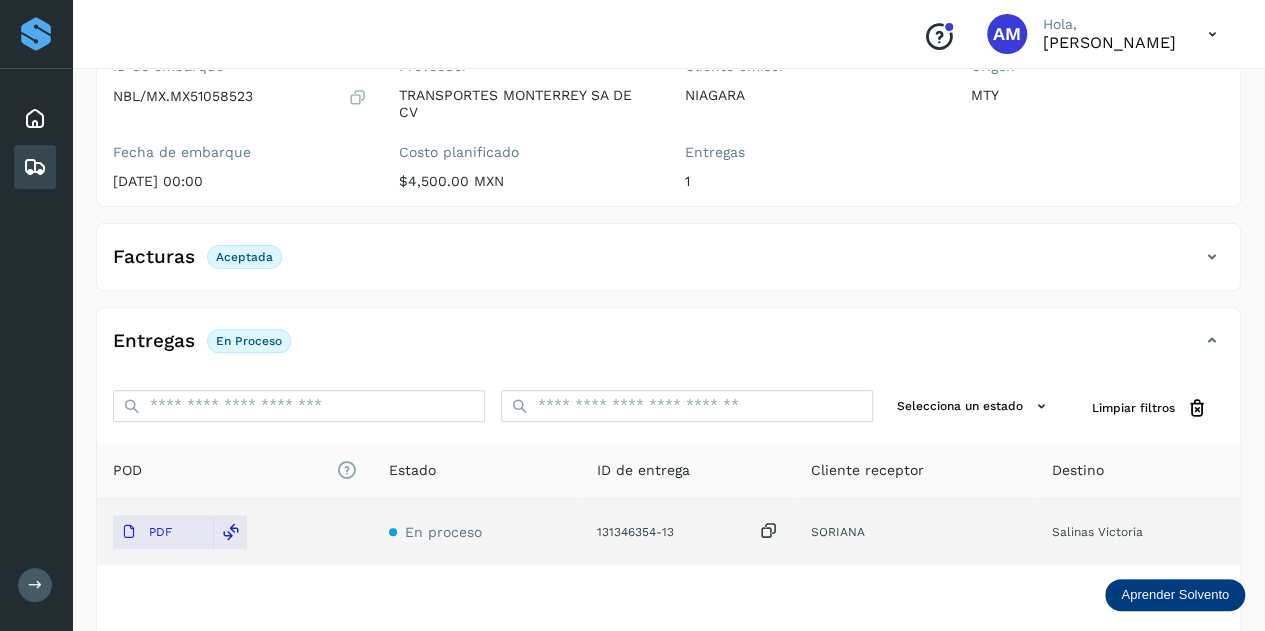 scroll, scrollTop: 0, scrollLeft: 0, axis: both 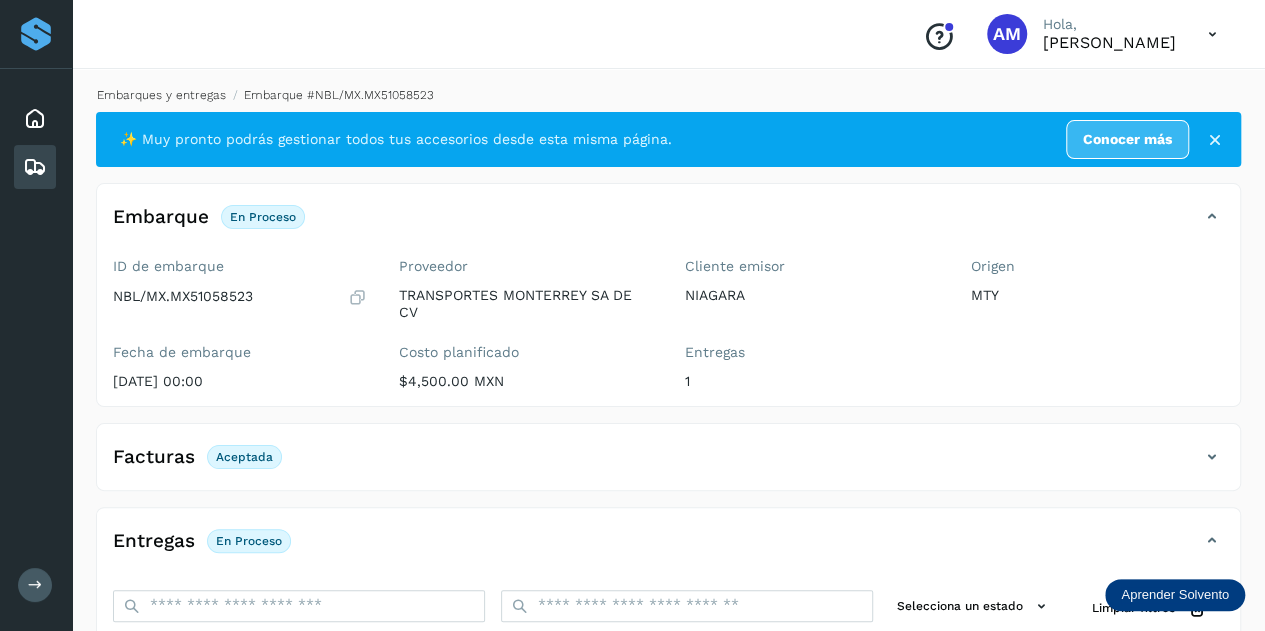click on "Embarques y entregas" at bounding box center [161, 95] 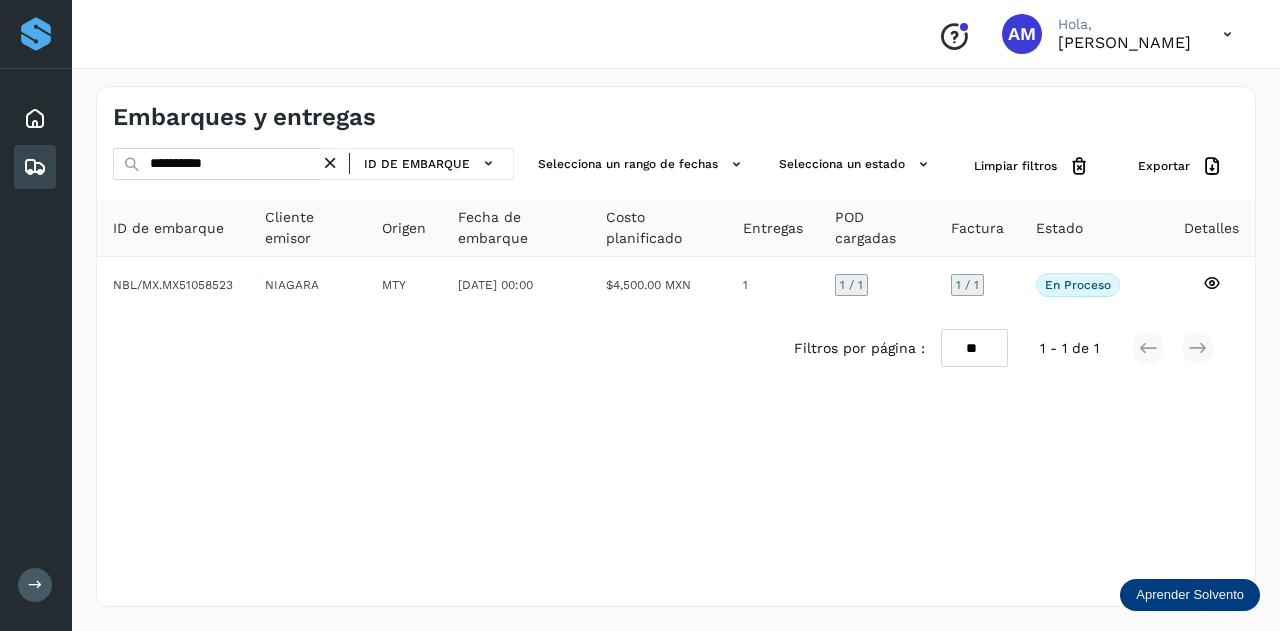 click at bounding box center [330, 163] 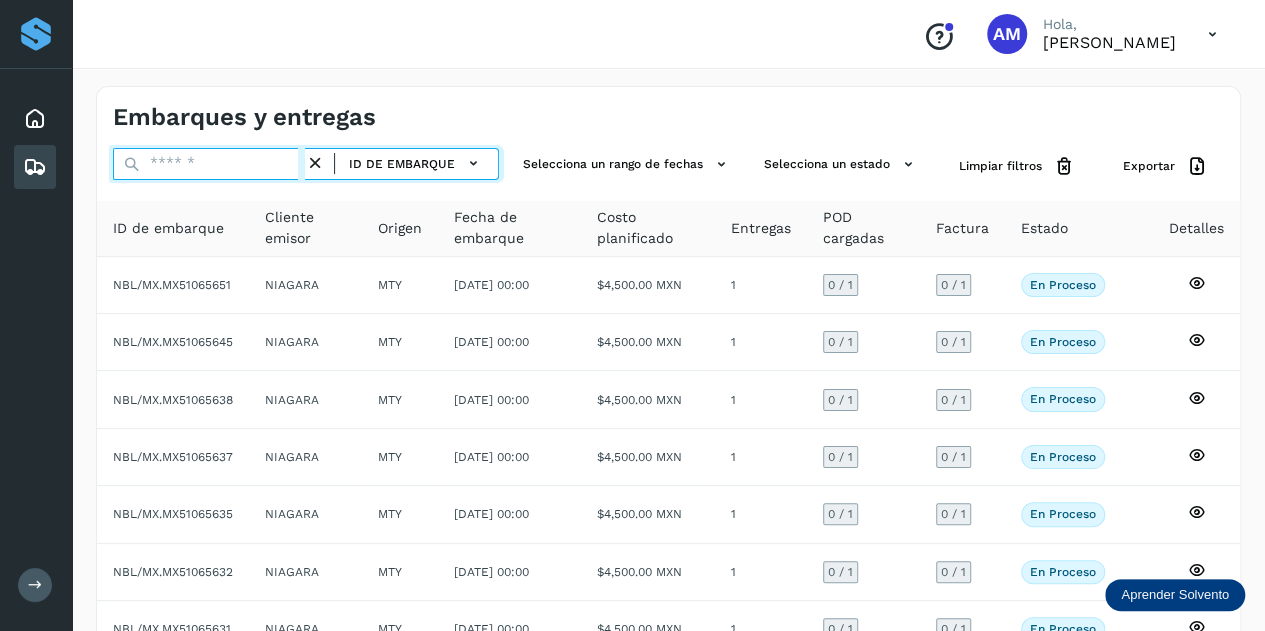 click at bounding box center [209, 164] 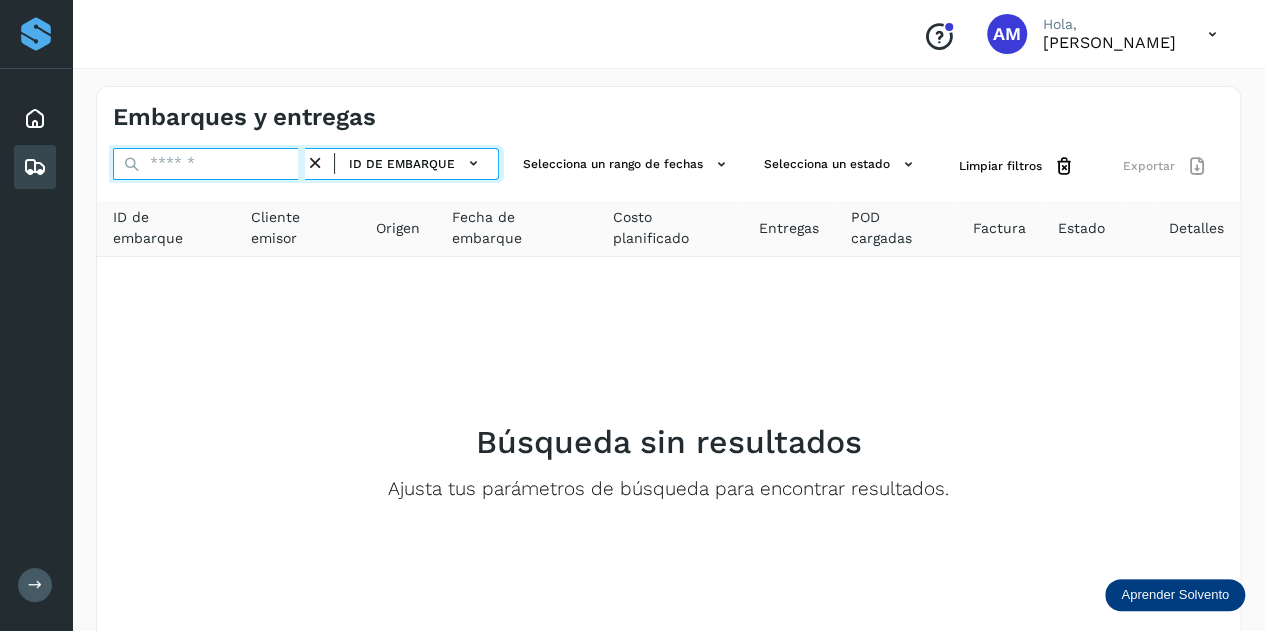 type on "*" 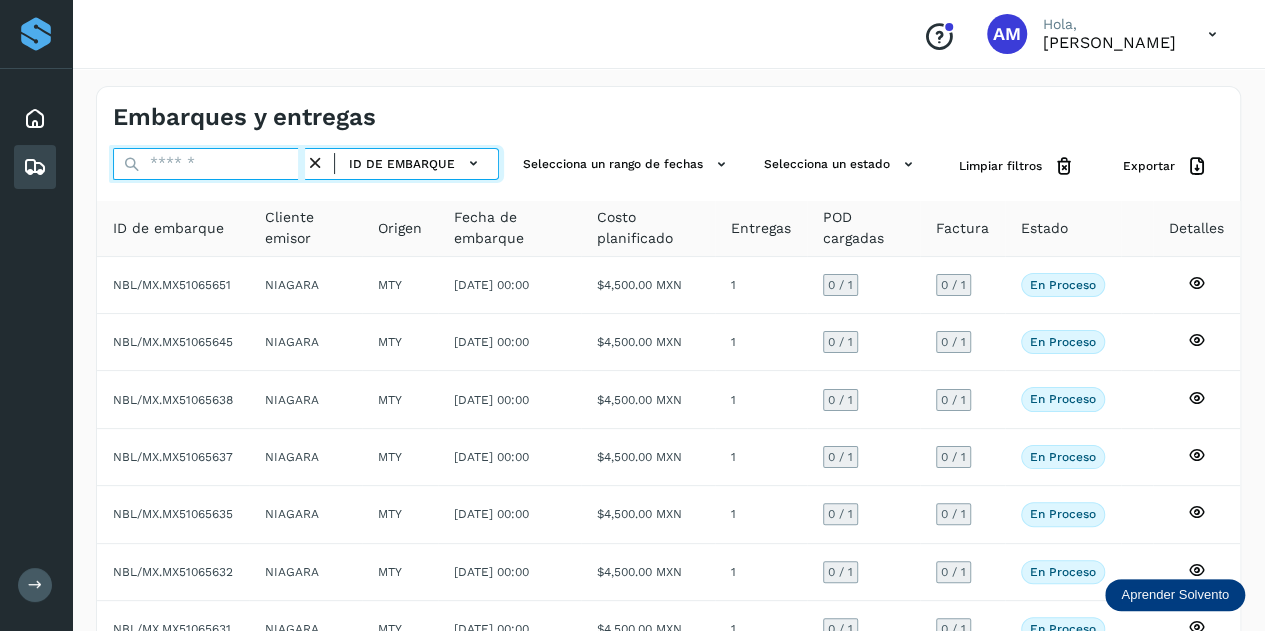 paste on "**********" 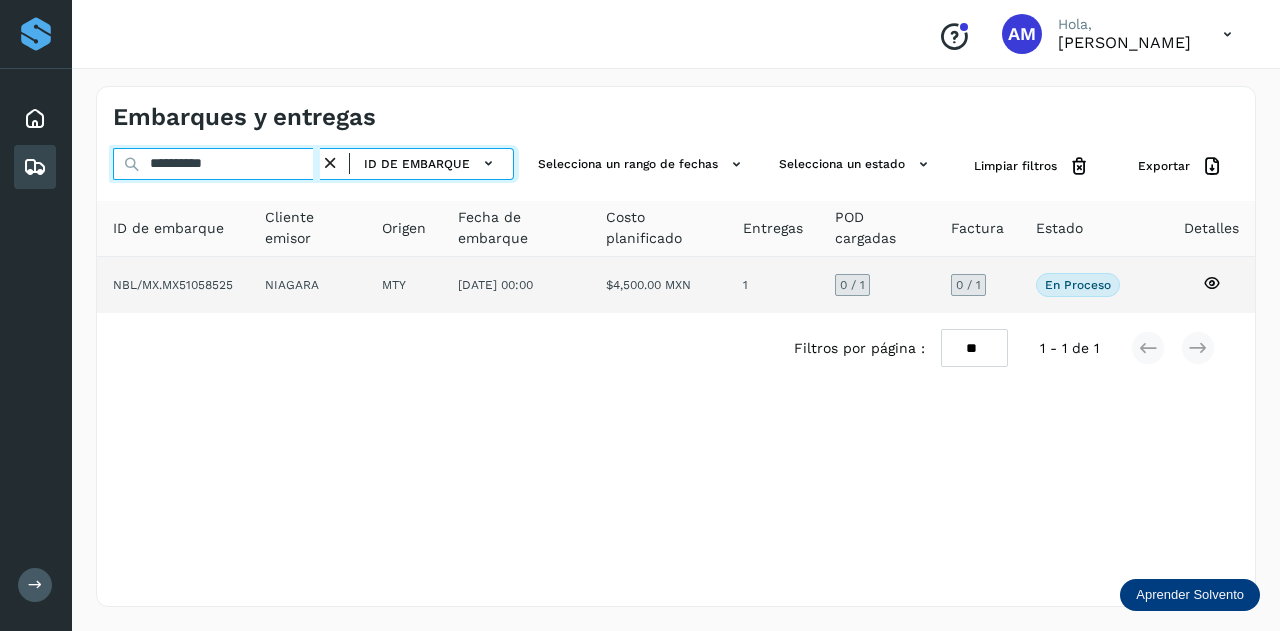 type on "**********" 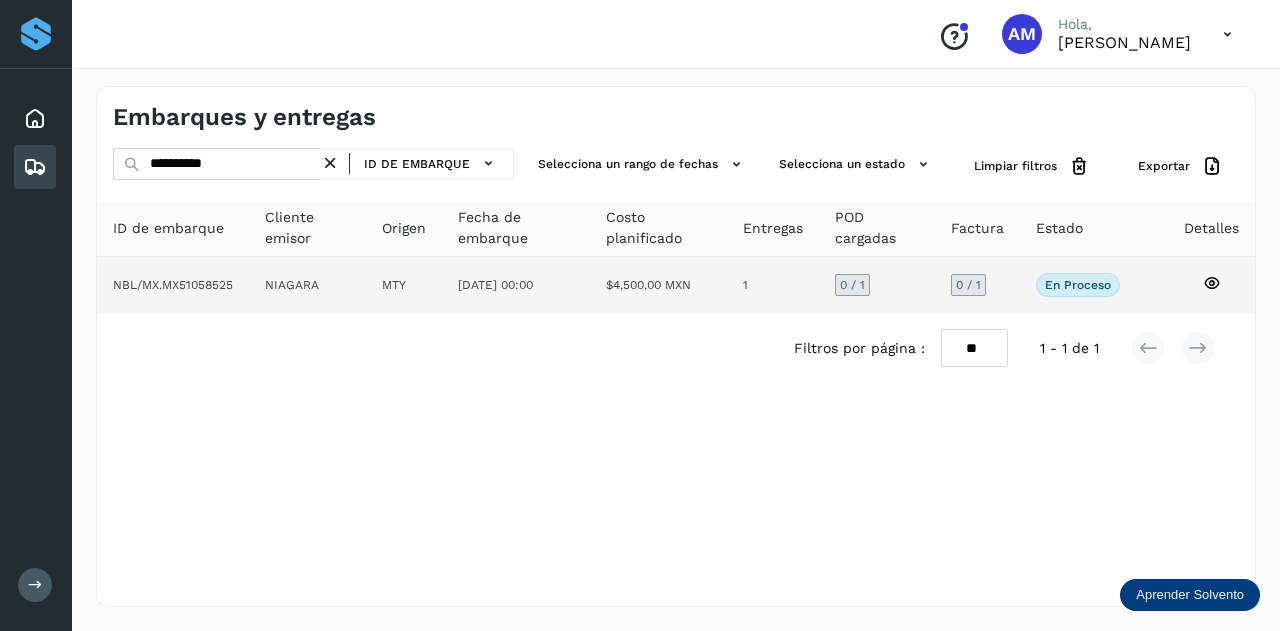 click on "NIAGARA" 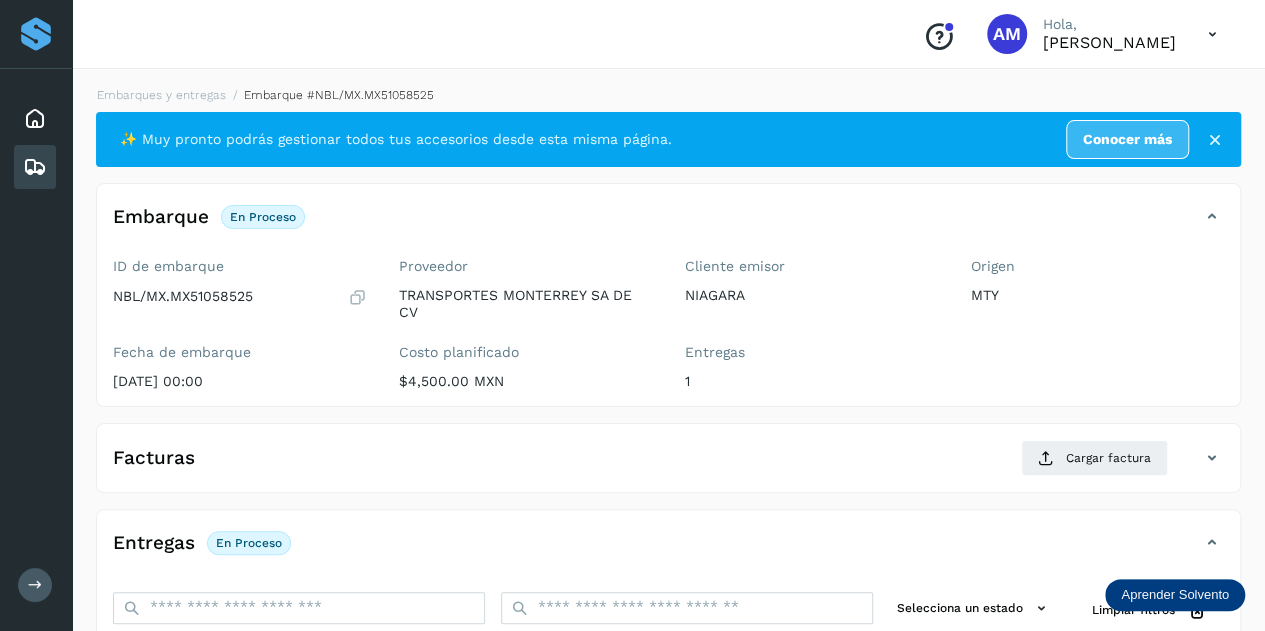 scroll, scrollTop: 200, scrollLeft: 0, axis: vertical 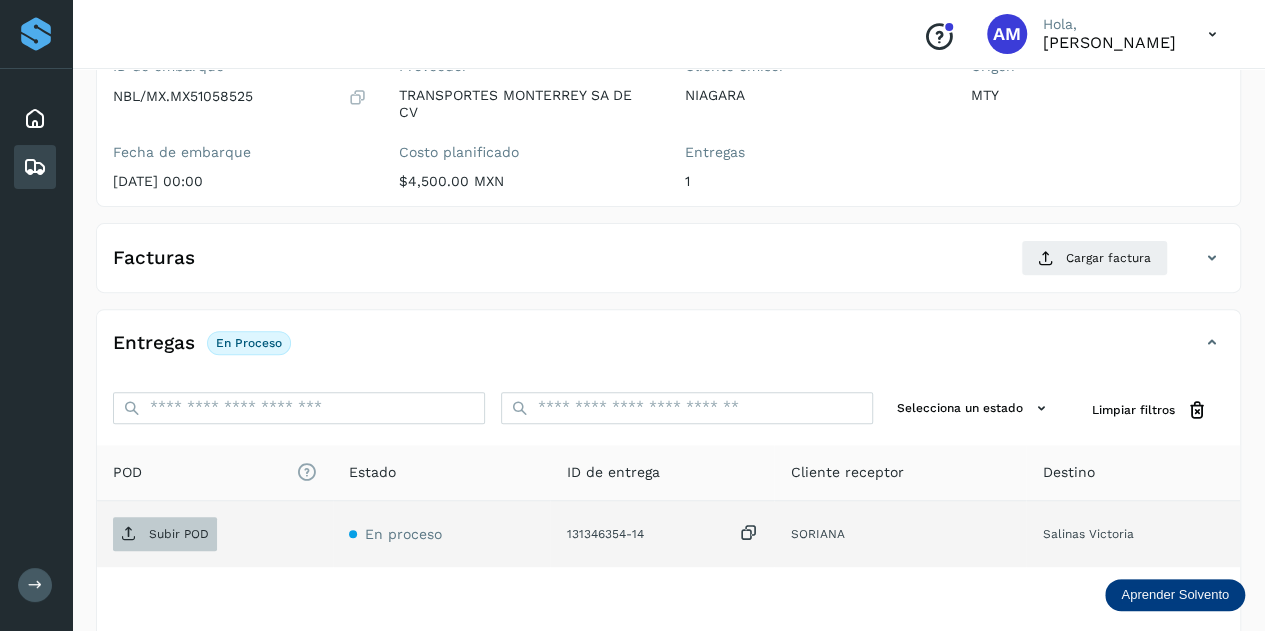 click on "Subir POD" at bounding box center (179, 534) 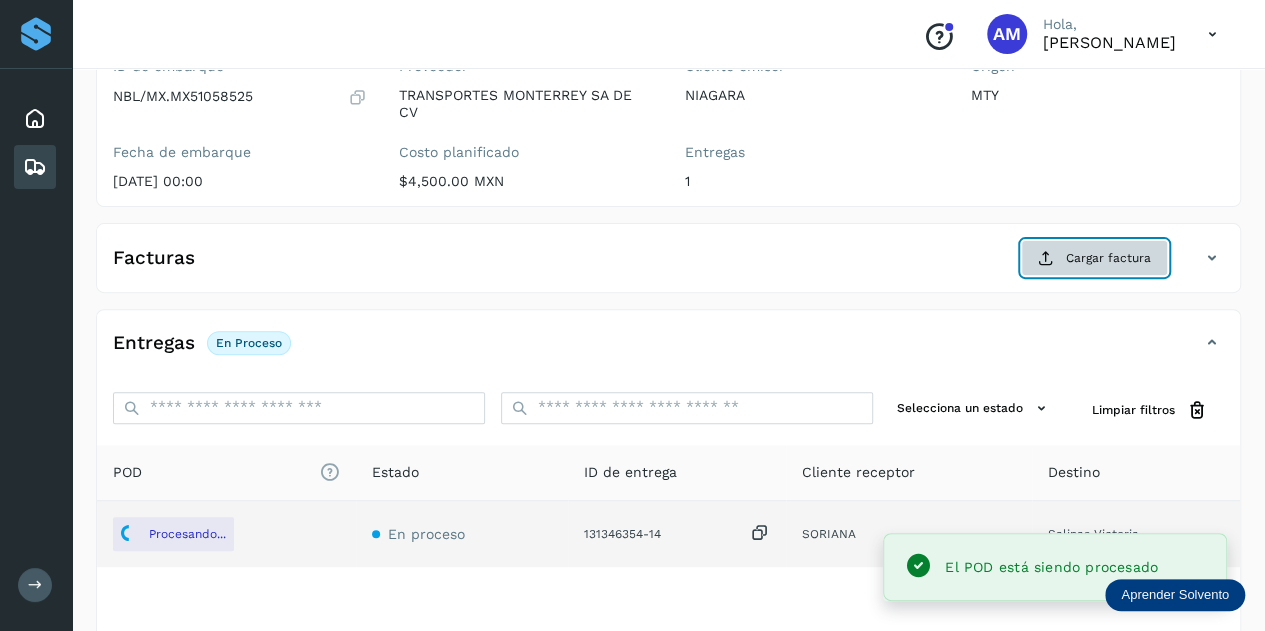 click on "Cargar factura" 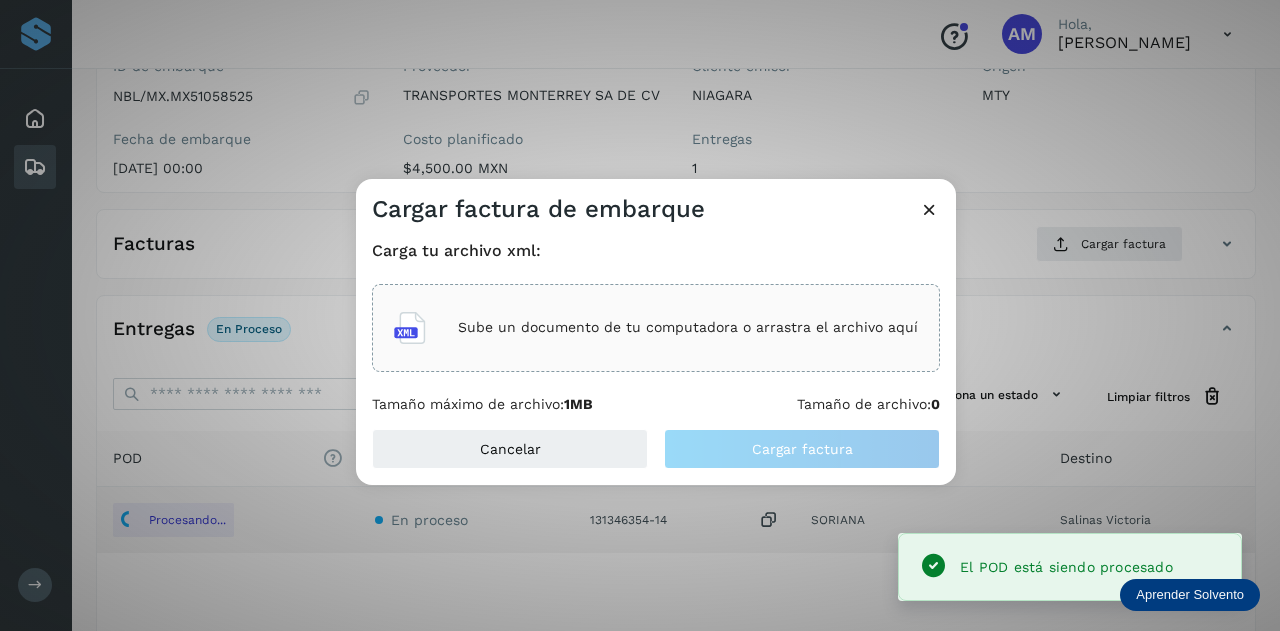 click on "Sube un documento de tu computadora o arrastra el archivo aquí" 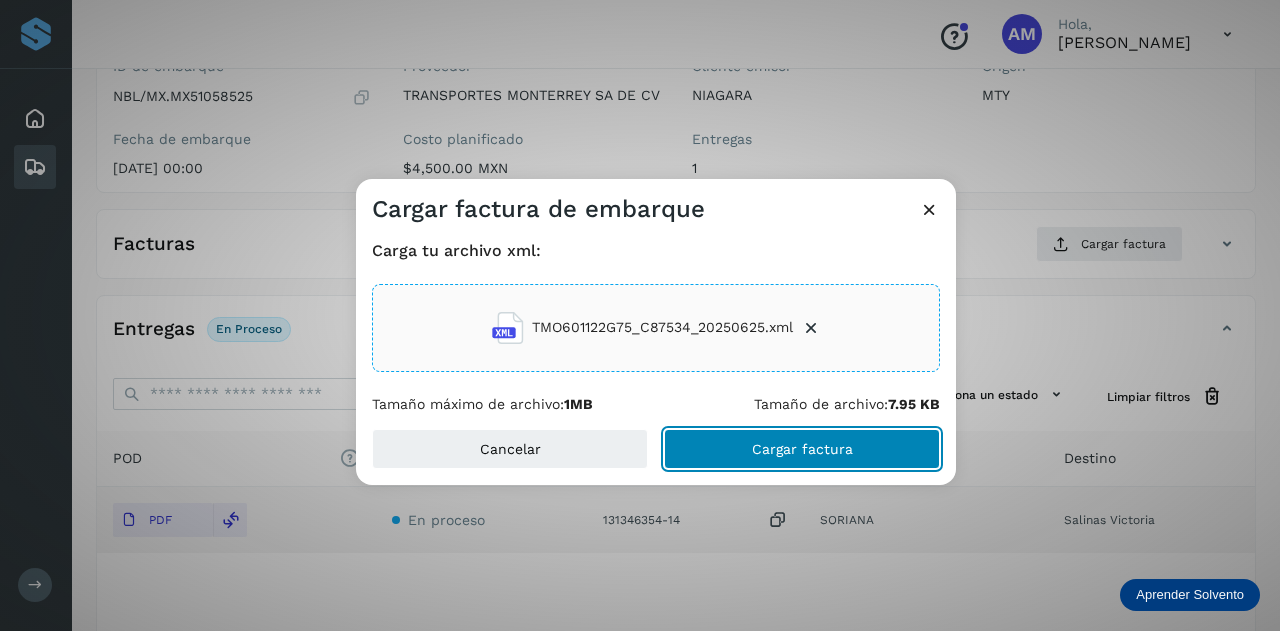 click on "Cargar factura" 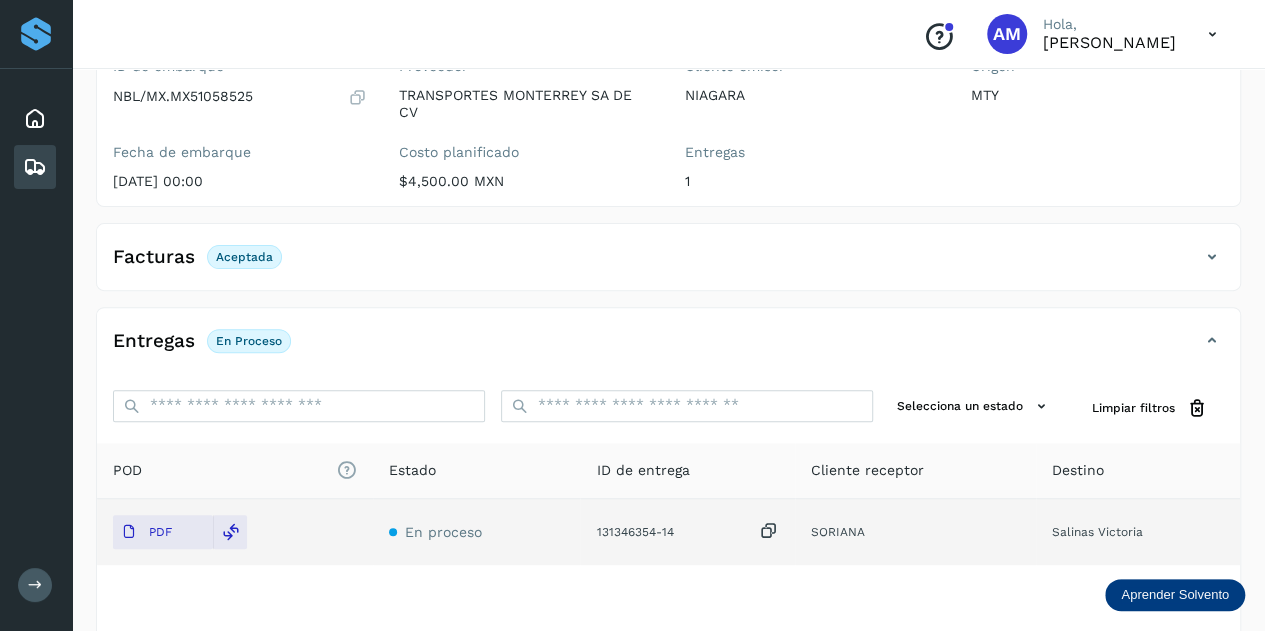 scroll, scrollTop: 0, scrollLeft: 0, axis: both 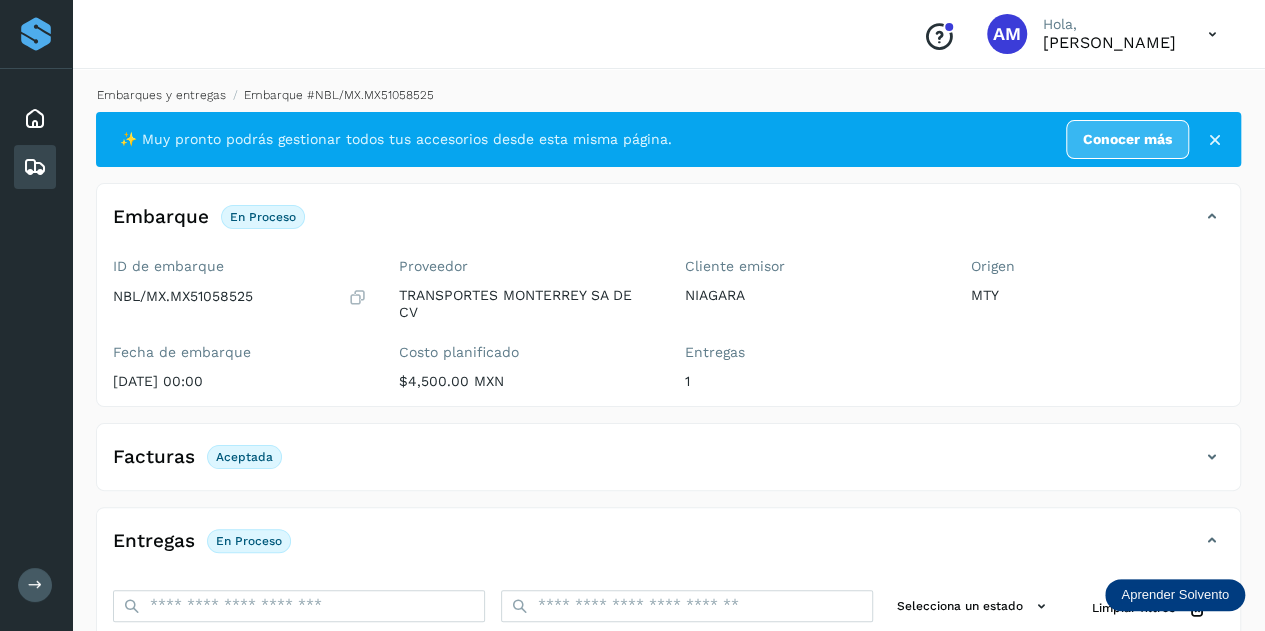click on "Embarques y entregas" at bounding box center [161, 95] 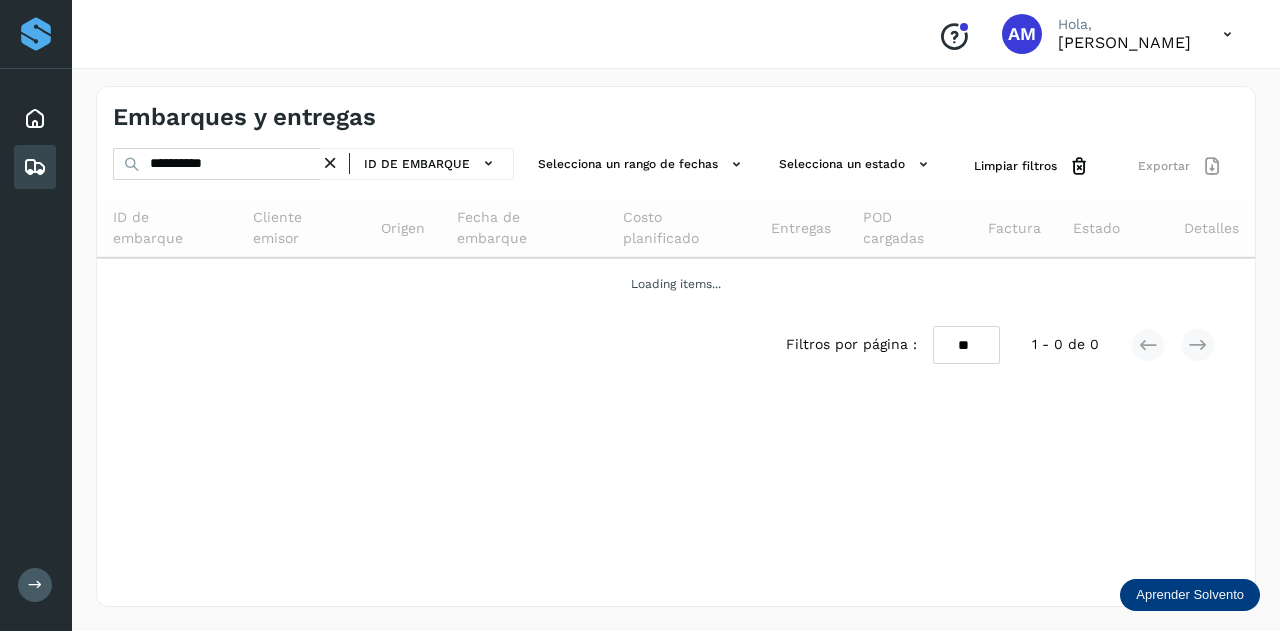 click at bounding box center [330, 163] 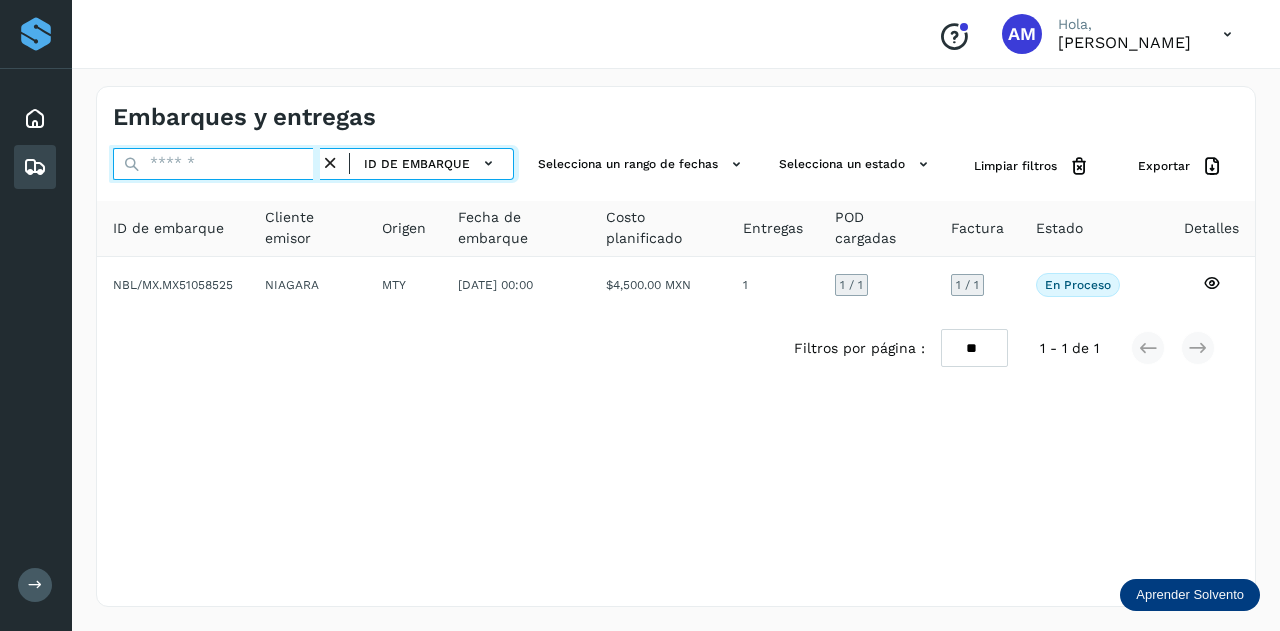 click at bounding box center (216, 164) 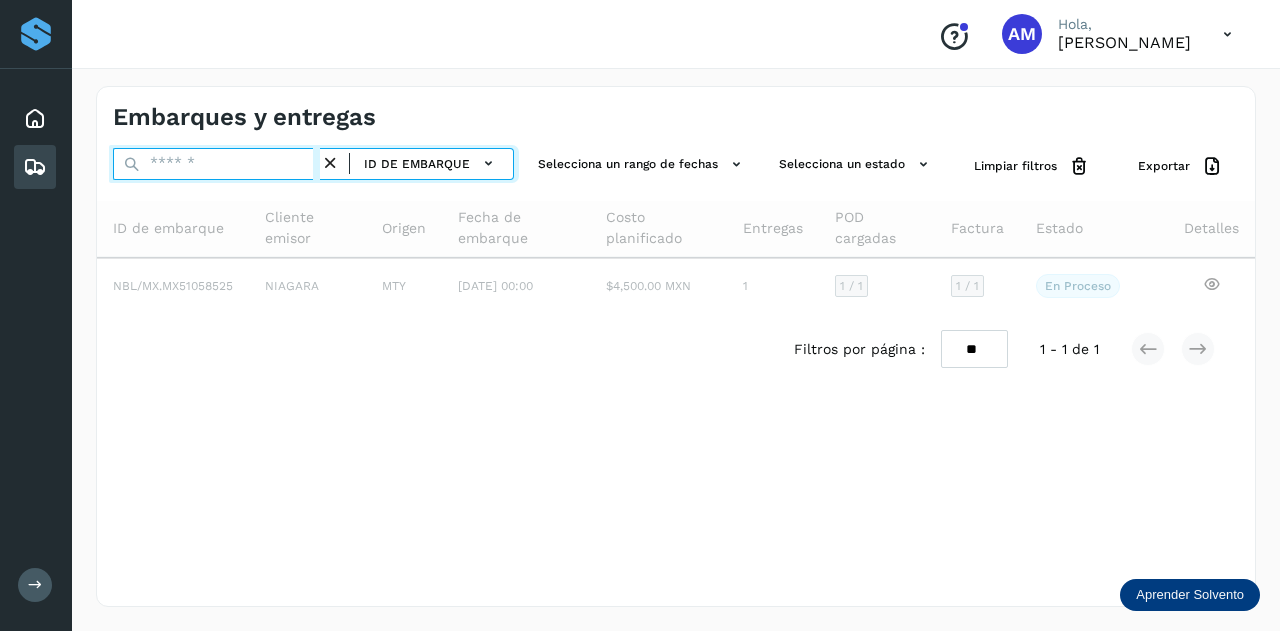 paste on "**********" 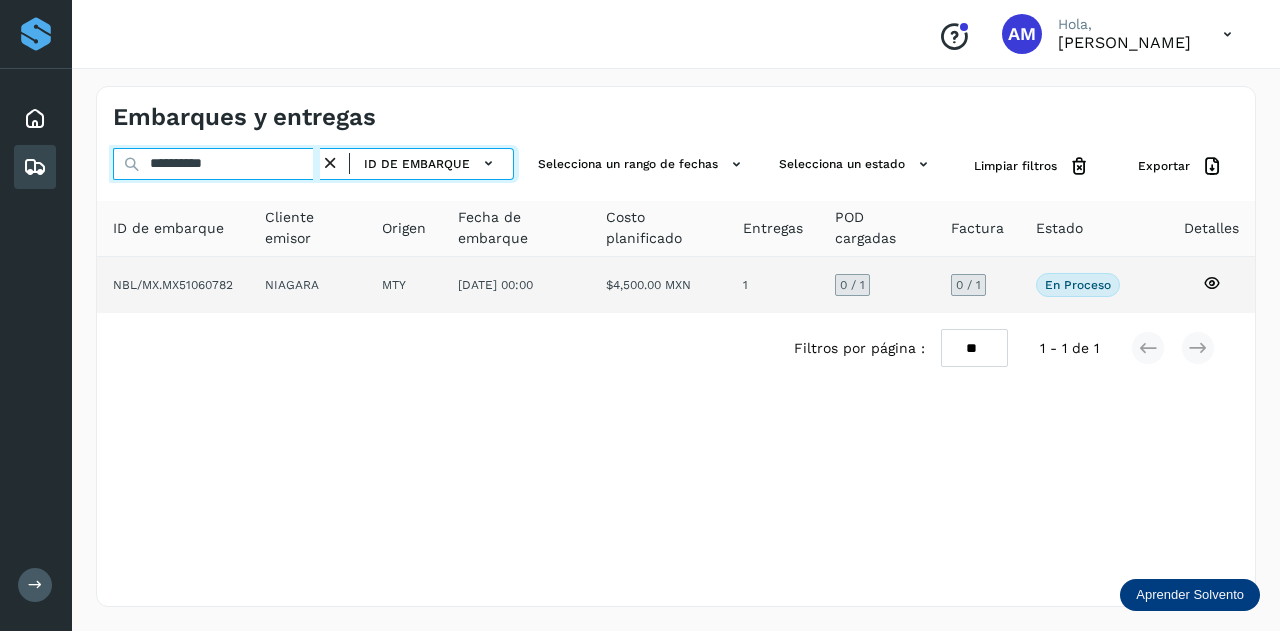type on "**********" 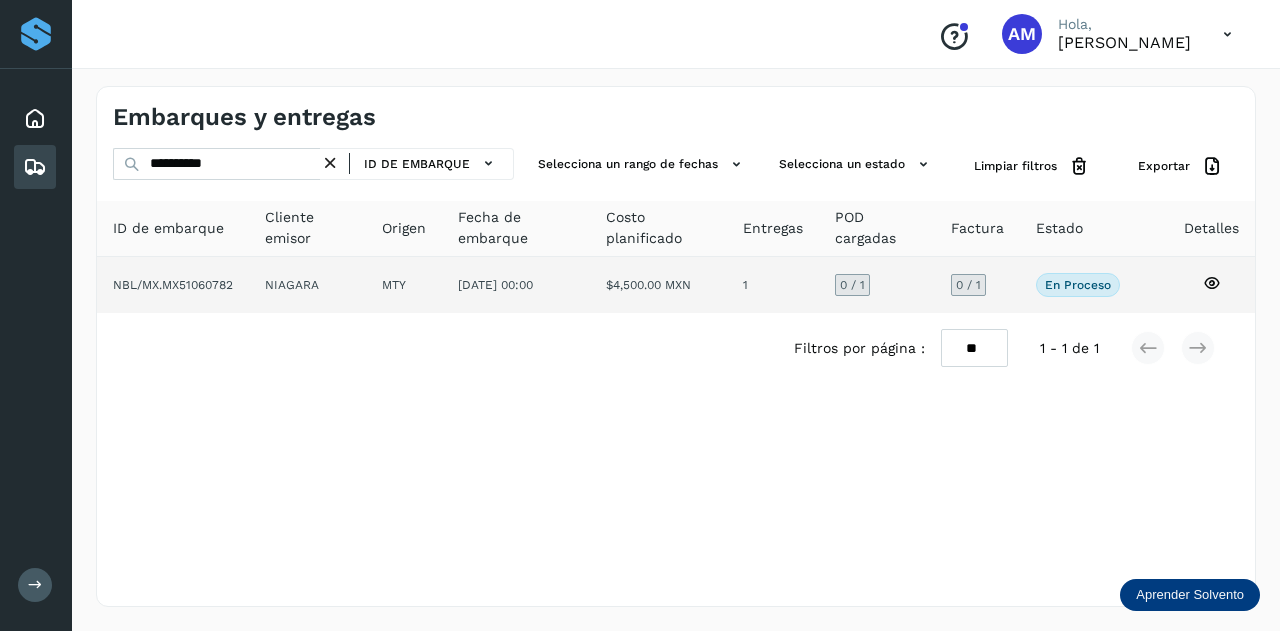 click on "MTY" 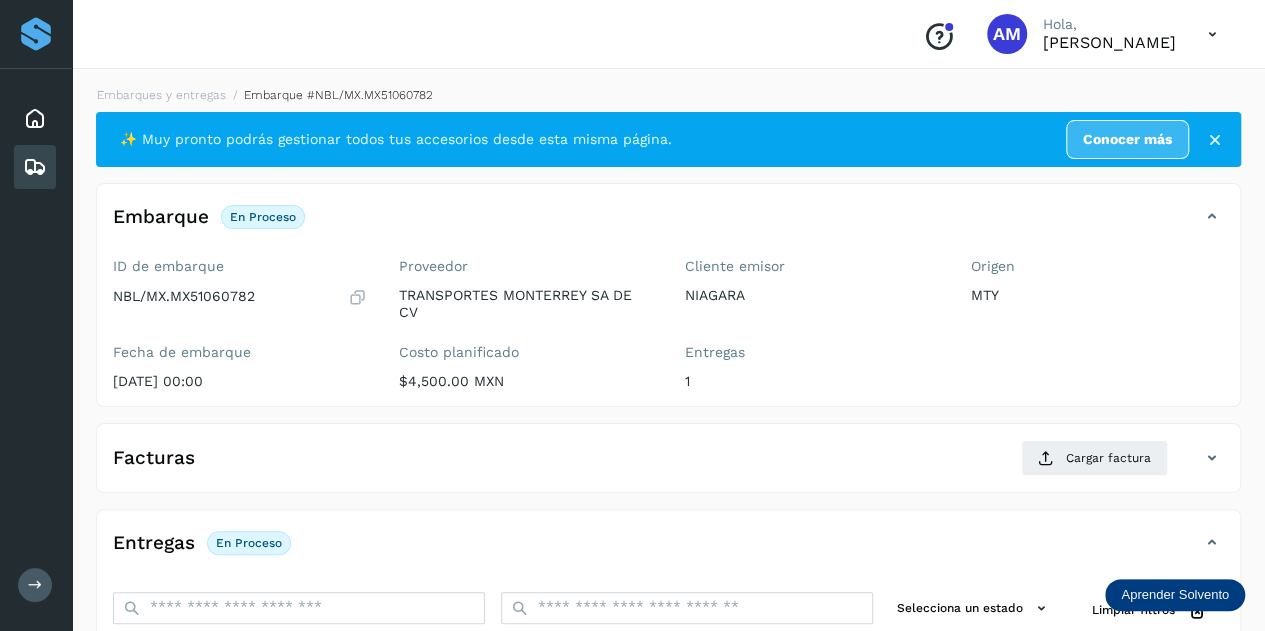 scroll, scrollTop: 200, scrollLeft: 0, axis: vertical 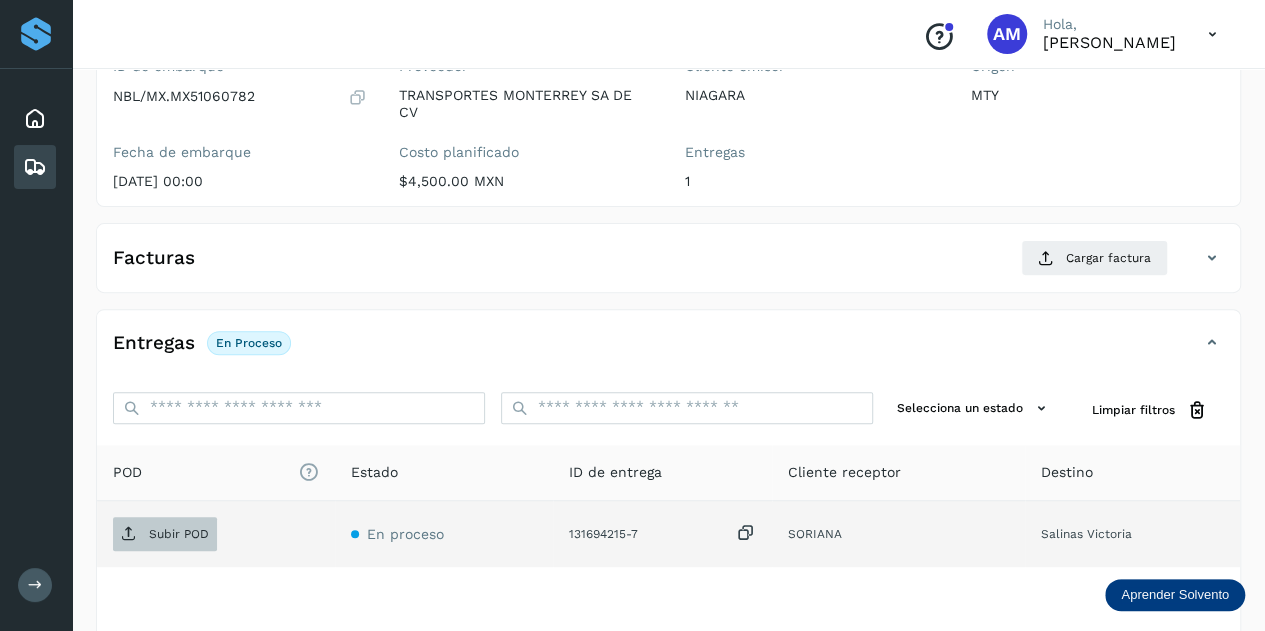 click on "Subir POD" at bounding box center [165, 534] 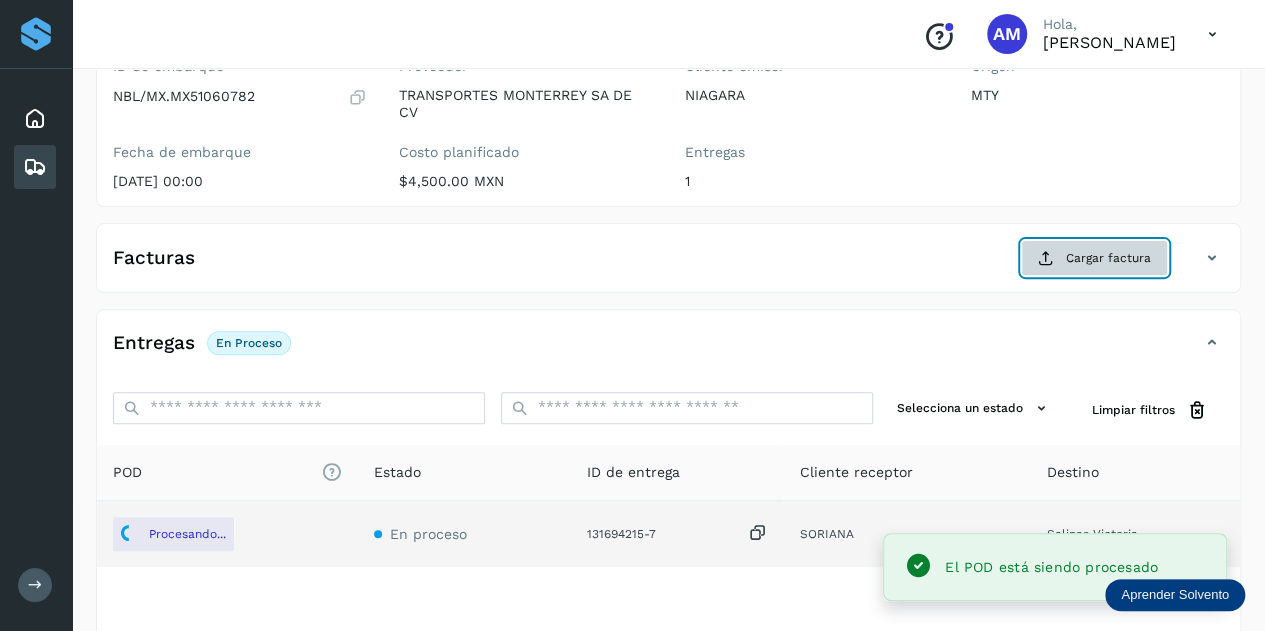 click on "Cargar factura" at bounding box center [1094, 258] 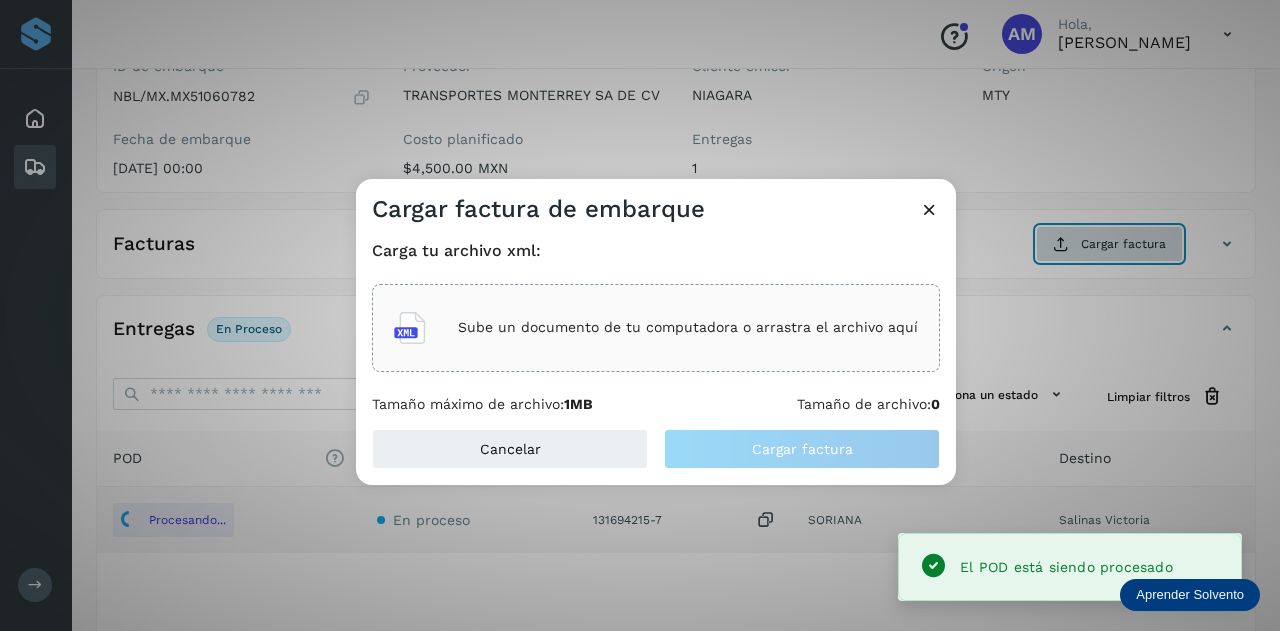 type 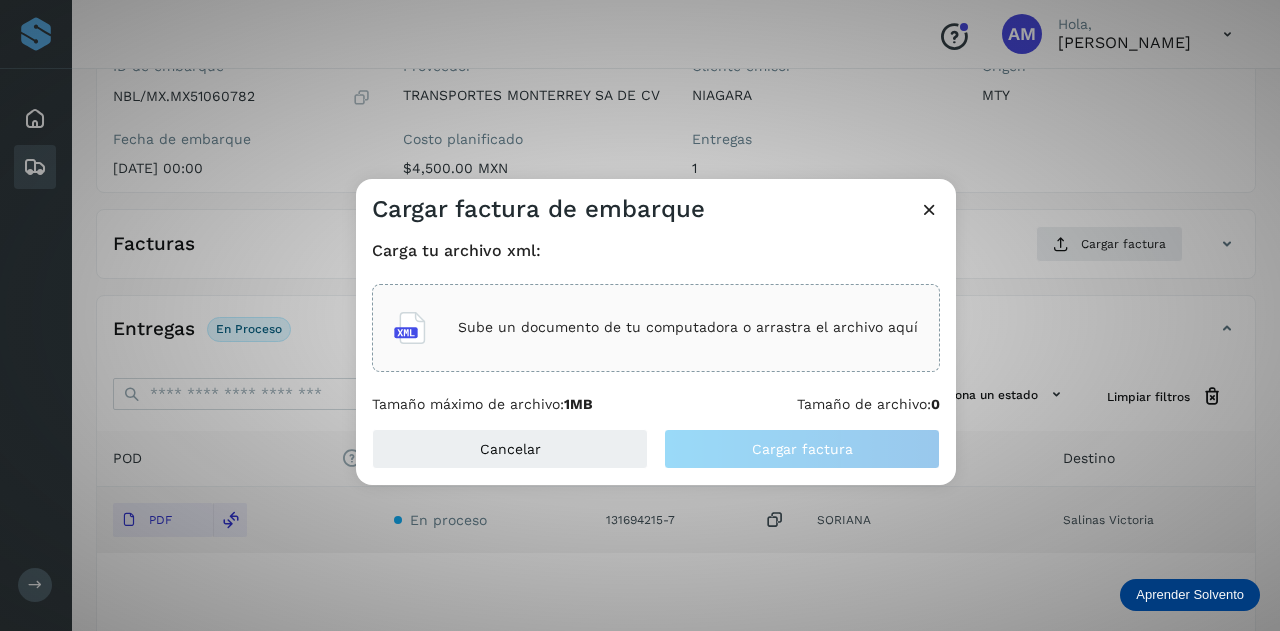click on "Sube un documento de tu computadora o arrastra el archivo aquí" at bounding box center [656, 328] 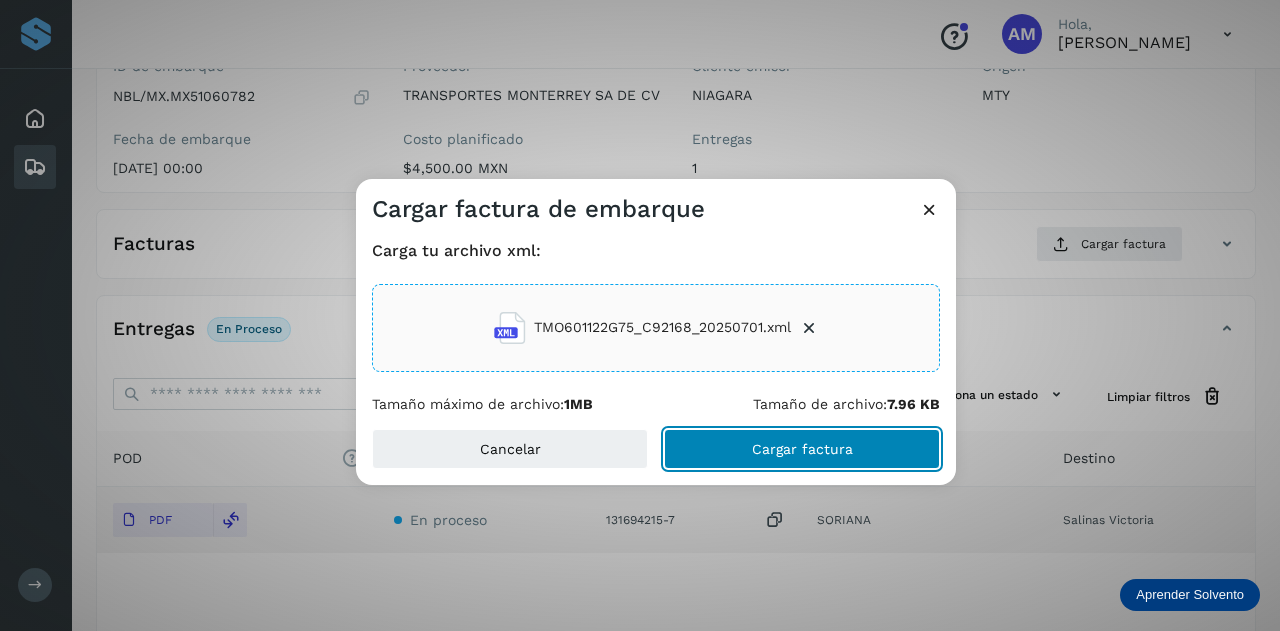 click on "Cargar factura" 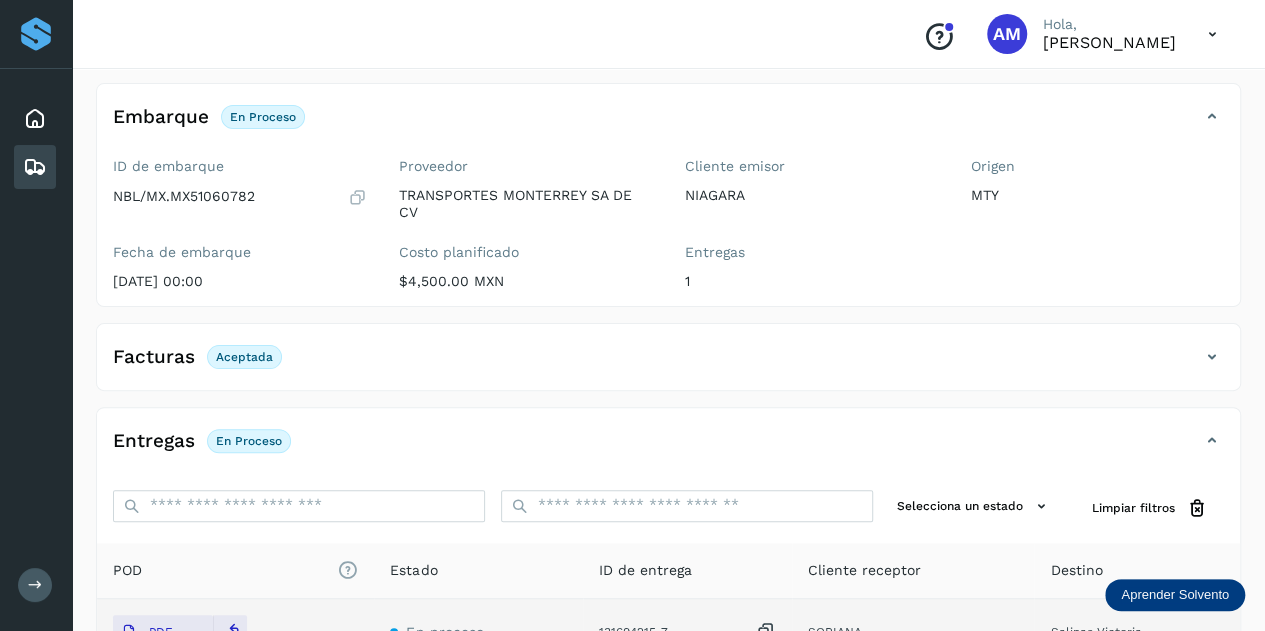 scroll, scrollTop: 0, scrollLeft: 0, axis: both 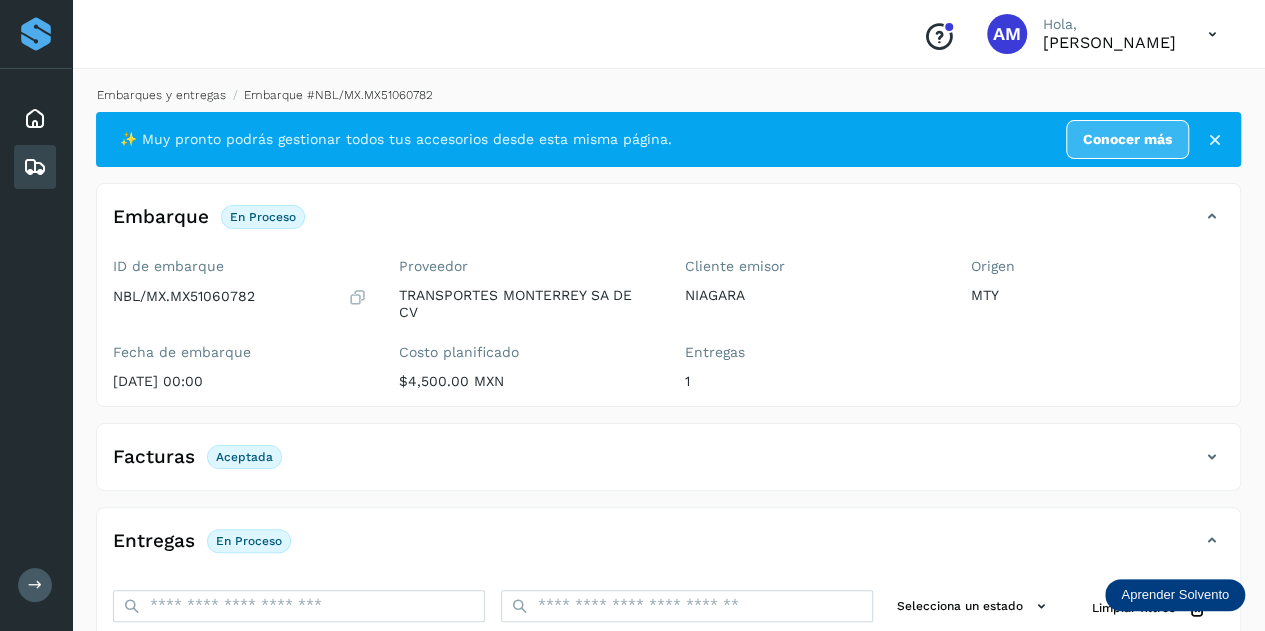 click on "Embarques y entregas" at bounding box center [161, 95] 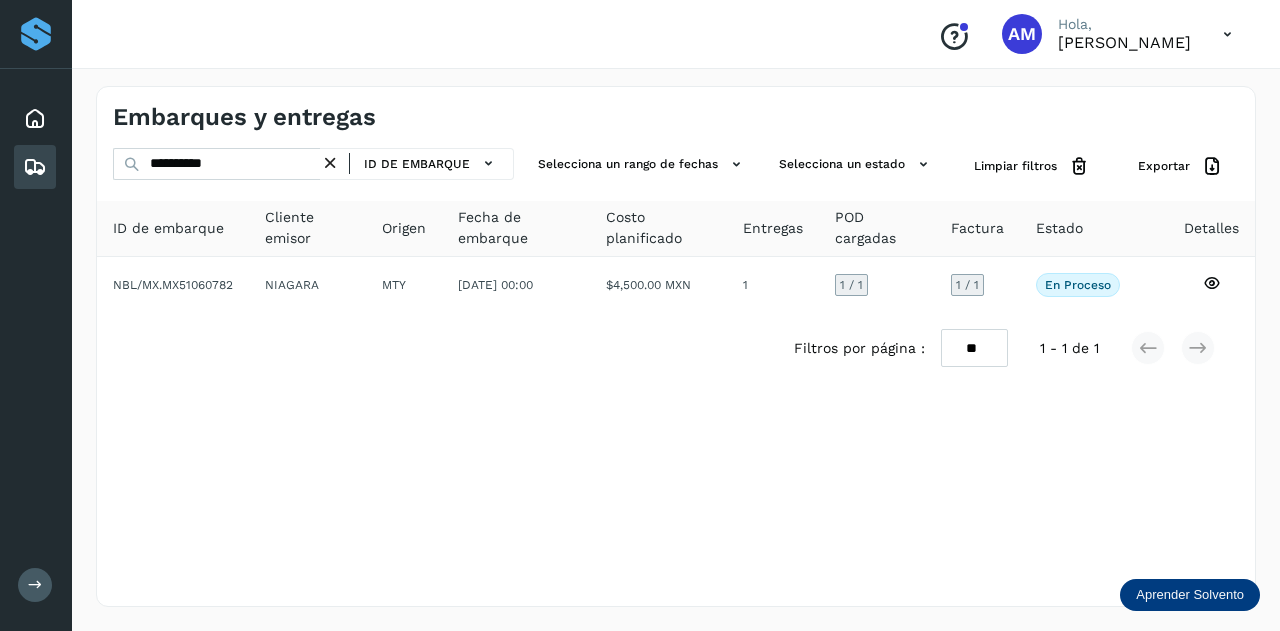 click at bounding box center (330, 163) 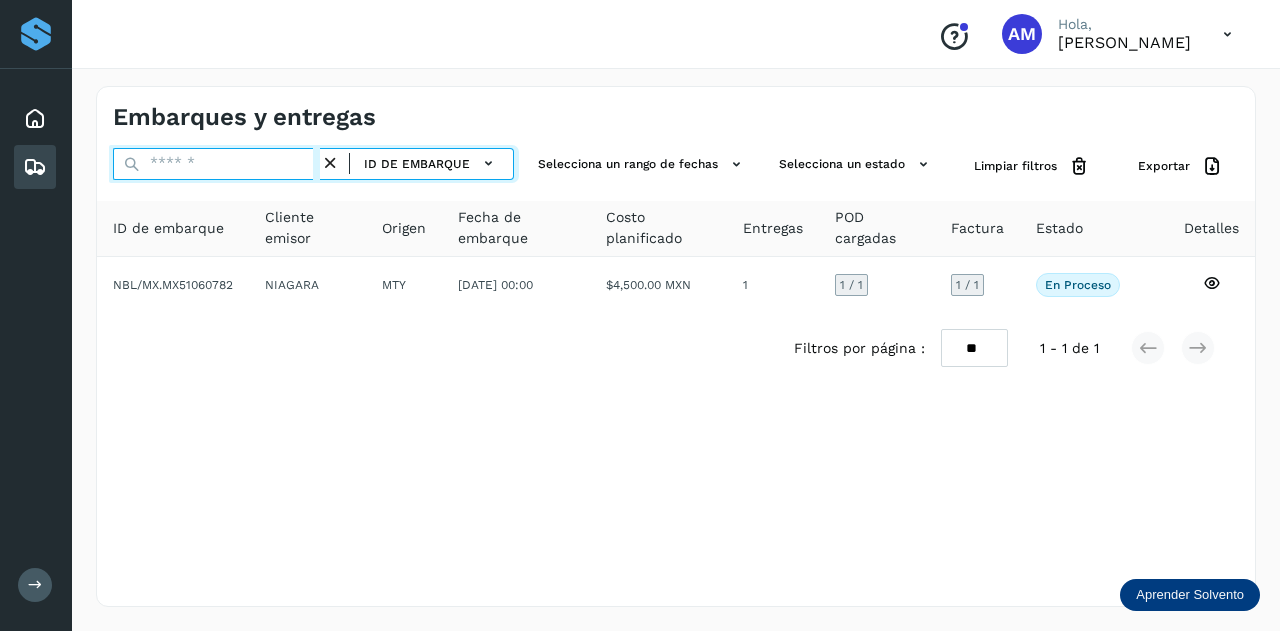 click at bounding box center [216, 164] 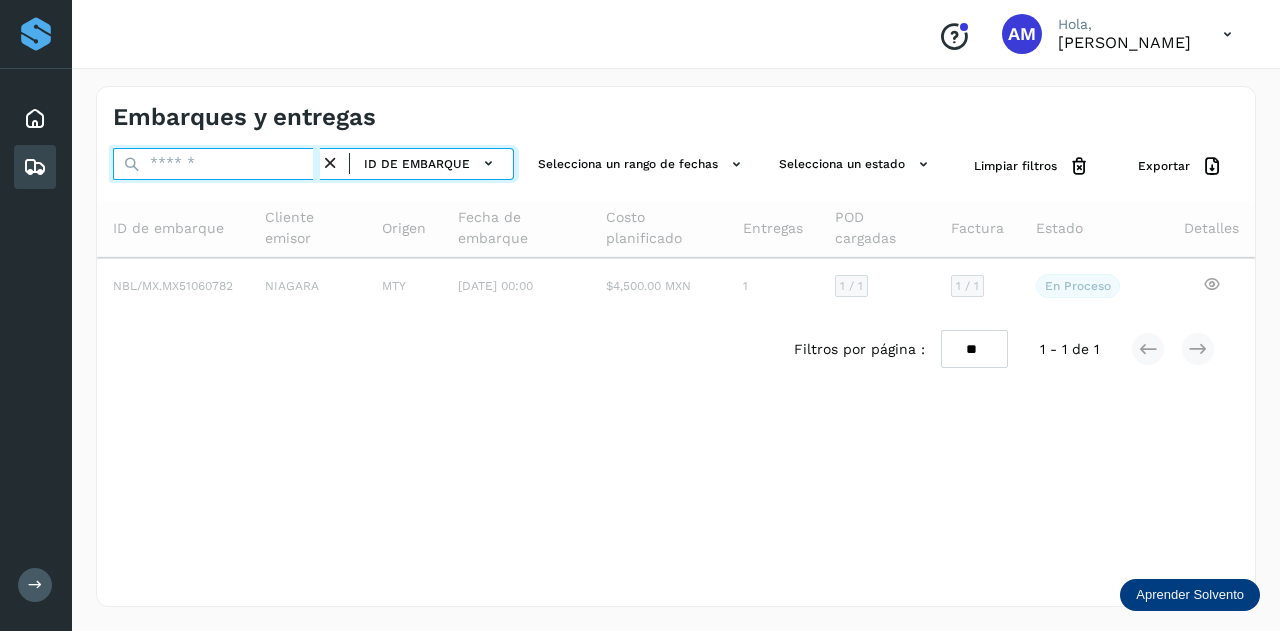paste on "**********" 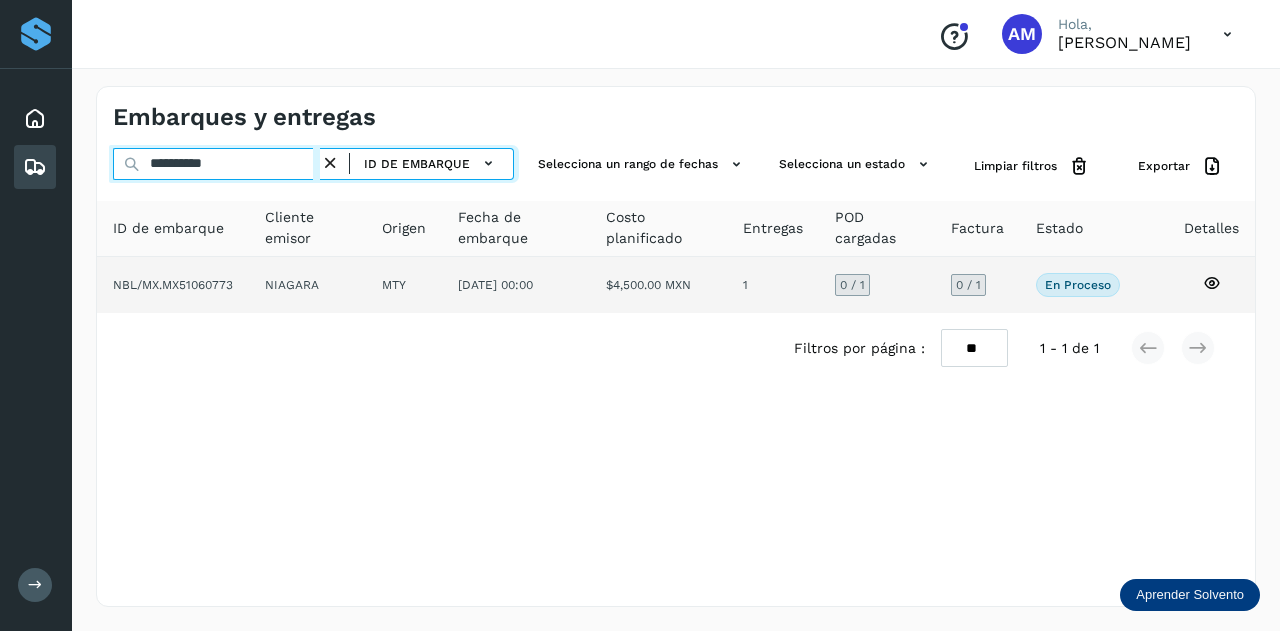 type on "**********" 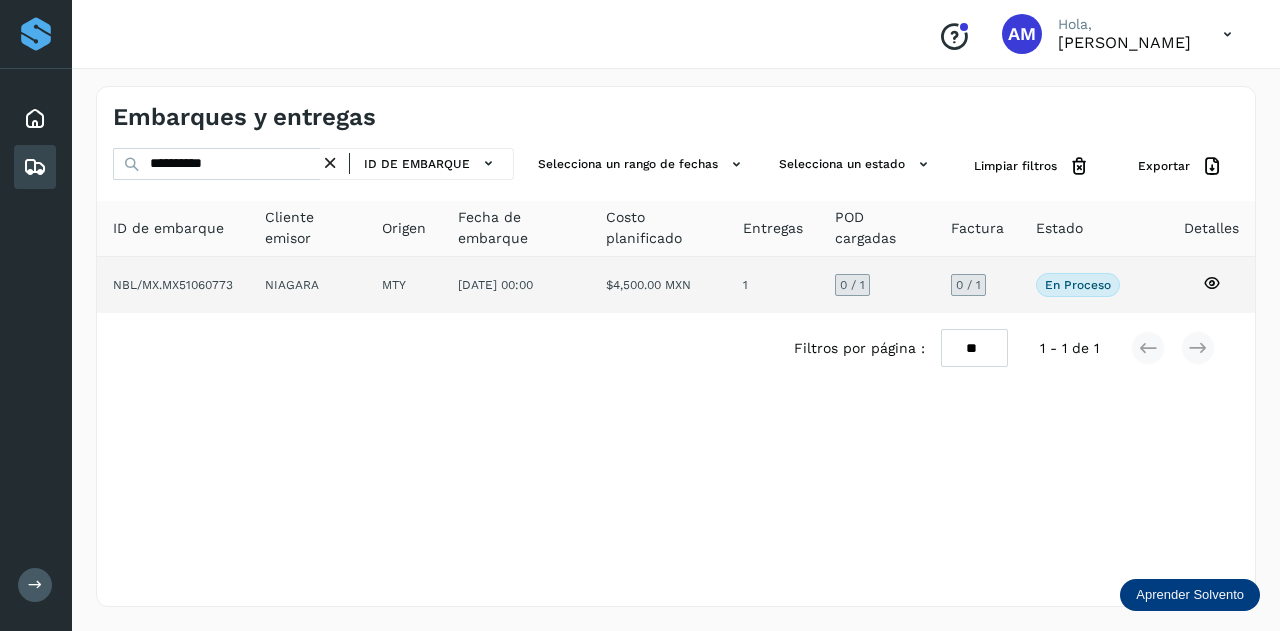 click on "NIAGARA" 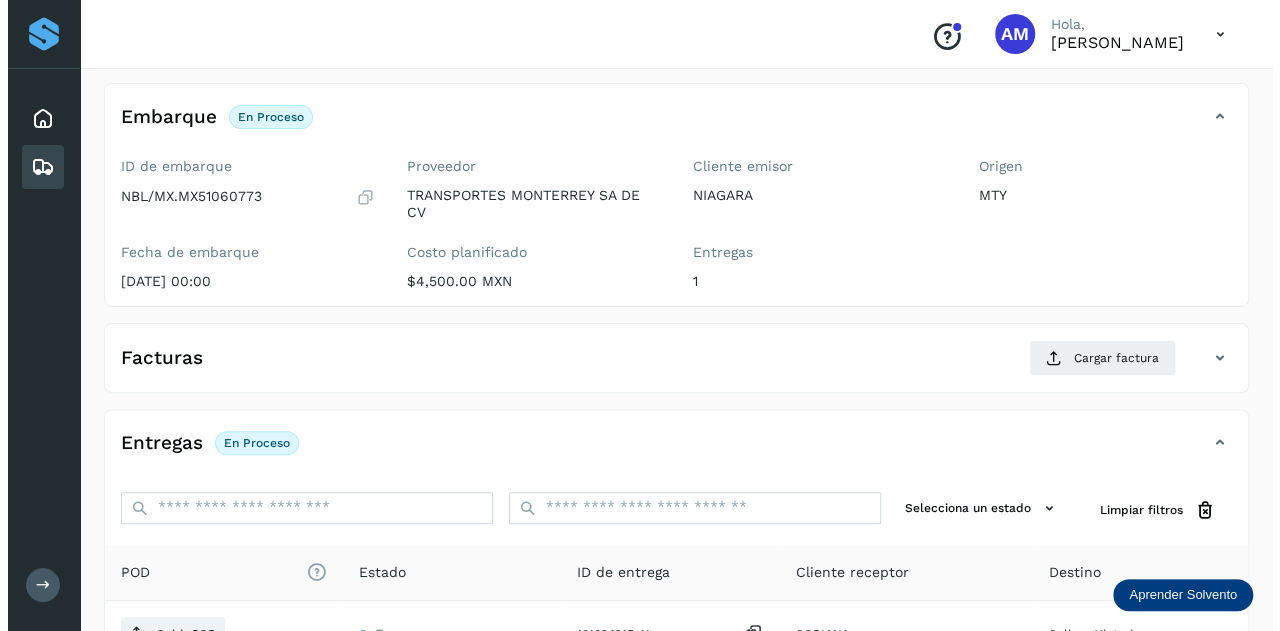 scroll, scrollTop: 200, scrollLeft: 0, axis: vertical 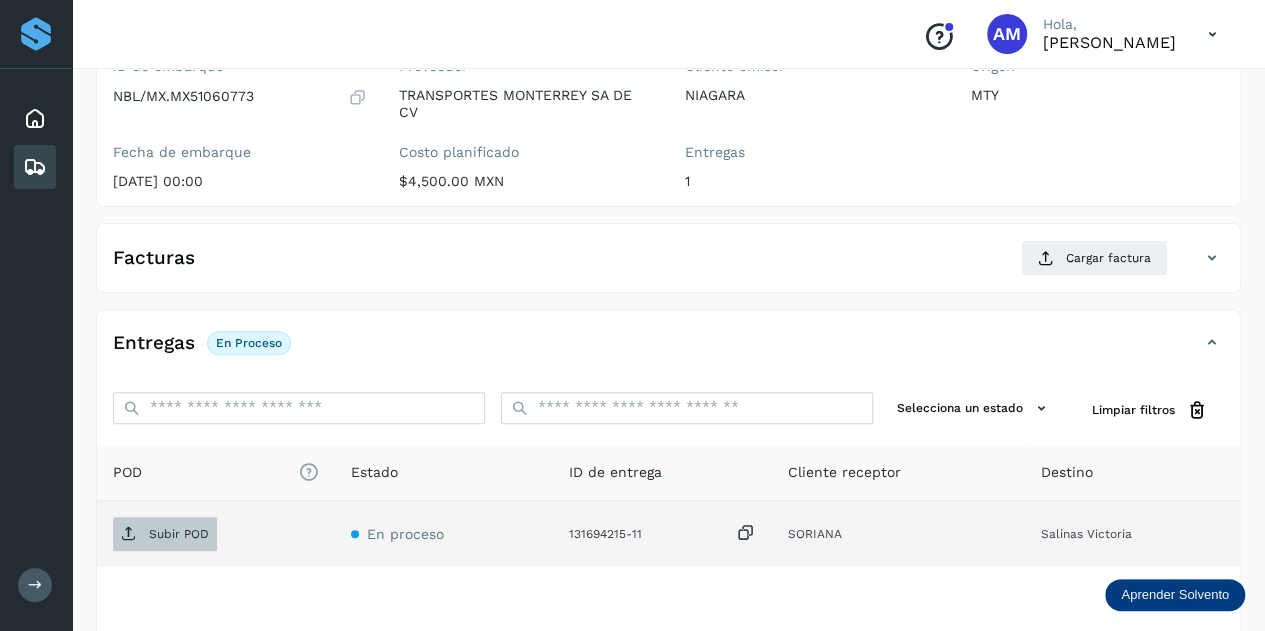 click on "Subir POD" at bounding box center [179, 534] 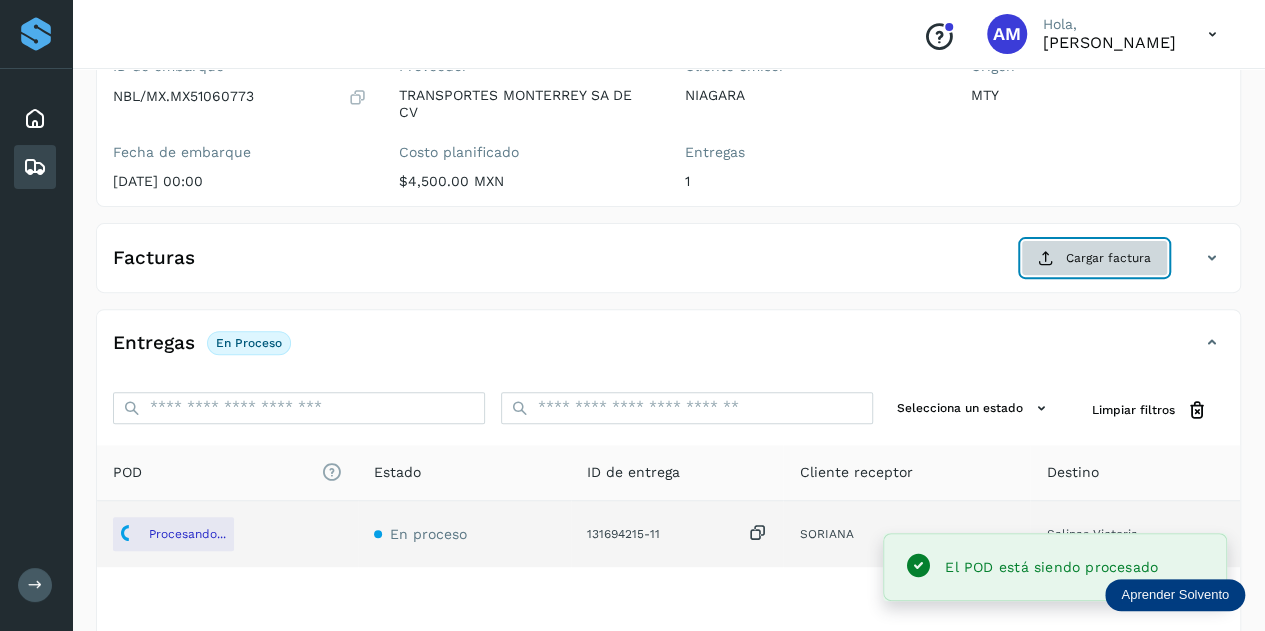 click on "Cargar factura" 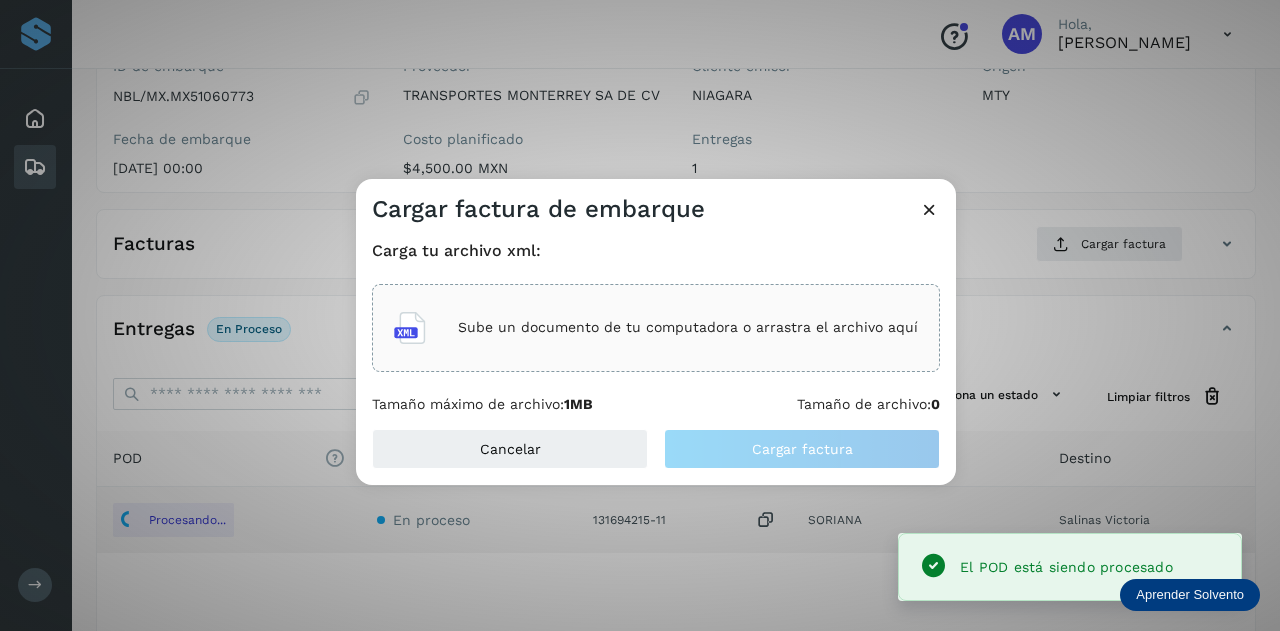 click on "Sube un documento de tu computadora o arrastra el archivo aquí" 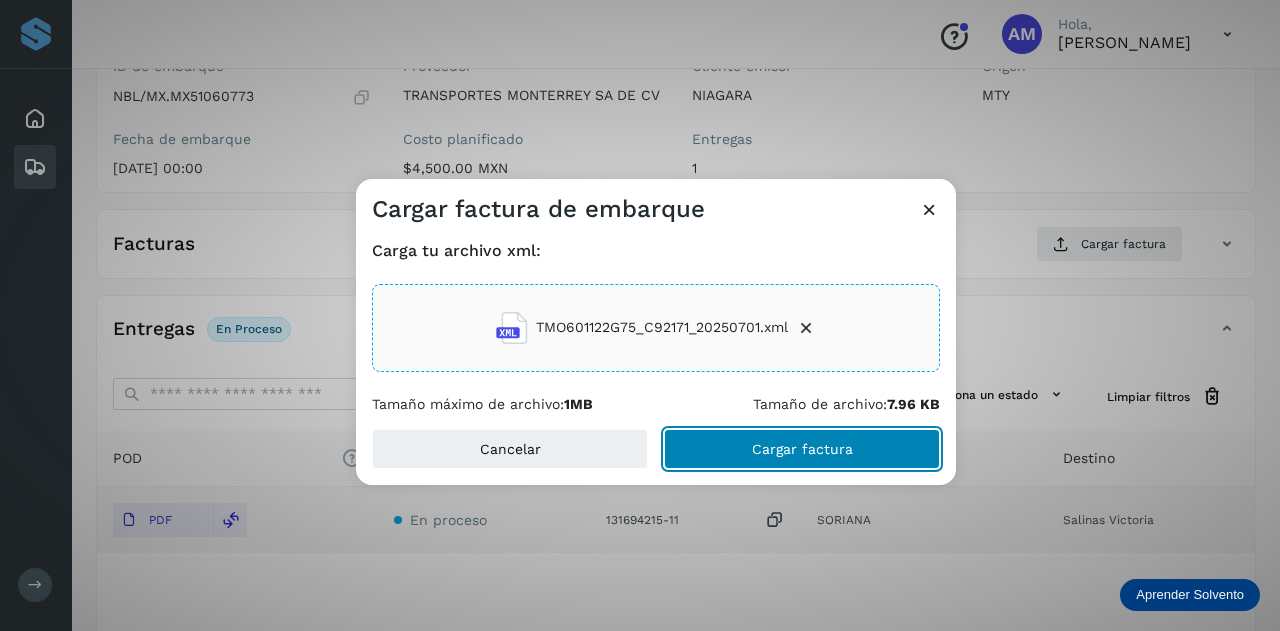 click on "Cargar factura" 